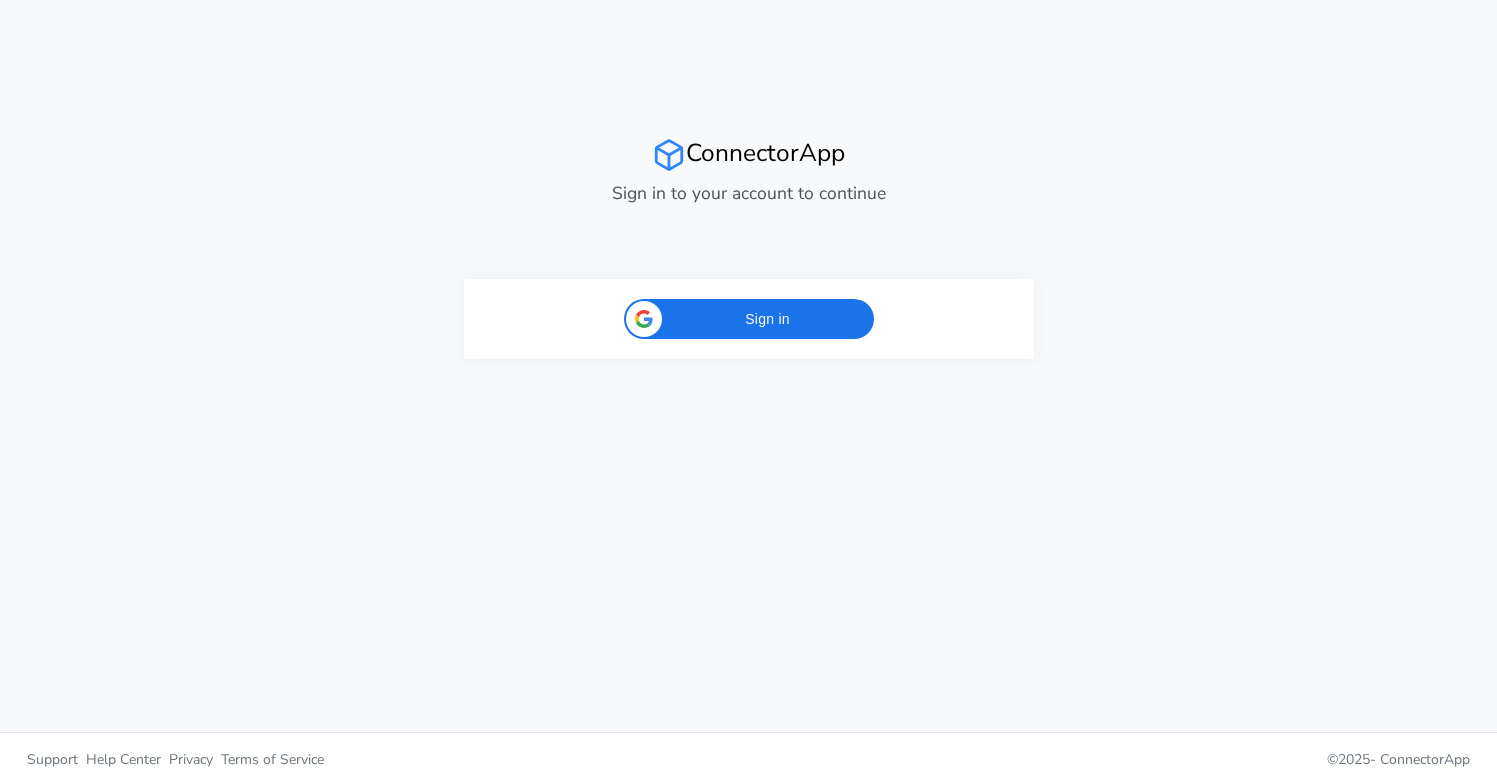 scroll, scrollTop: 0, scrollLeft: 0, axis: both 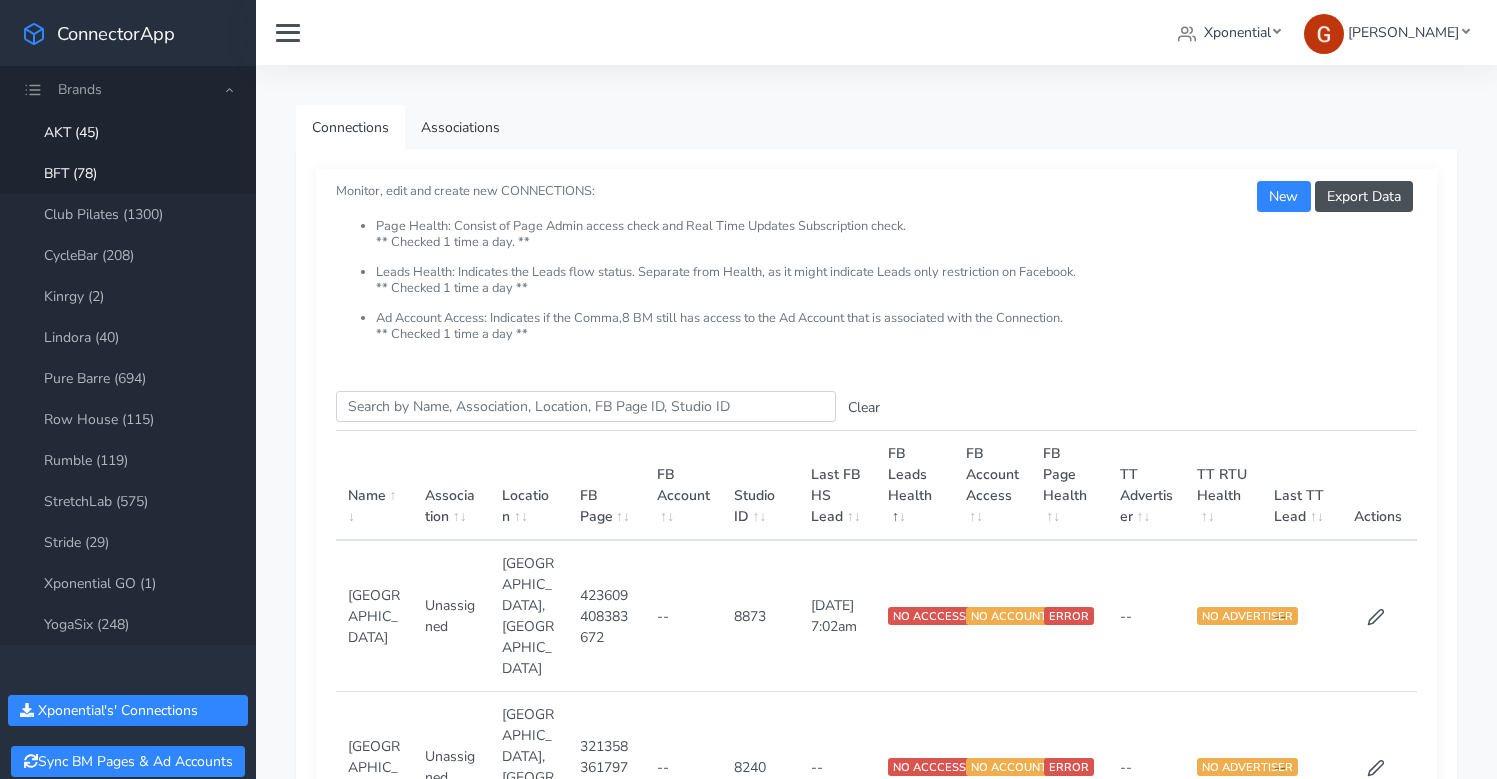 click on "BFT (78)" at bounding box center [128, 173] 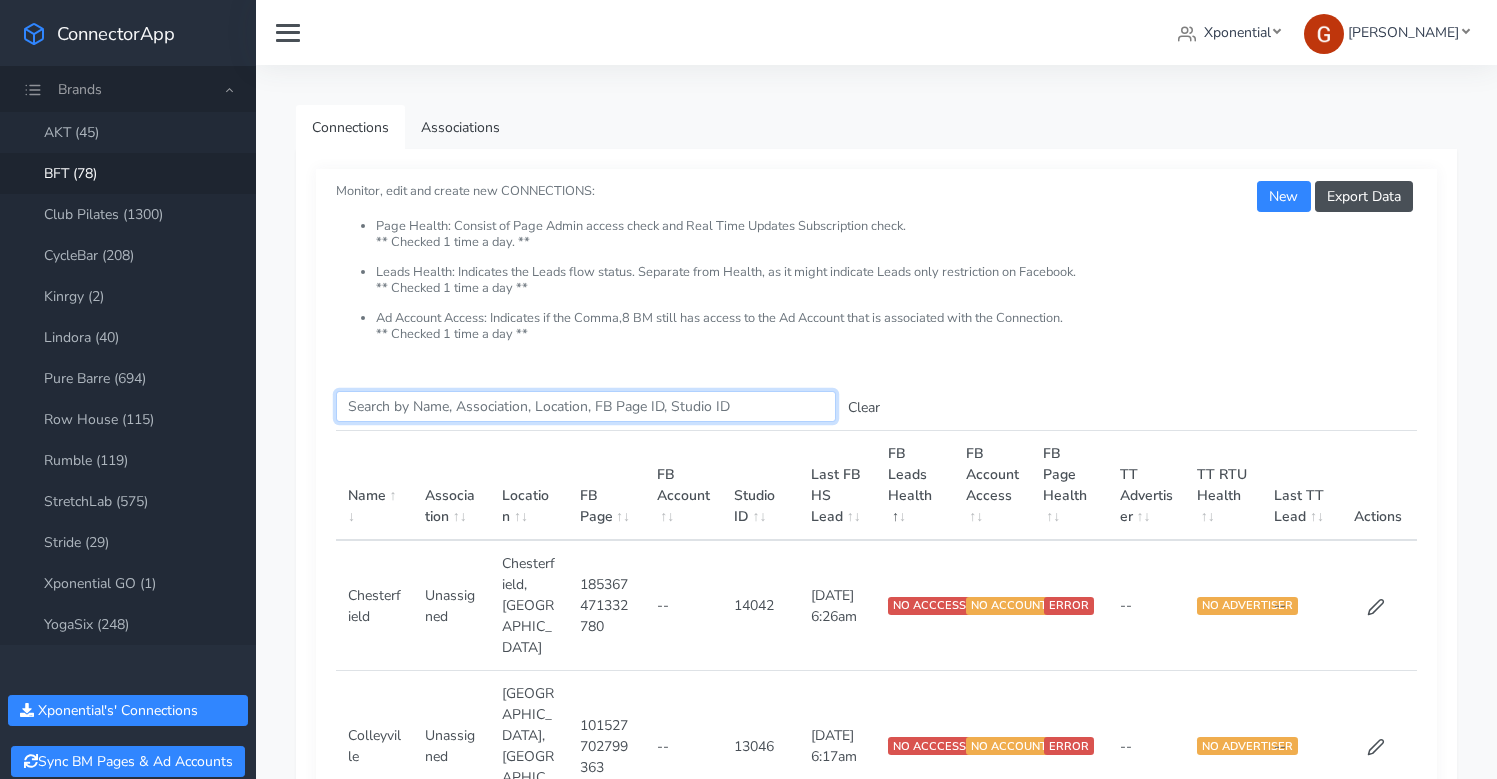 click on "Search this table" at bounding box center (586, 406) 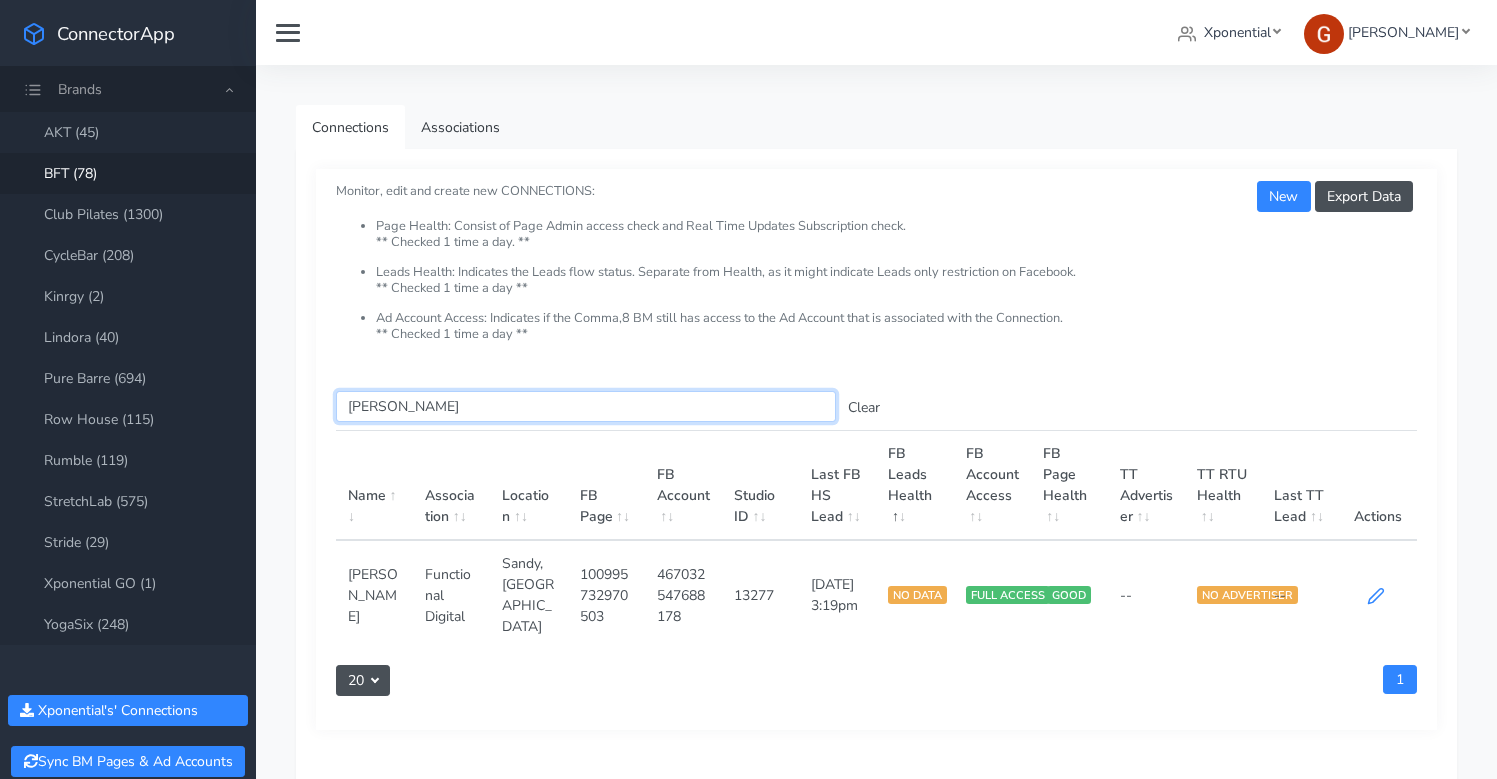 type on "[PERSON_NAME]" 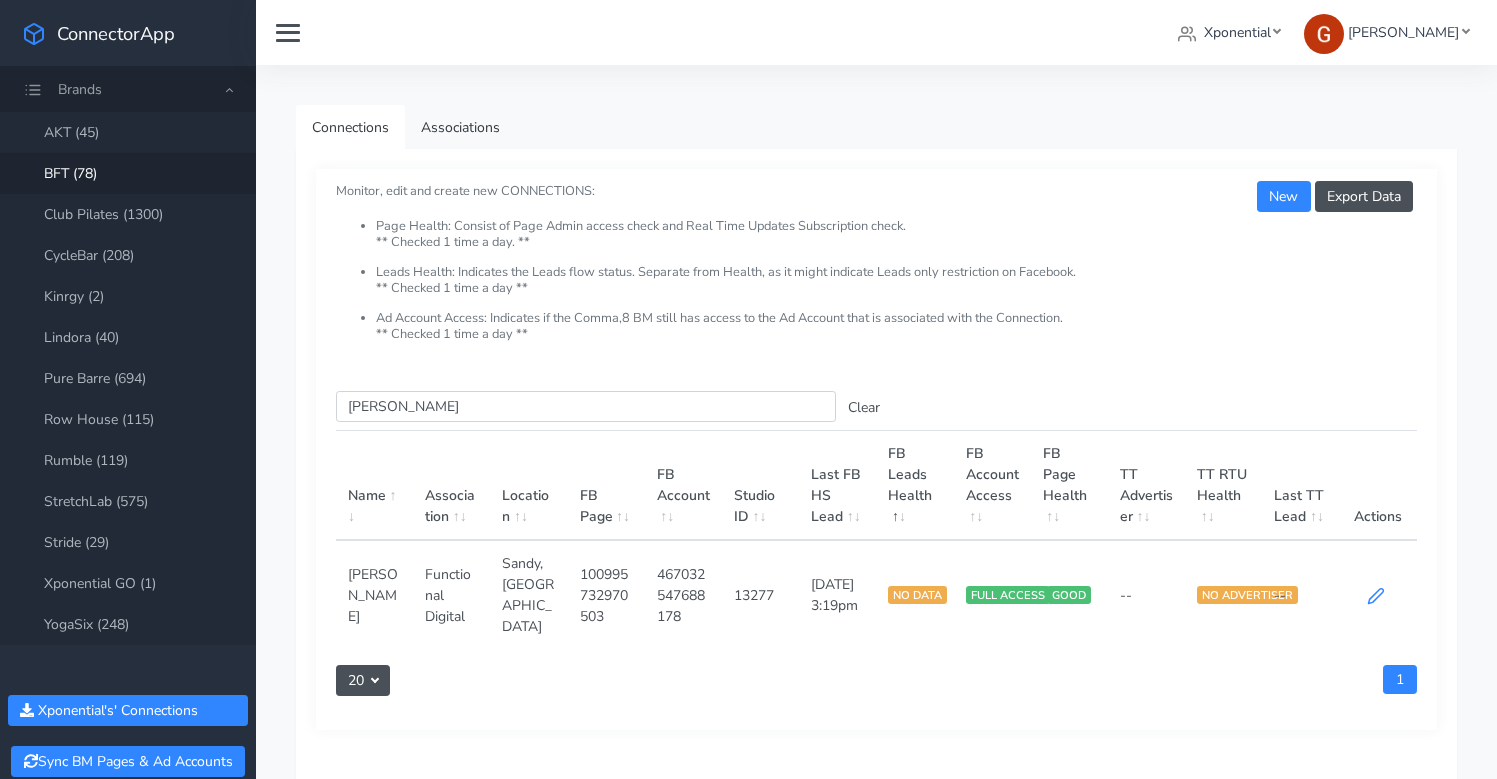 click 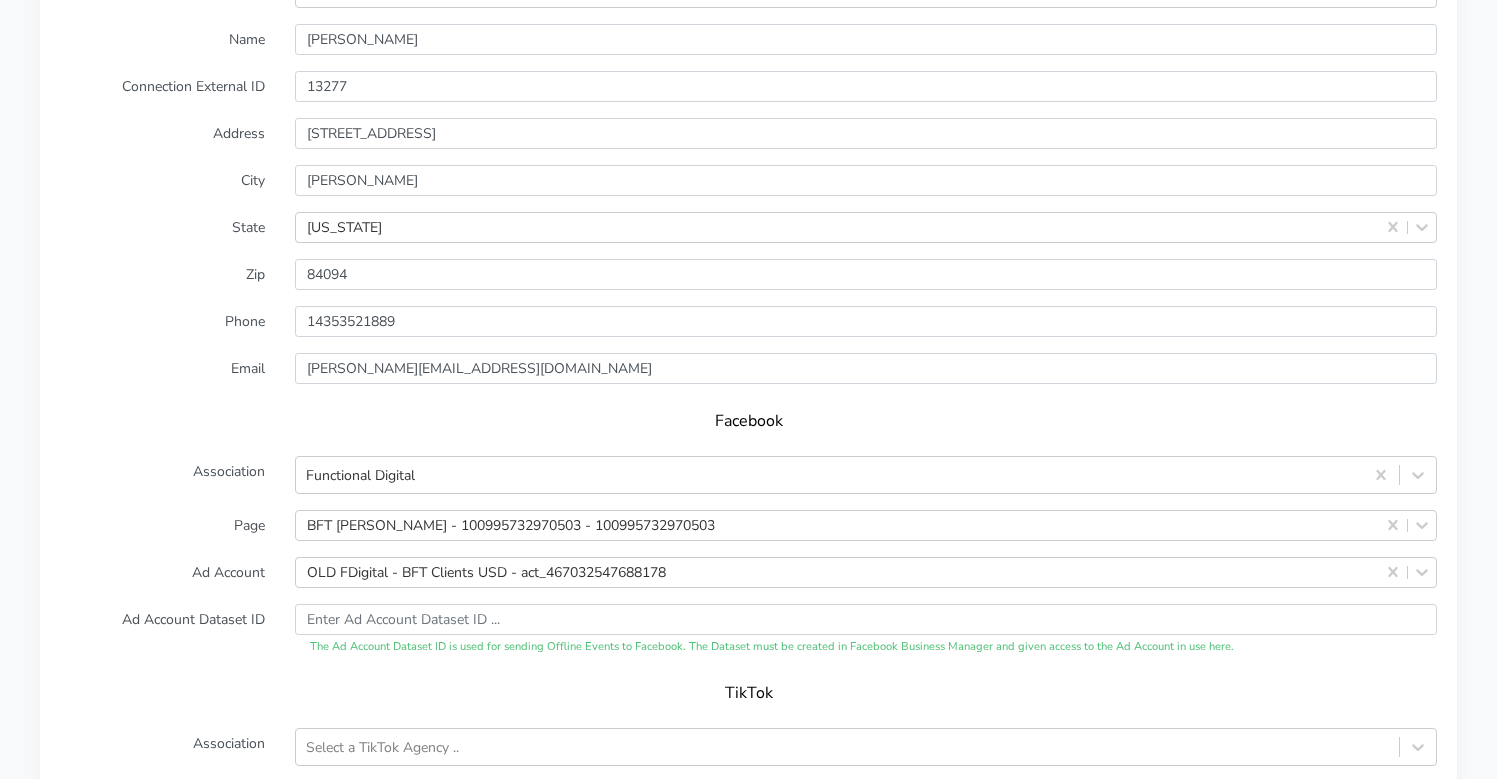 scroll, scrollTop: 1774, scrollLeft: 0, axis: vertical 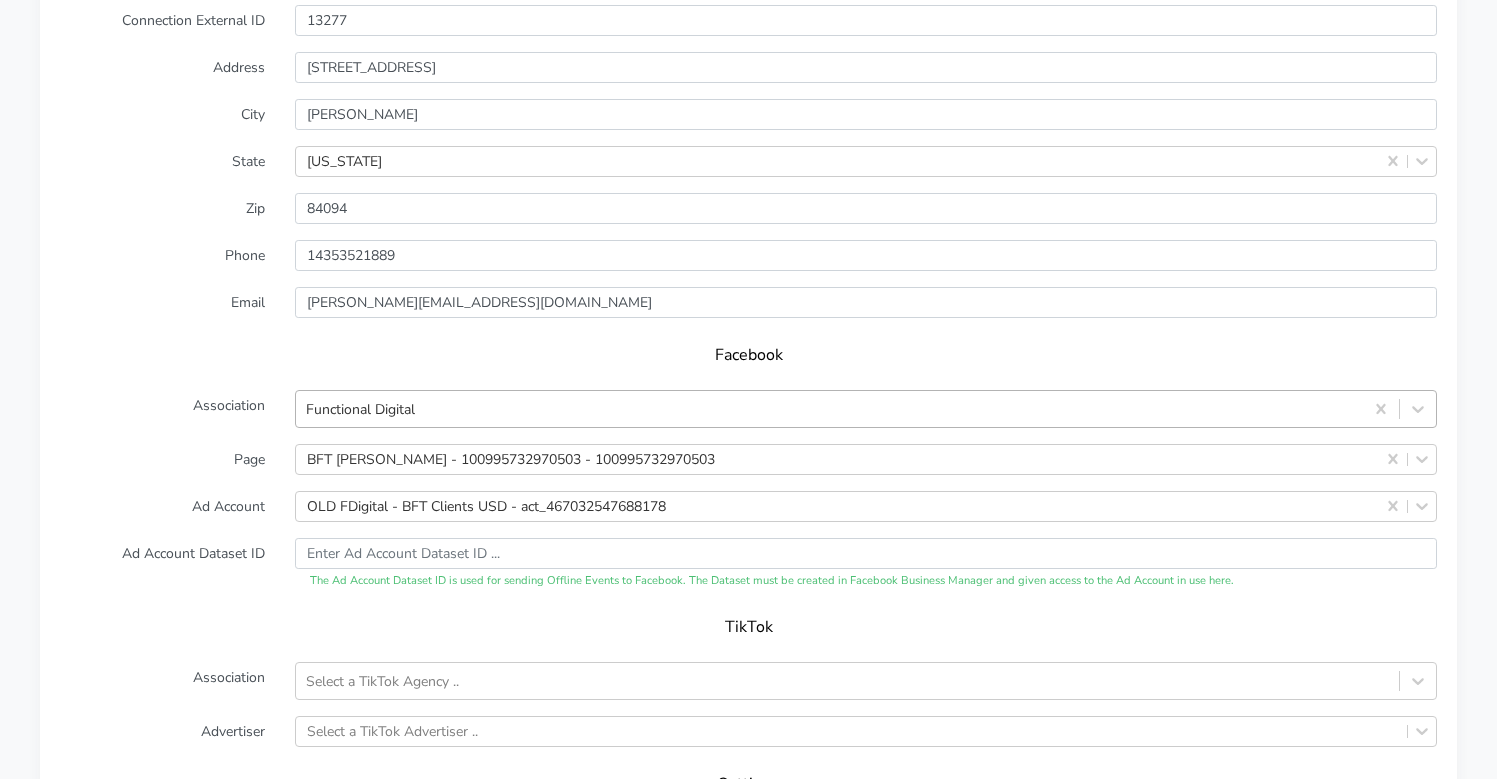 click on "Functional Digital" at bounding box center (360, 408) 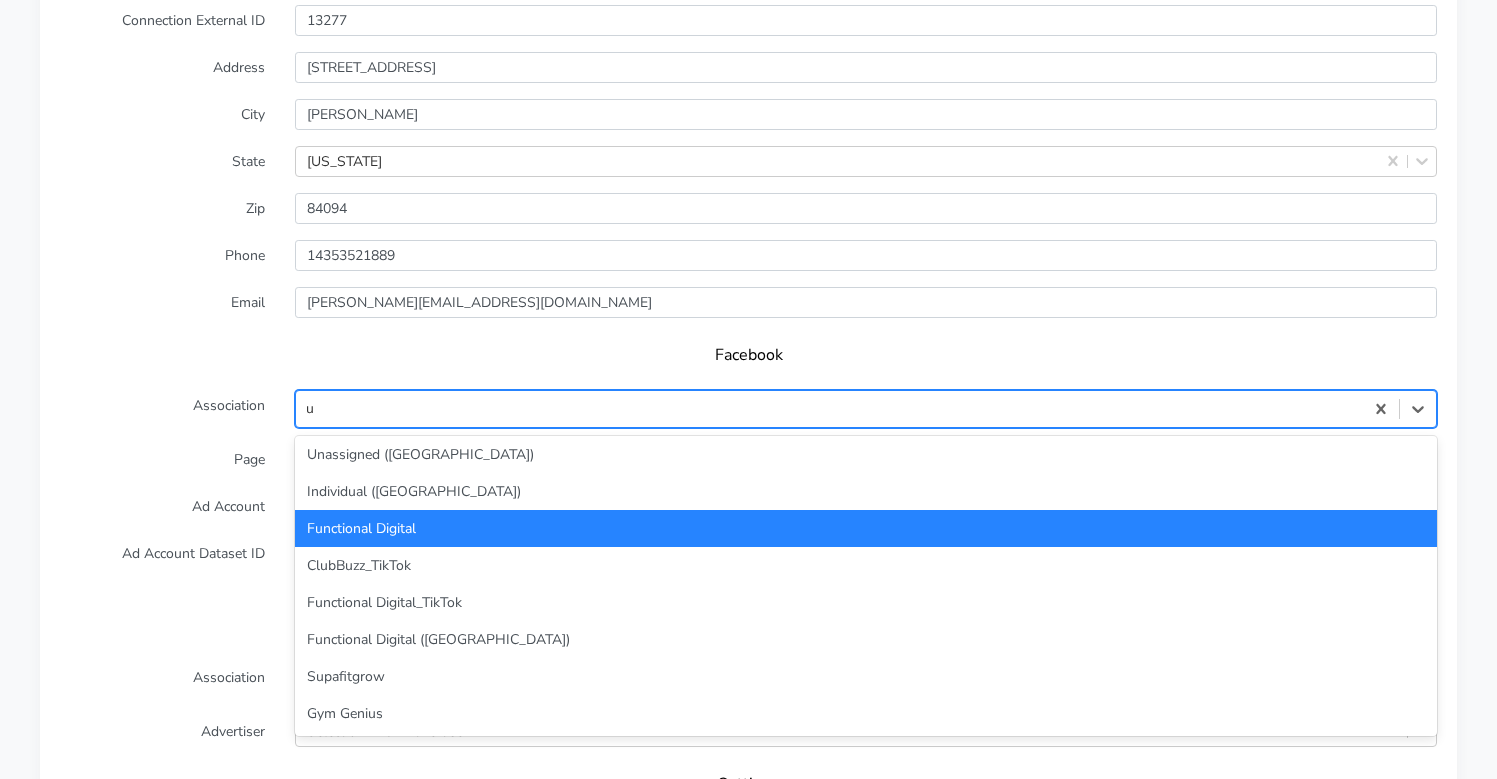scroll, scrollTop: 0, scrollLeft: 0, axis: both 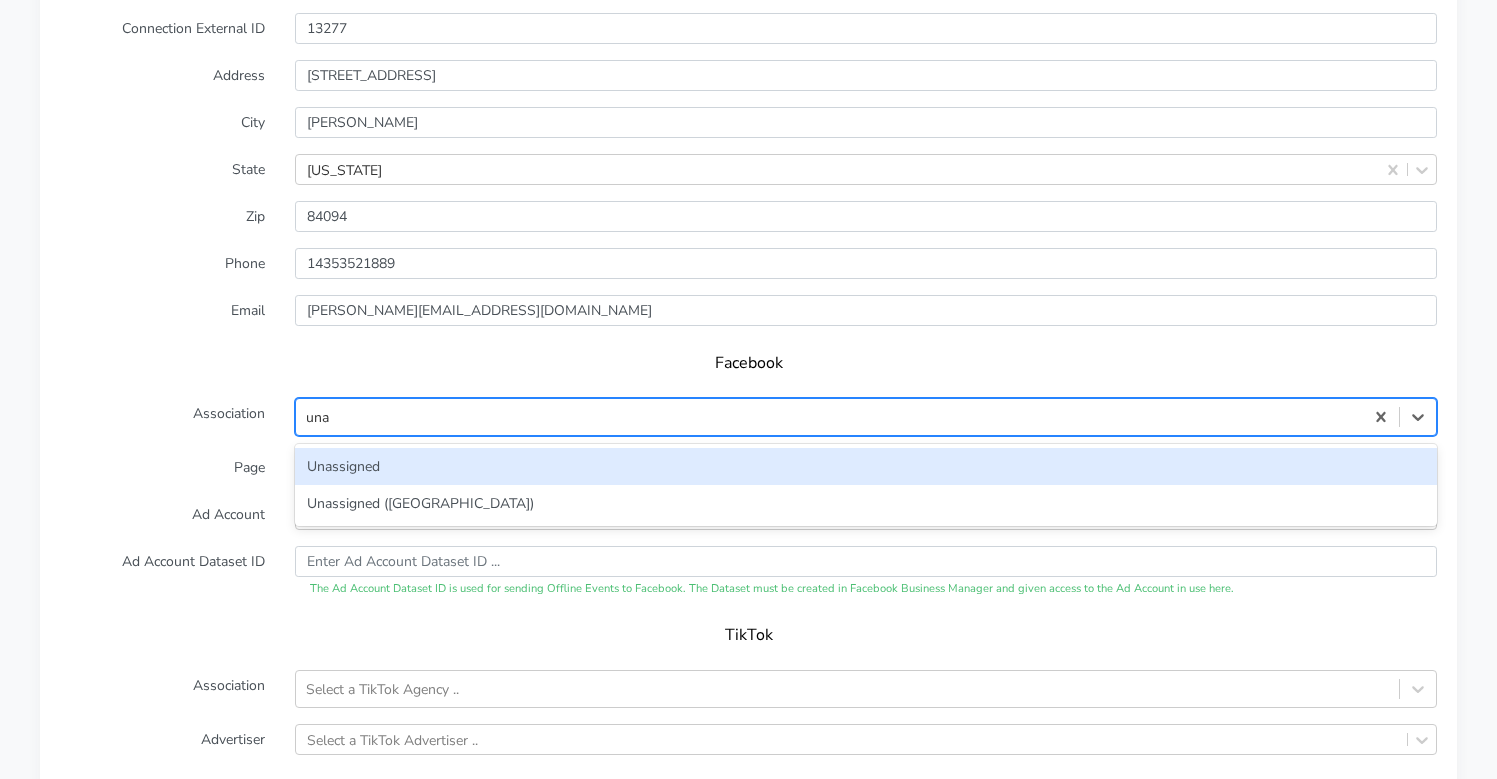 type on "unas" 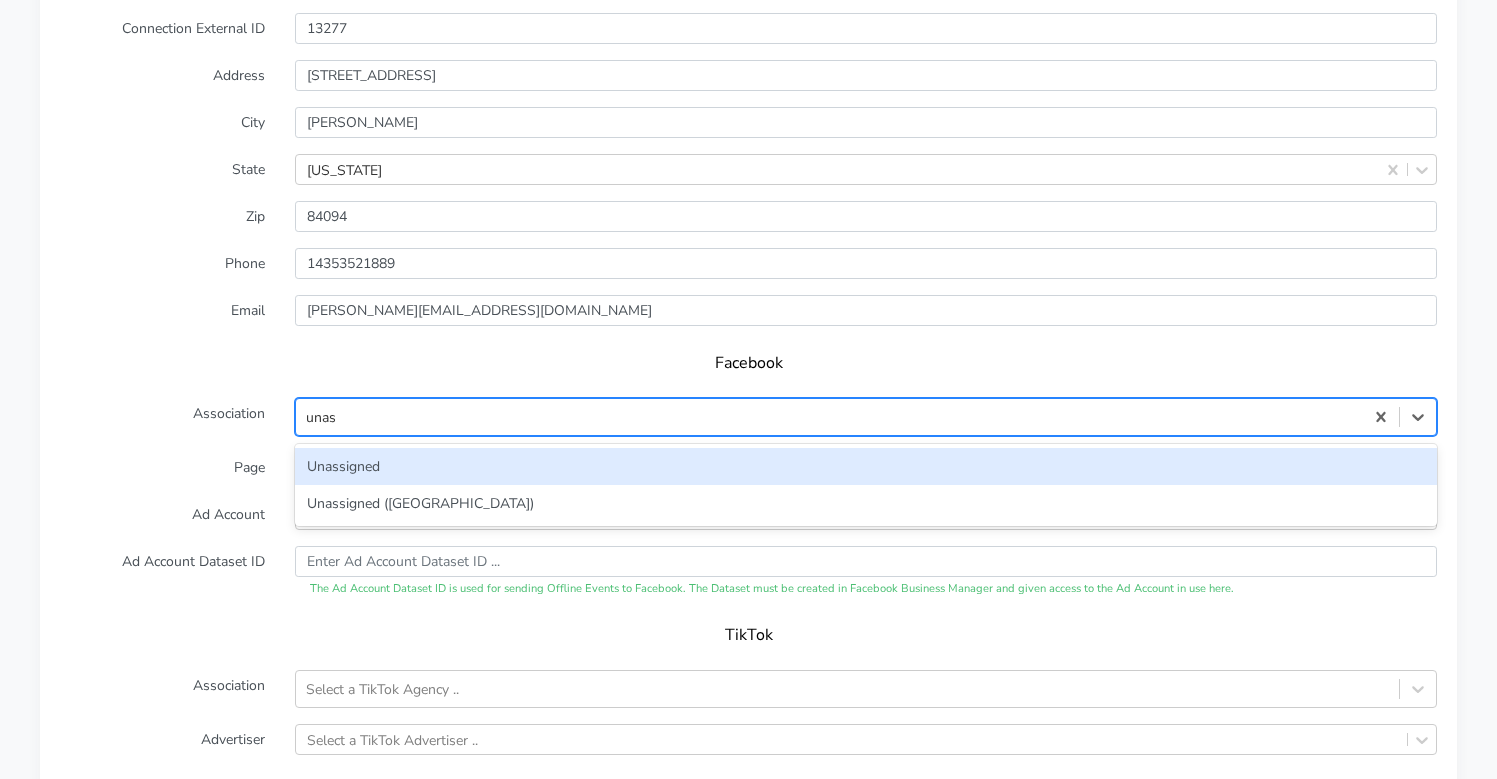 click on "Unassigned" at bounding box center (866, 466) 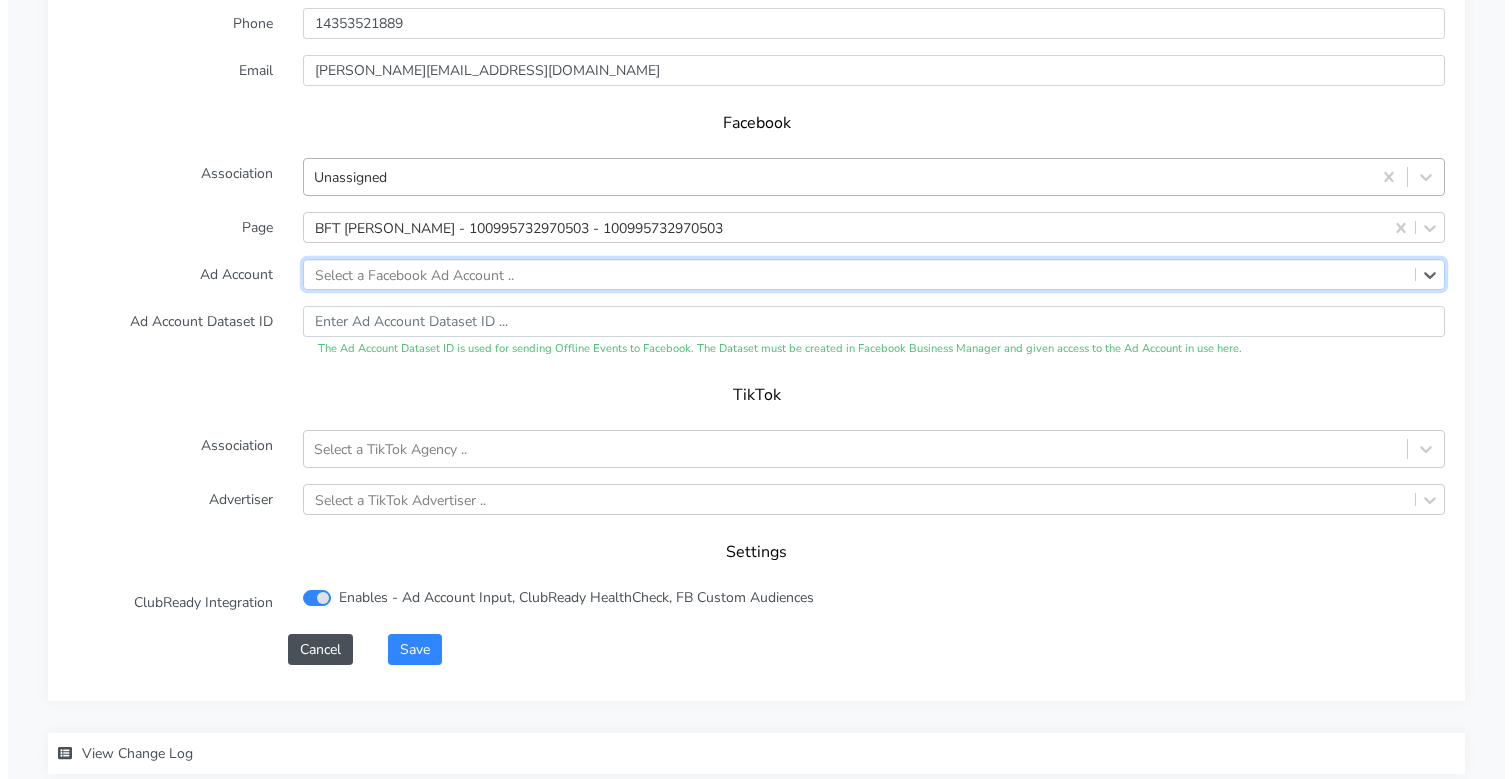 scroll, scrollTop: 2110, scrollLeft: 0, axis: vertical 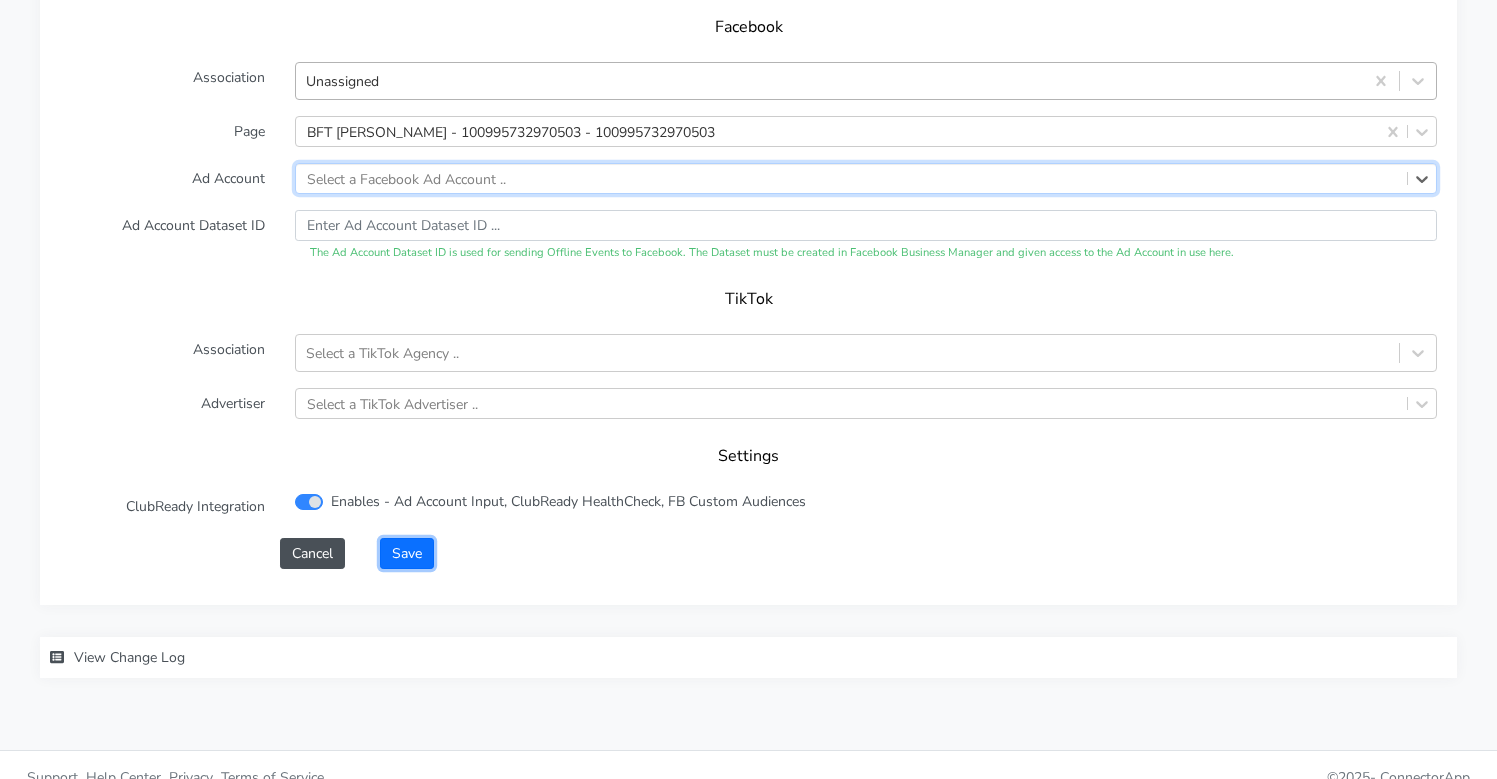 click on "Save" at bounding box center [407, 553] 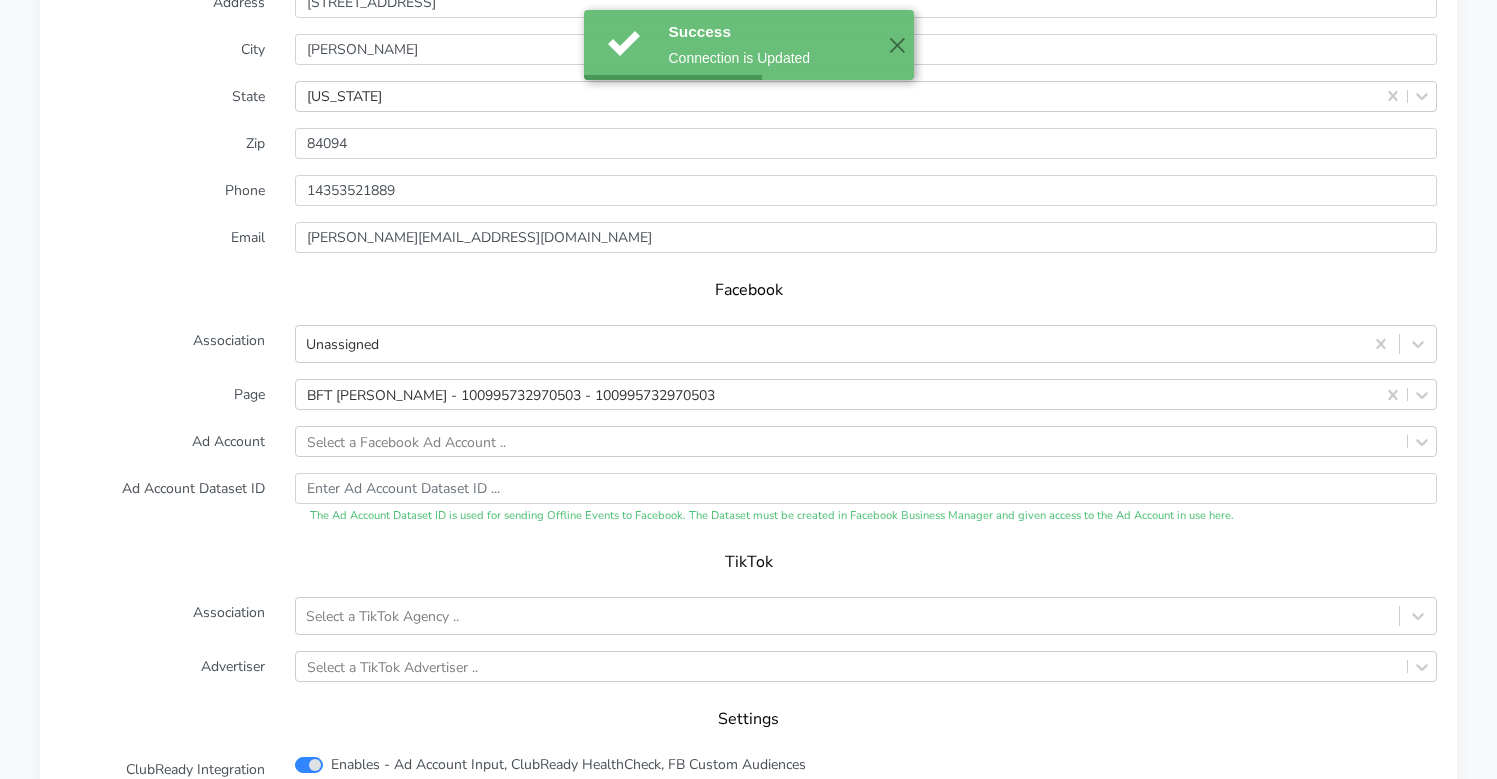 scroll, scrollTop: 2101, scrollLeft: 0, axis: vertical 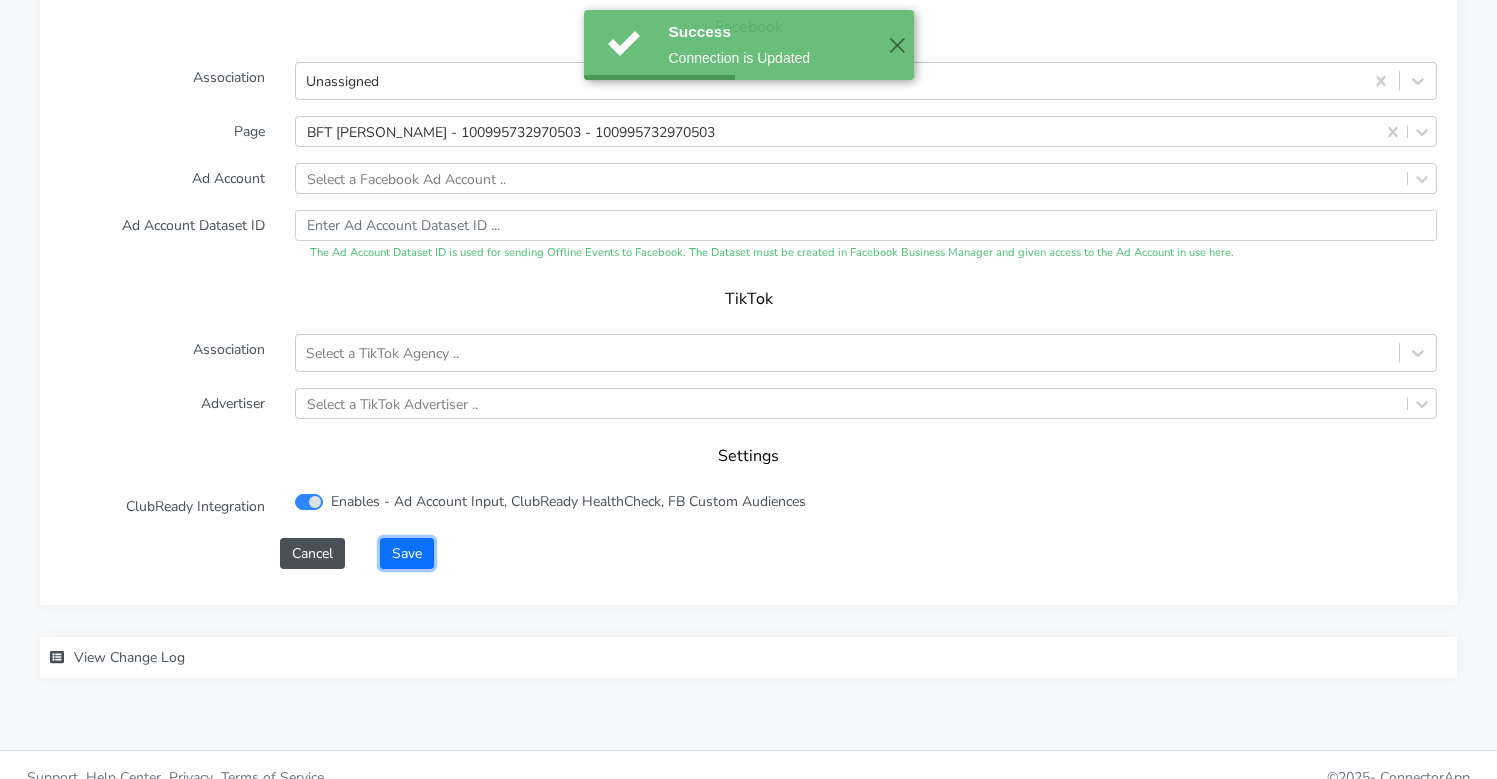 click on "Save" at bounding box center (407, 553) 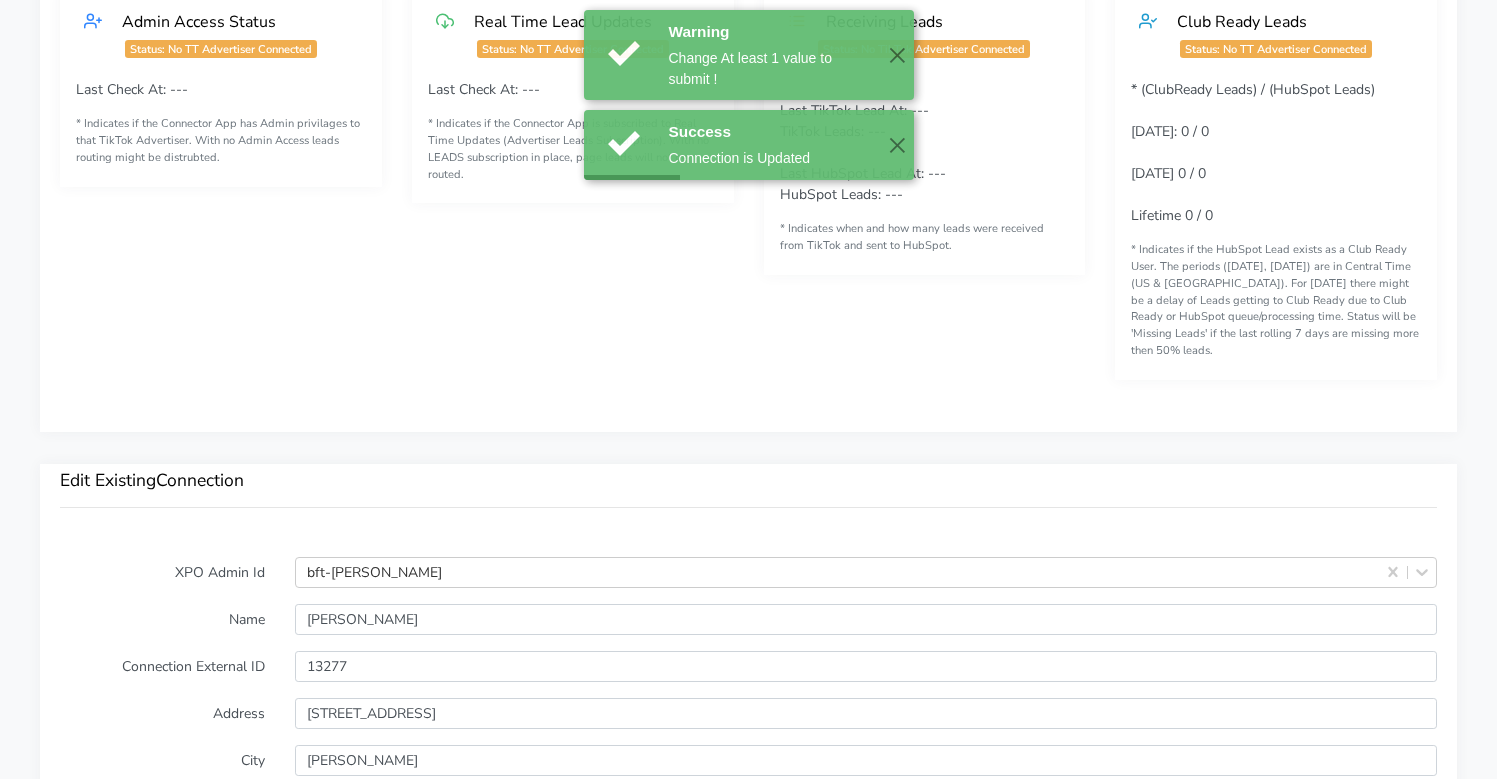 scroll, scrollTop: 0, scrollLeft: 0, axis: both 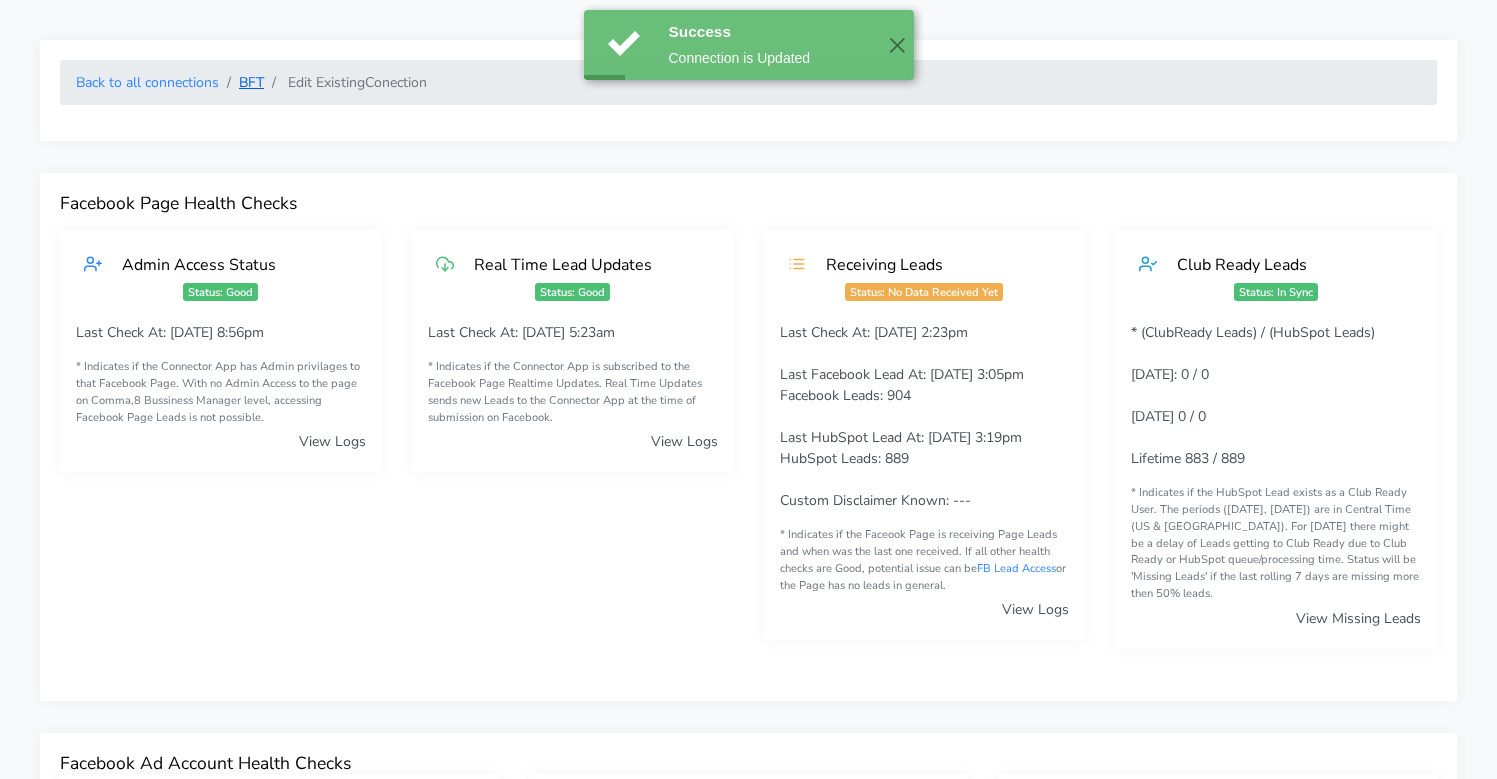 click on "BFT" at bounding box center [251, 82] 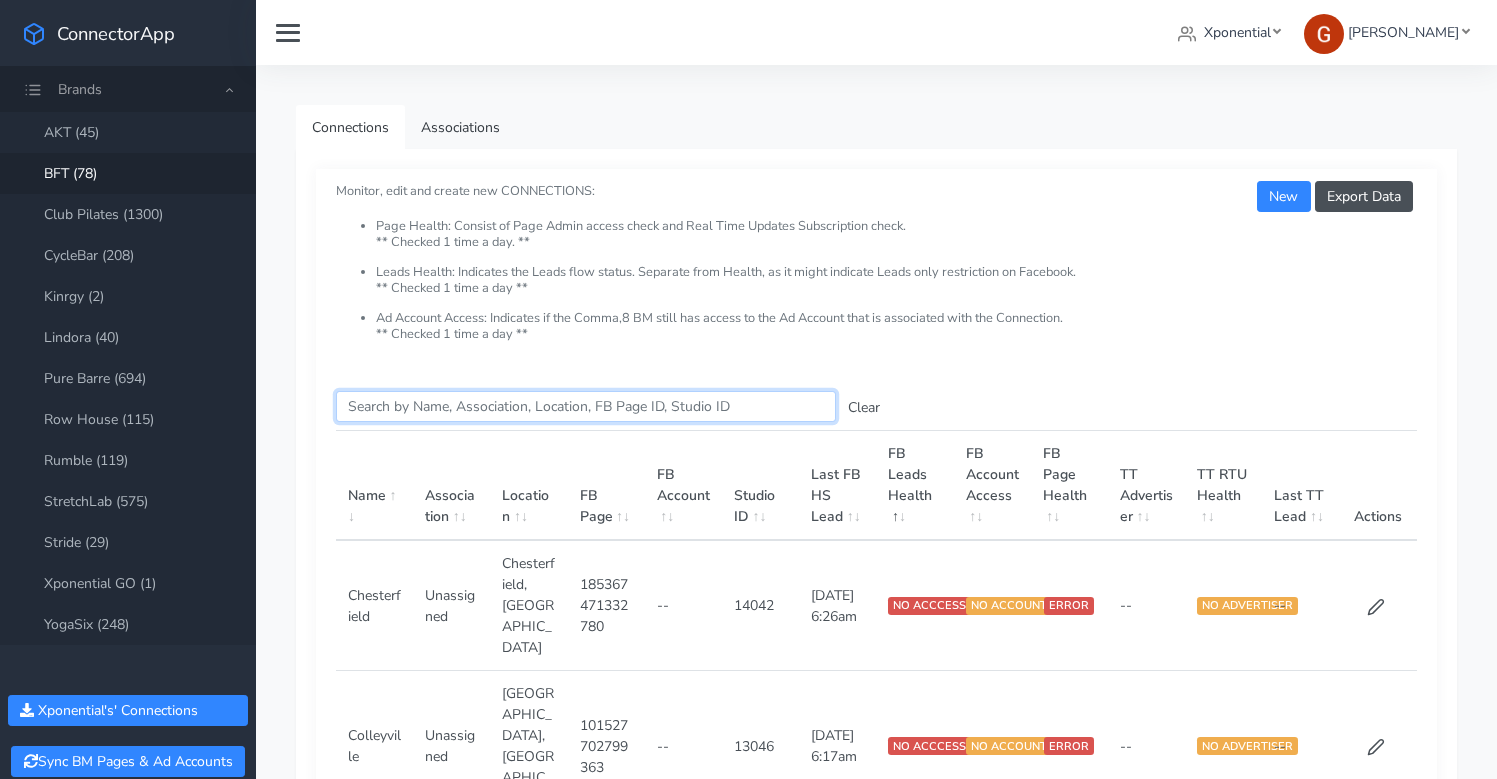 click on "Search this table" at bounding box center [586, 406] 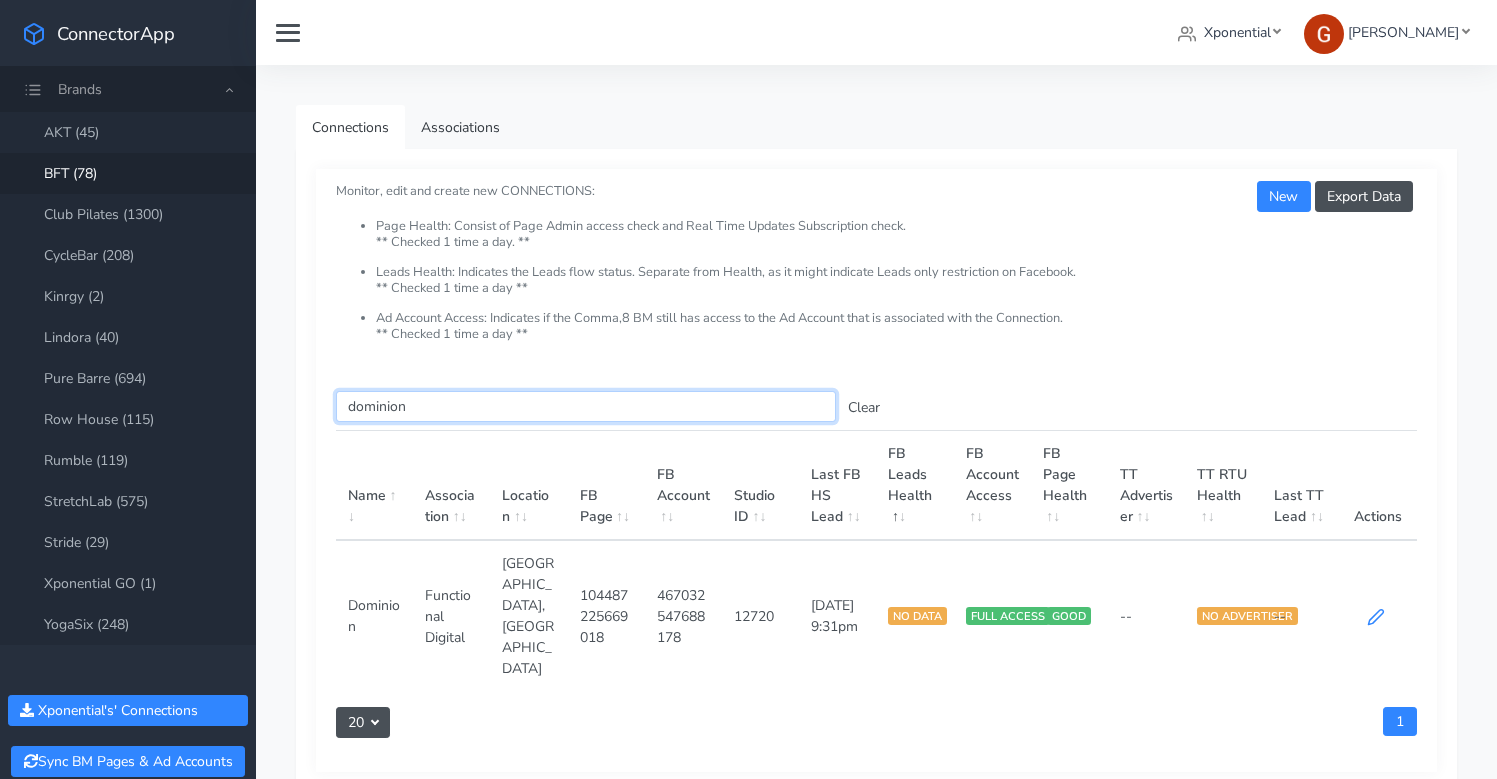 type on "dominion" 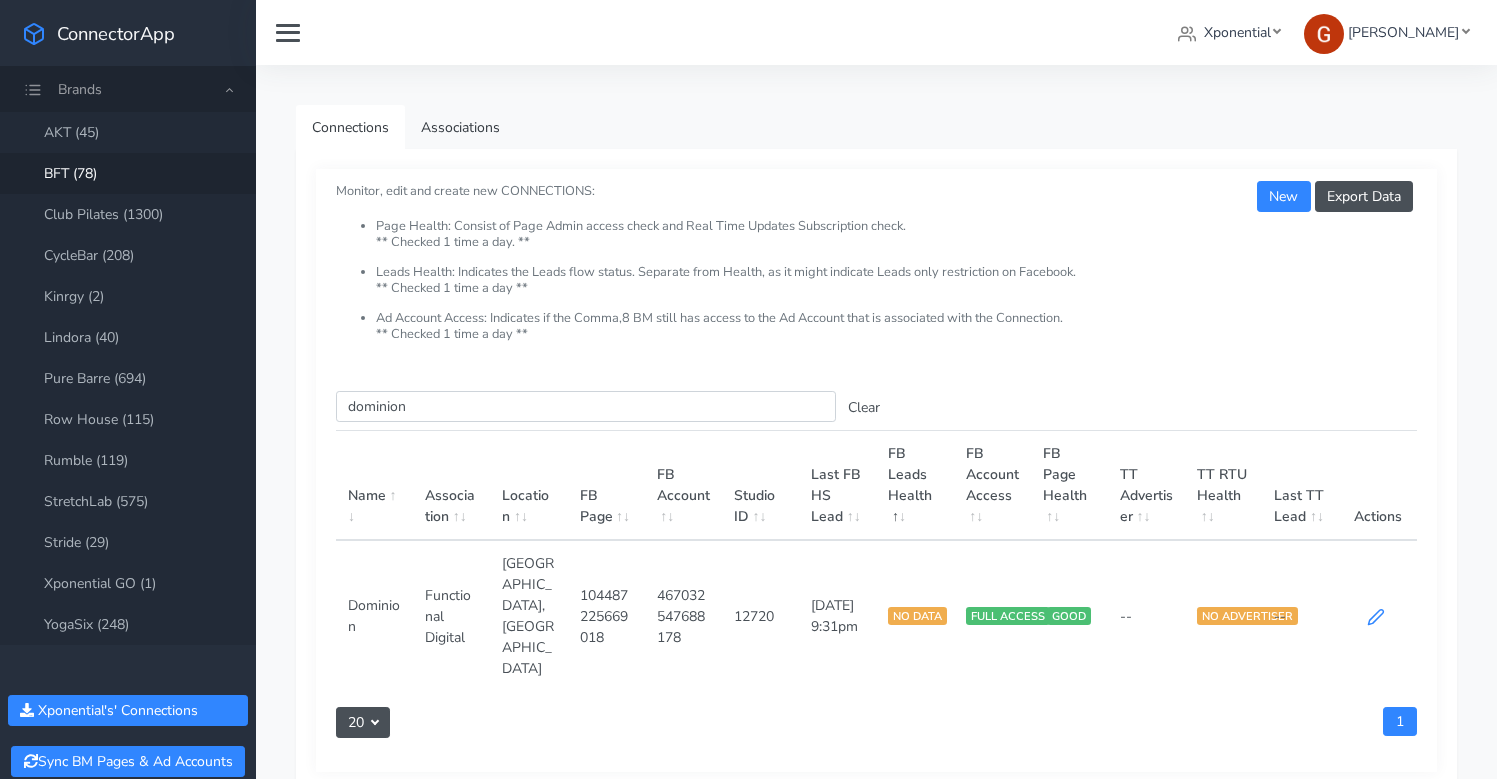 click 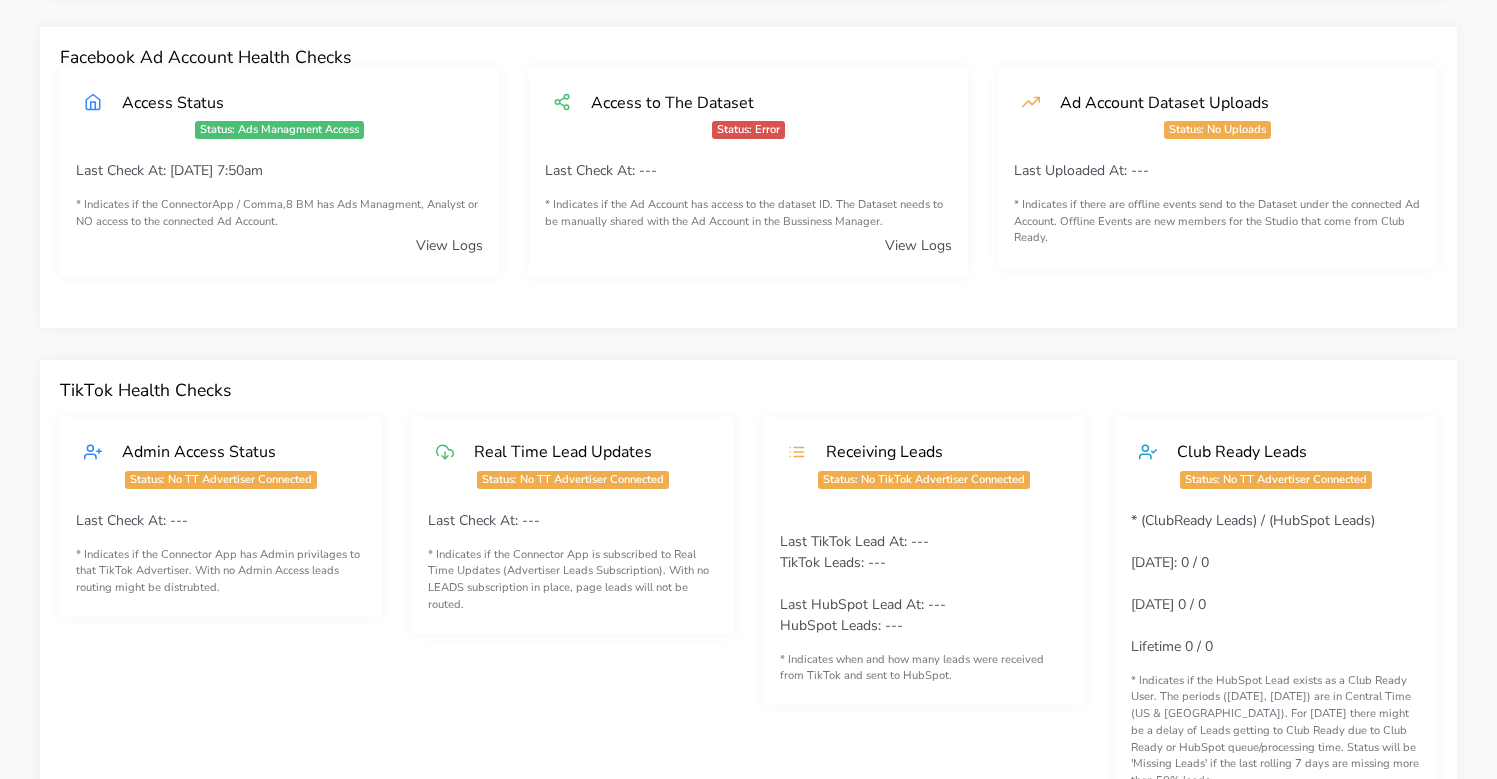 scroll, scrollTop: 1706, scrollLeft: 0, axis: vertical 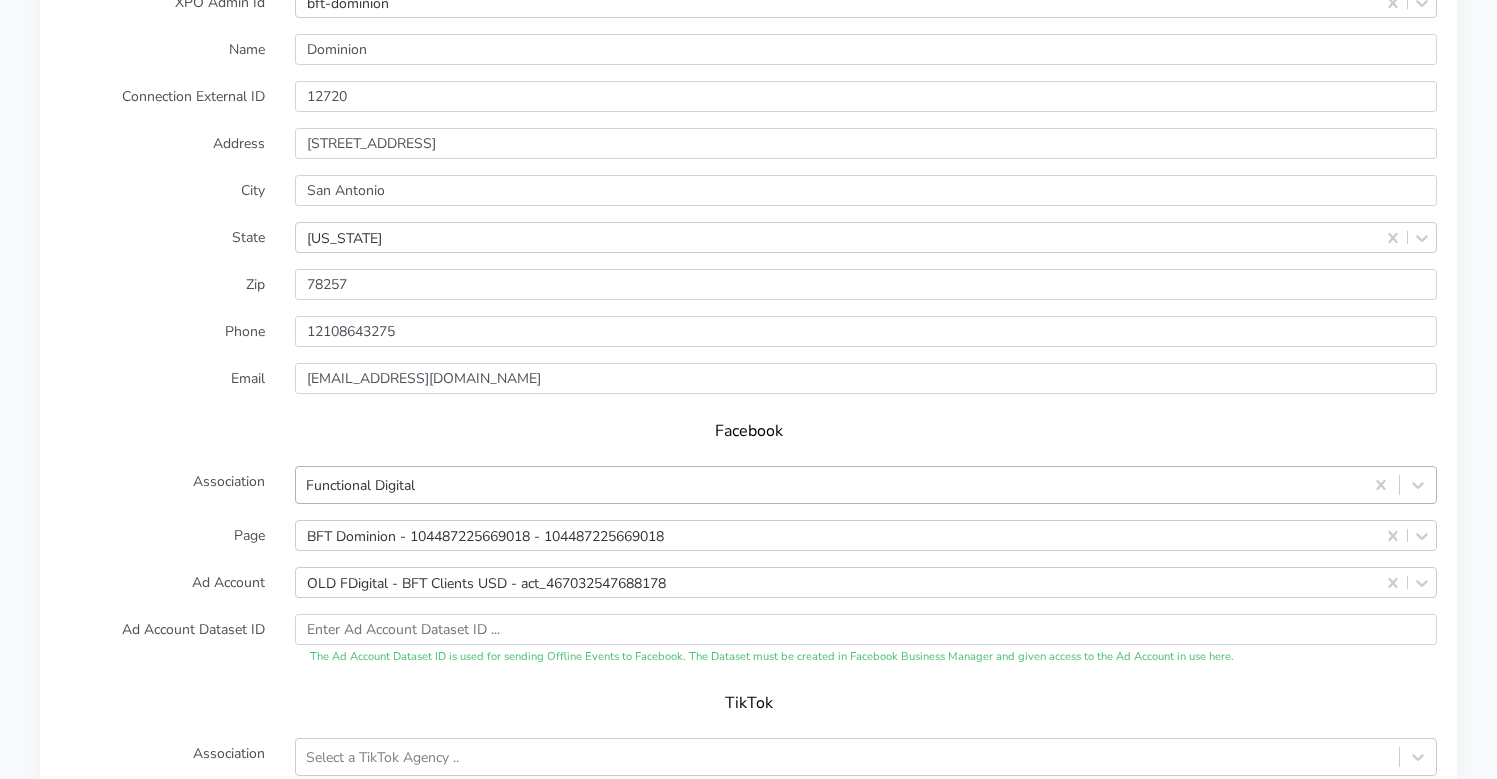 click on "Functional Digital" at bounding box center (829, 485) 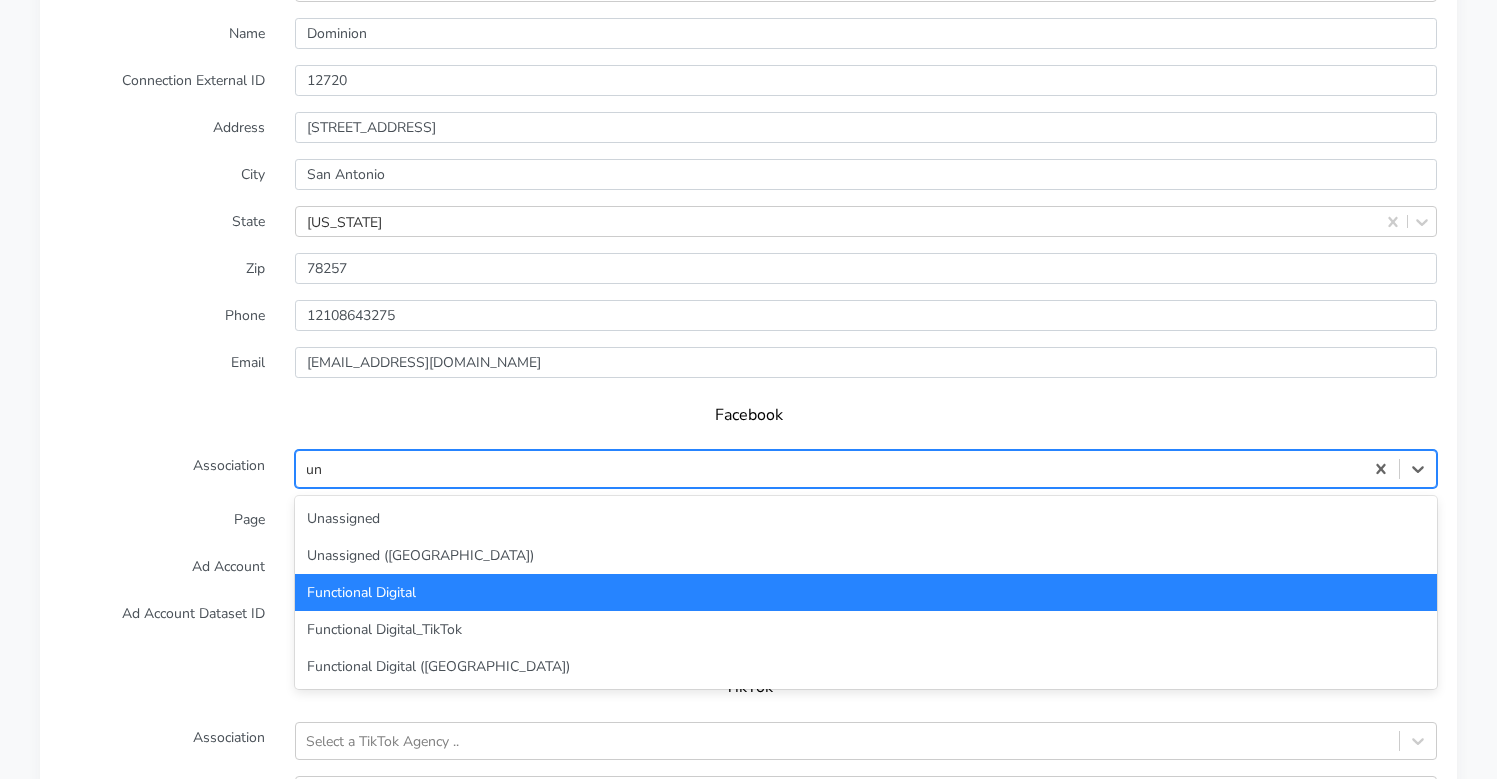 scroll, scrollTop: 0, scrollLeft: 0, axis: both 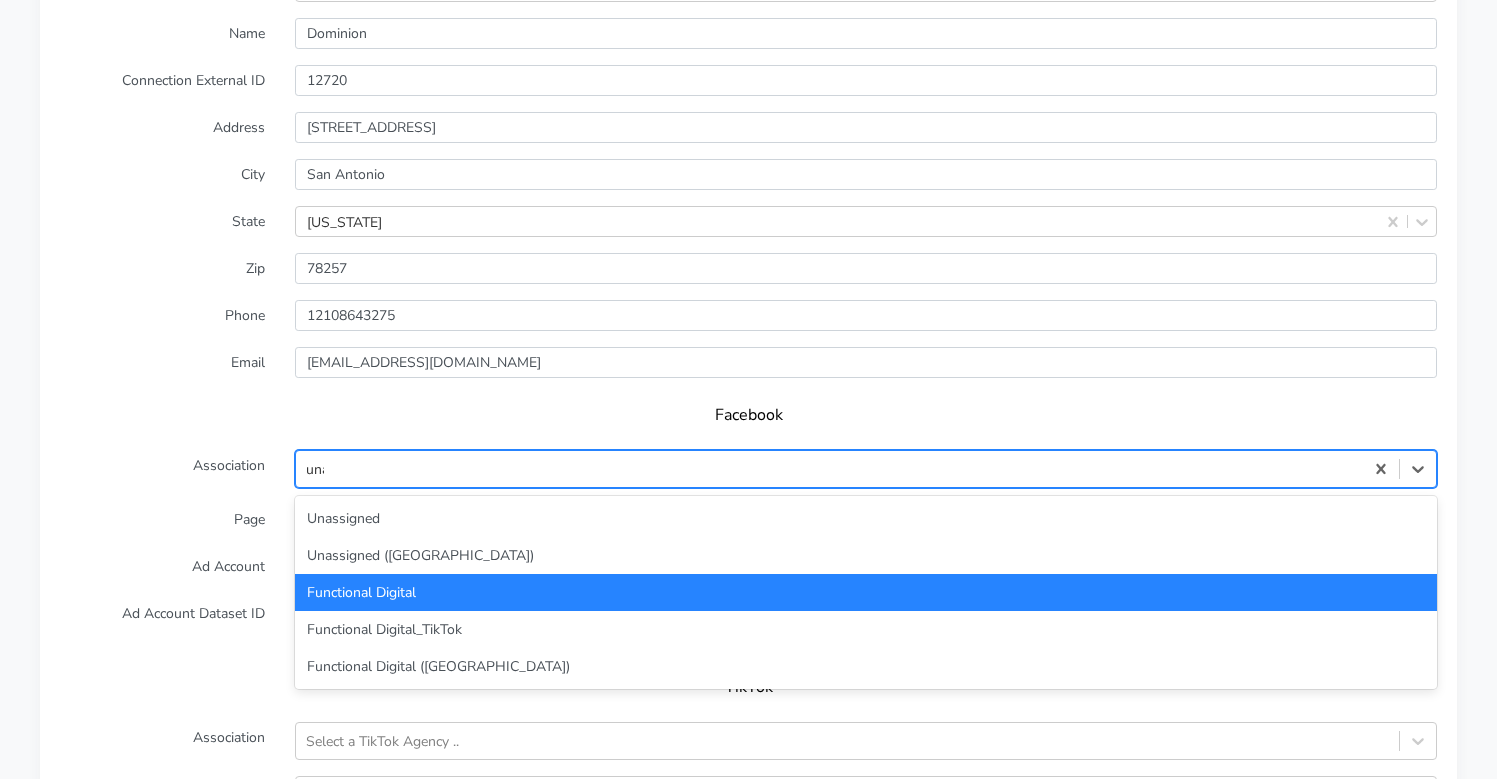 type on "unas" 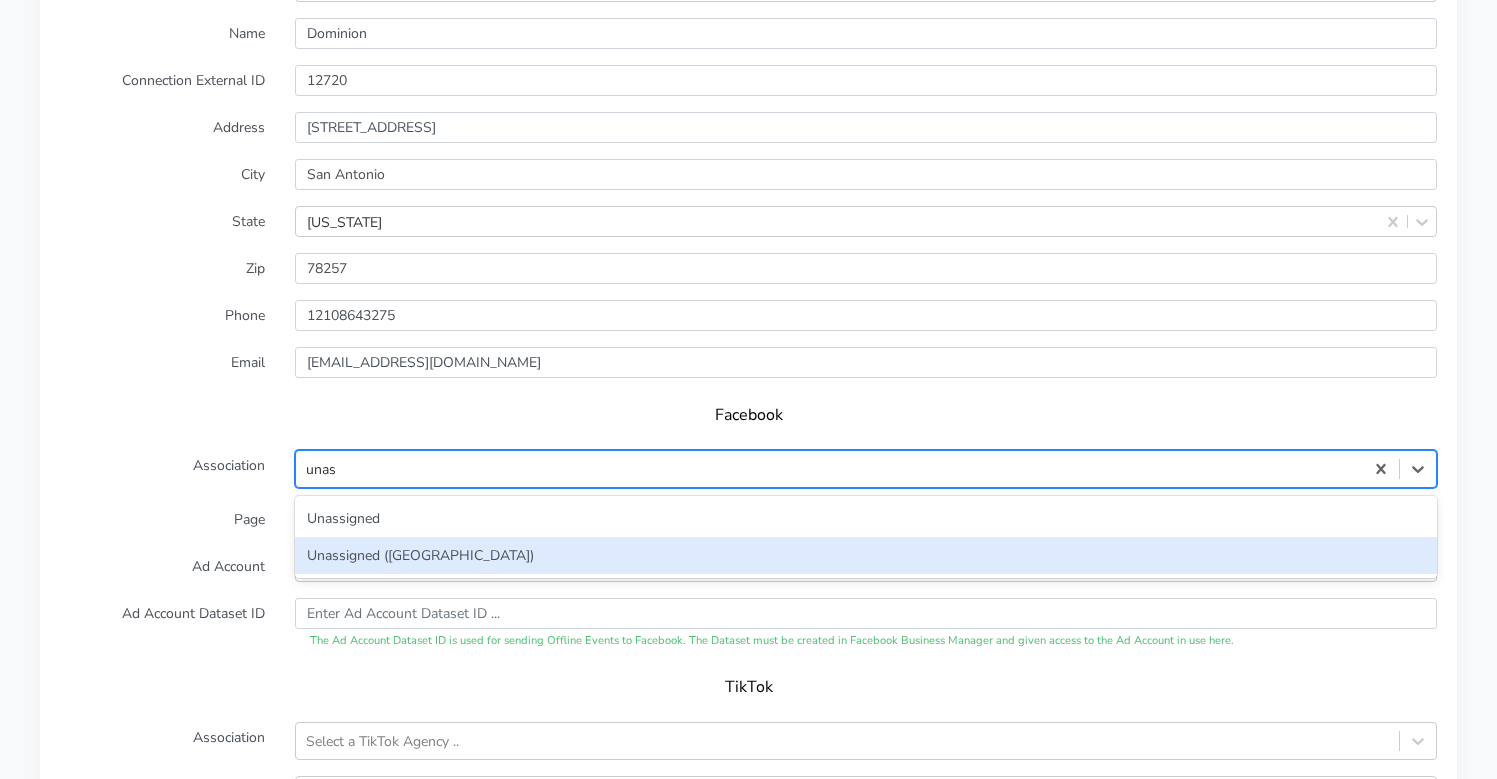 click on "Unassigned ([GEOGRAPHIC_DATA])" at bounding box center (866, 555) 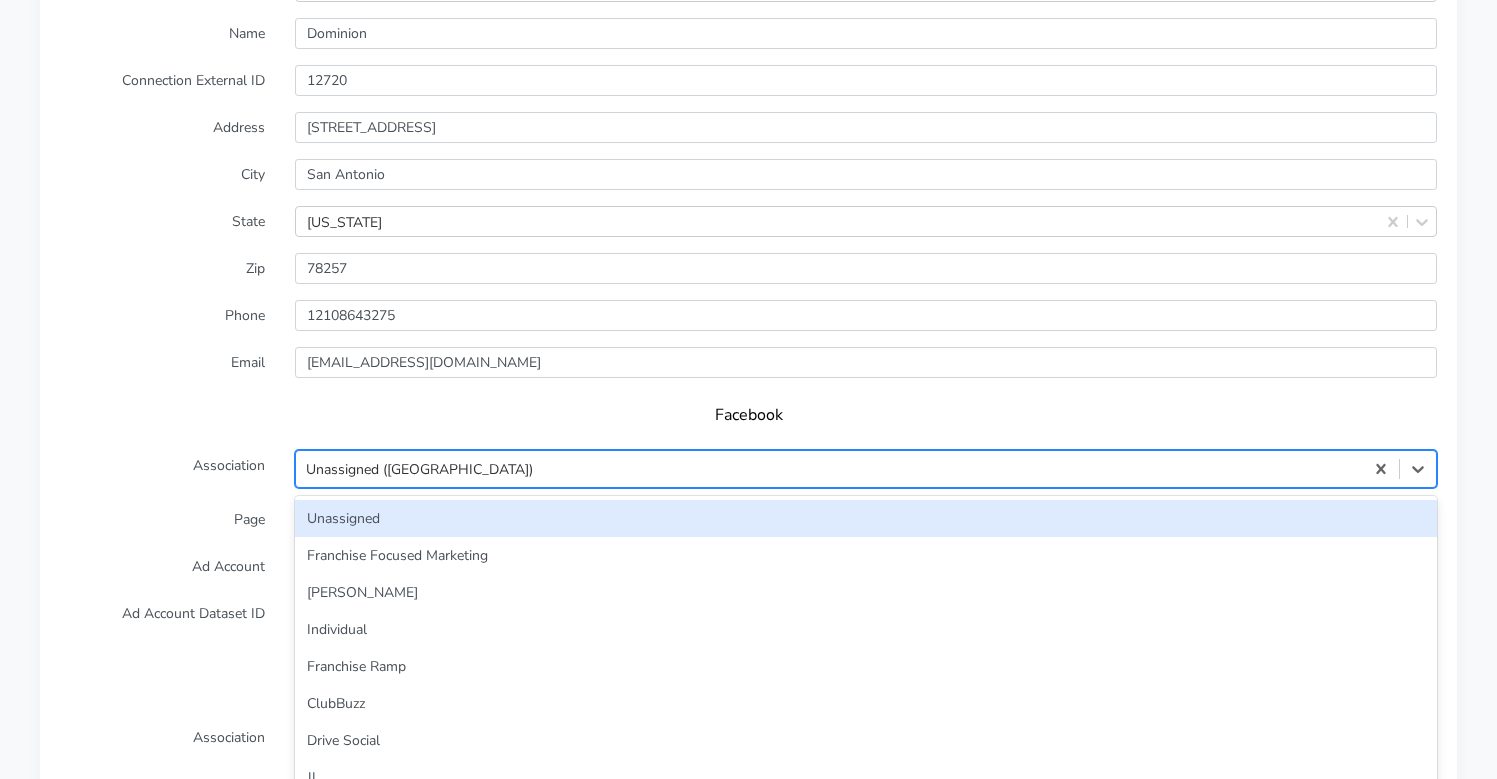 click on "Unassigned ([GEOGRAPHIC_DATA])" at bounding box center (829, 469) 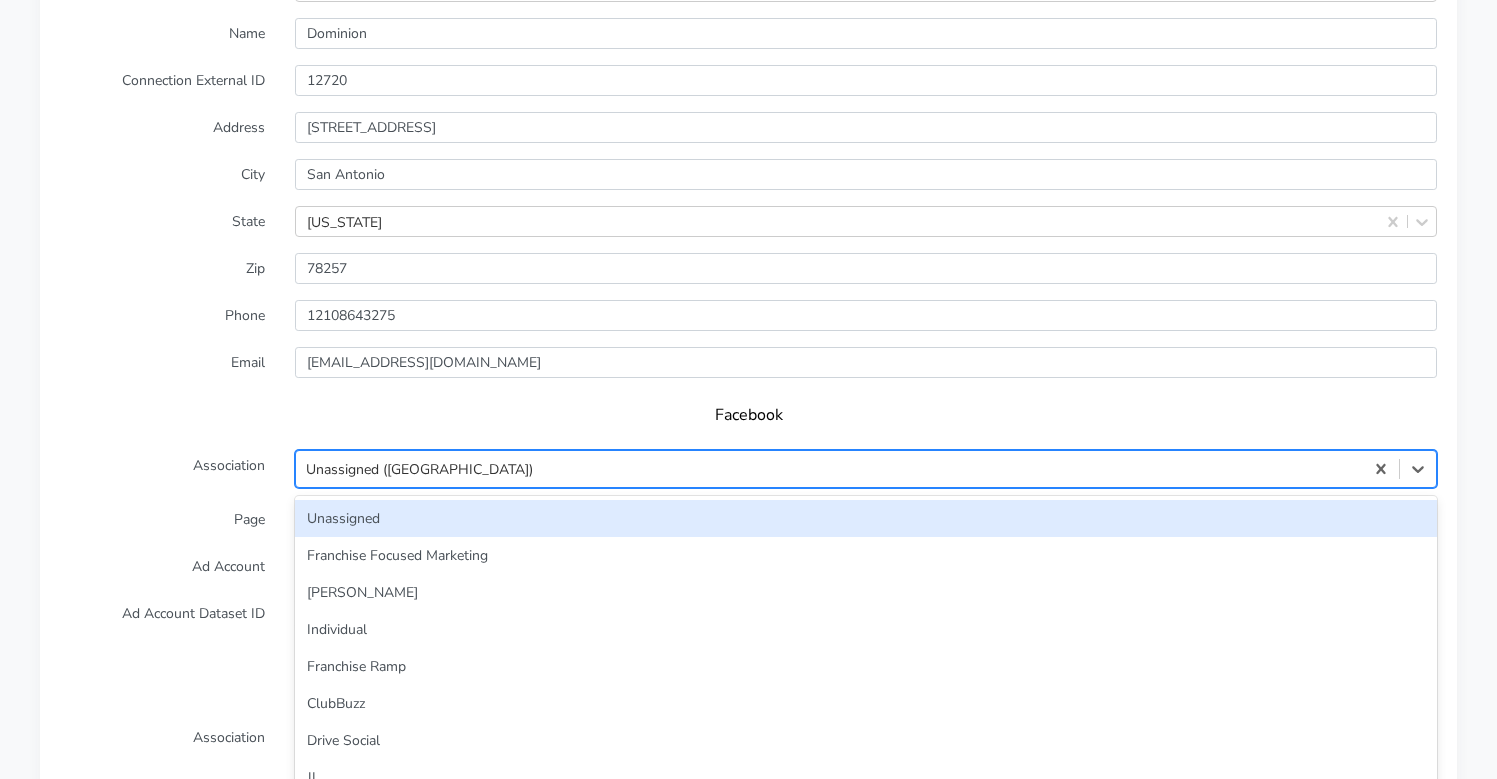 click on "Unassigned" at bounding box center (866, 518) 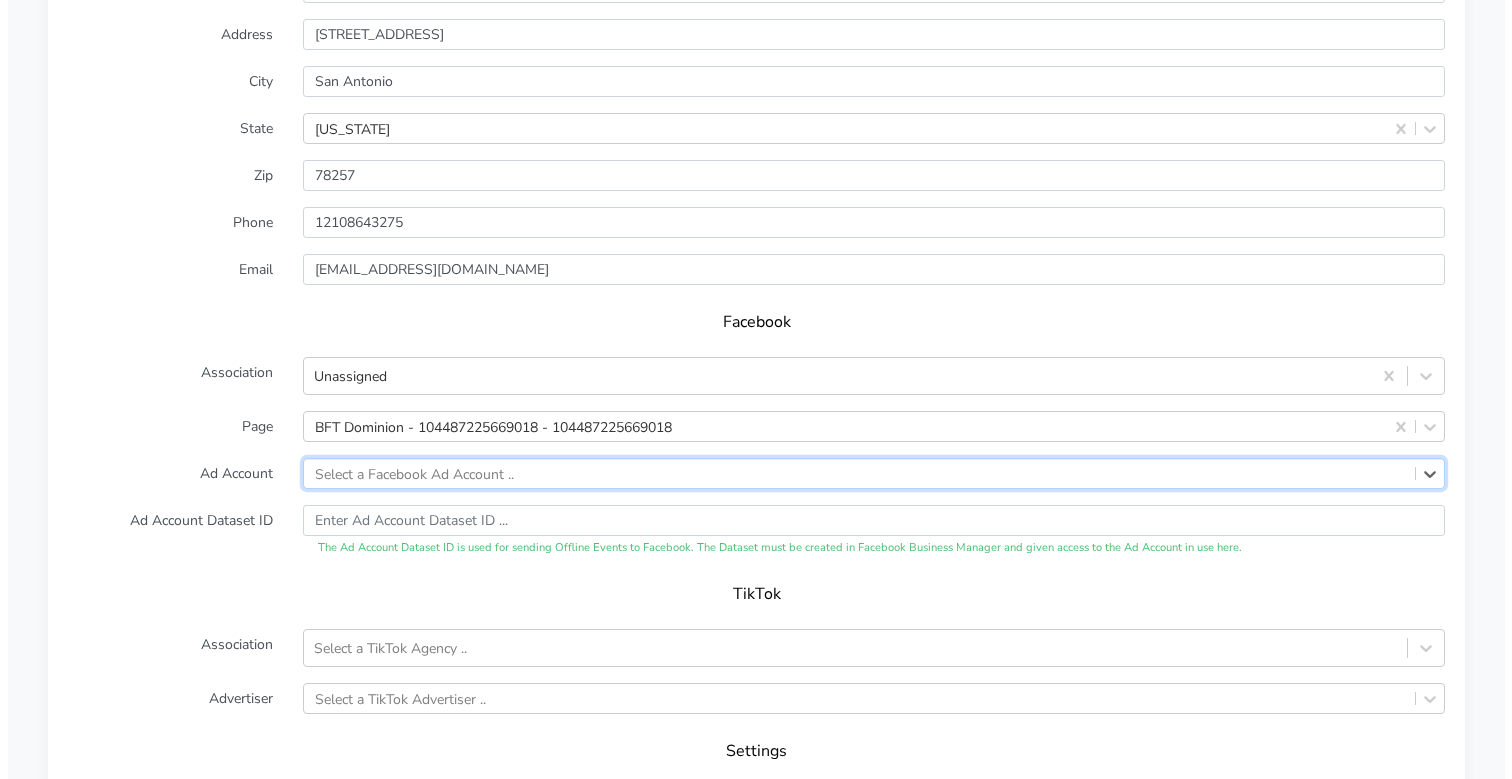scroll, scrollTop: 2110, scrollLeft: 0, axis: vertical 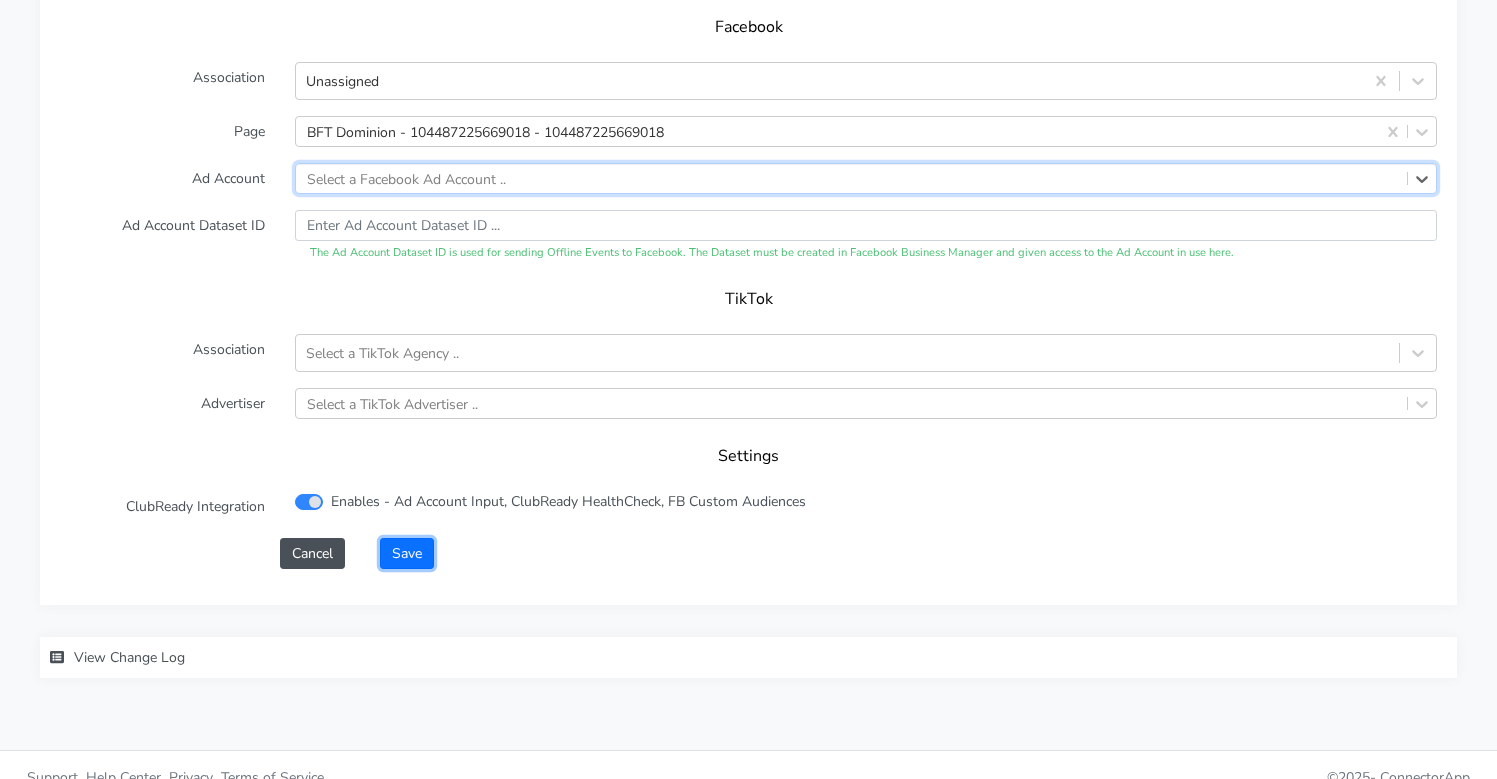 click on "Save" at bounding box center [407, 553] 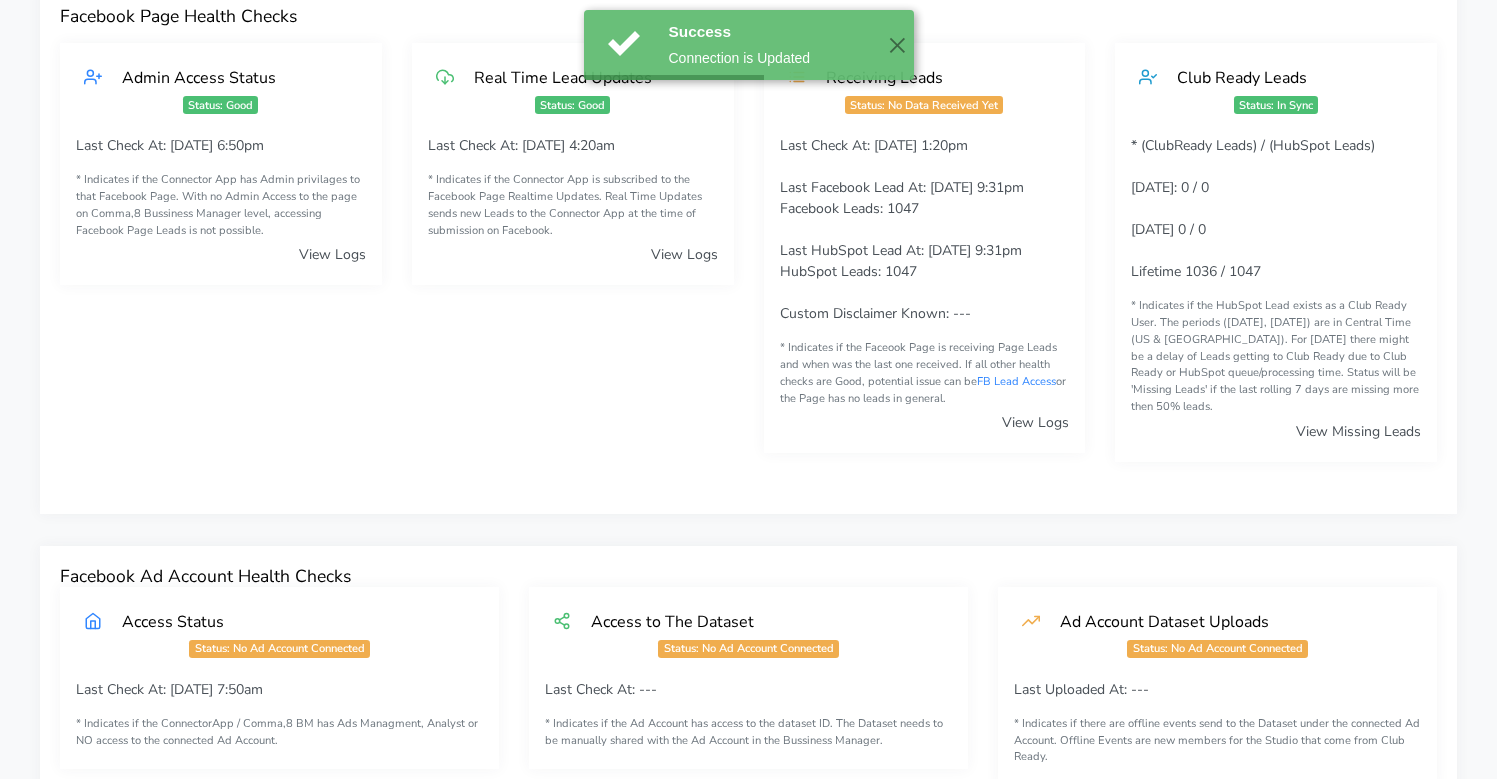 scroll, scrollTop: 0, scrollLeft: 0, axis: both 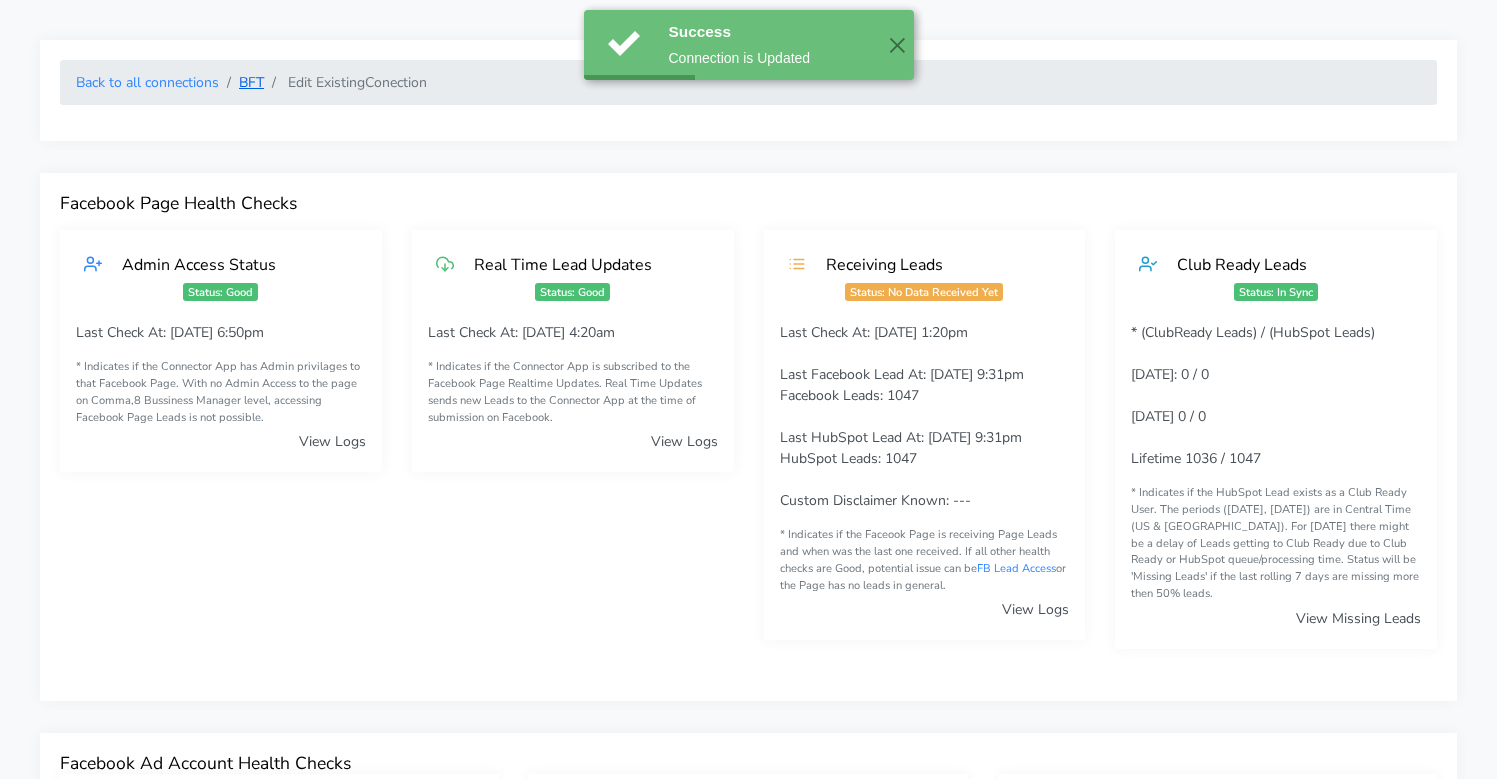 click on "BFT" at bounding box center [251, 82] 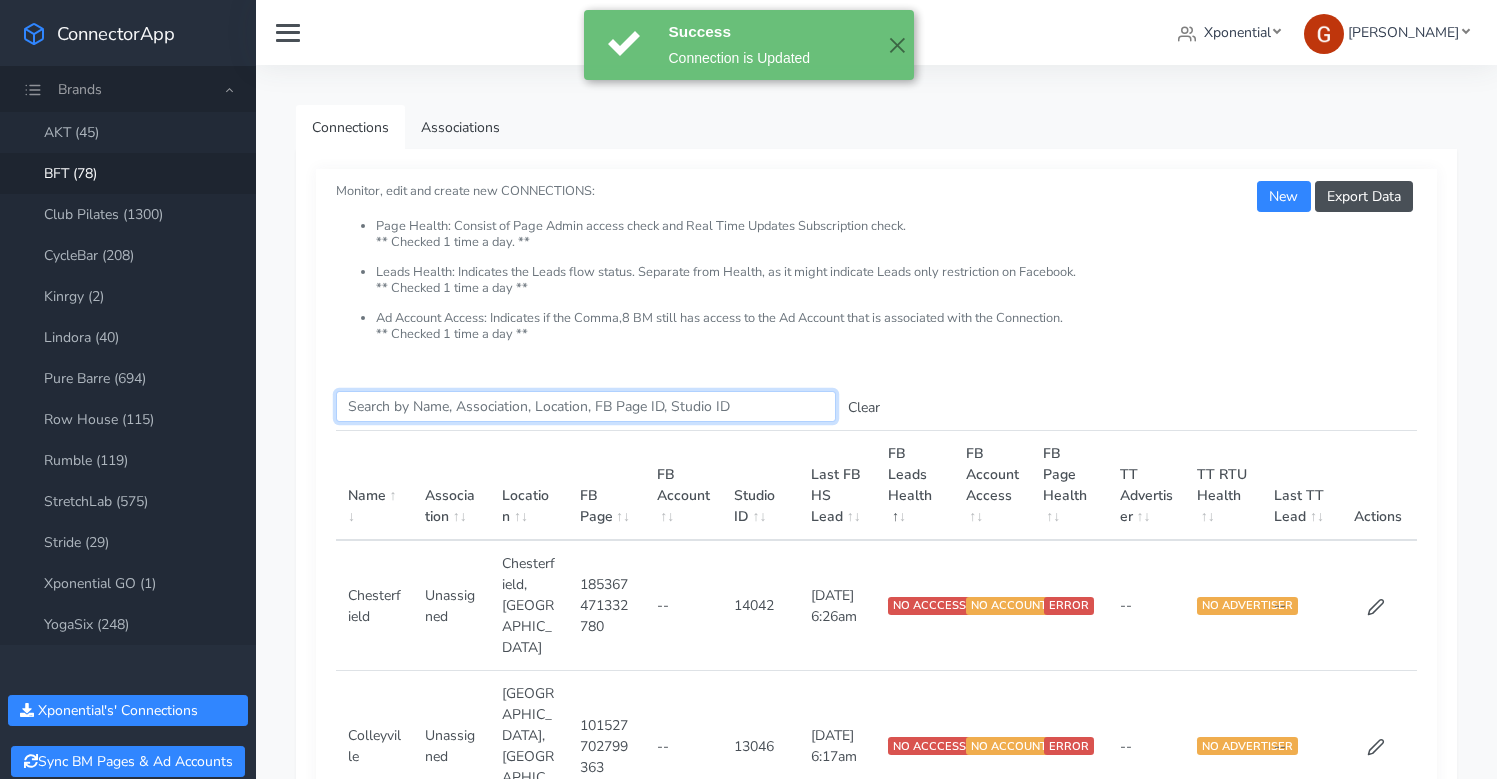 click on "Search this table" at bounding box center (586, 406) 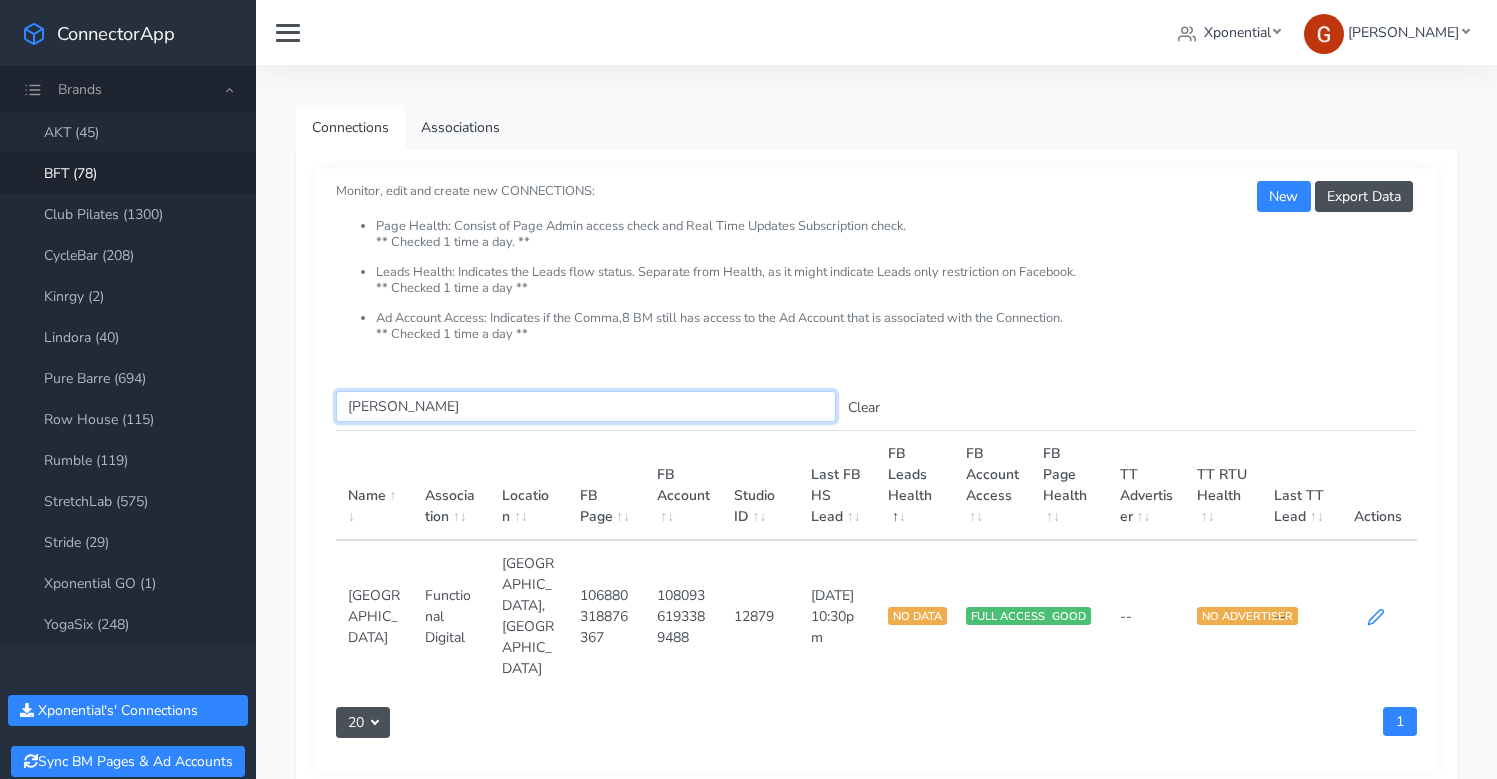 type on "[PERSON_NAME]" 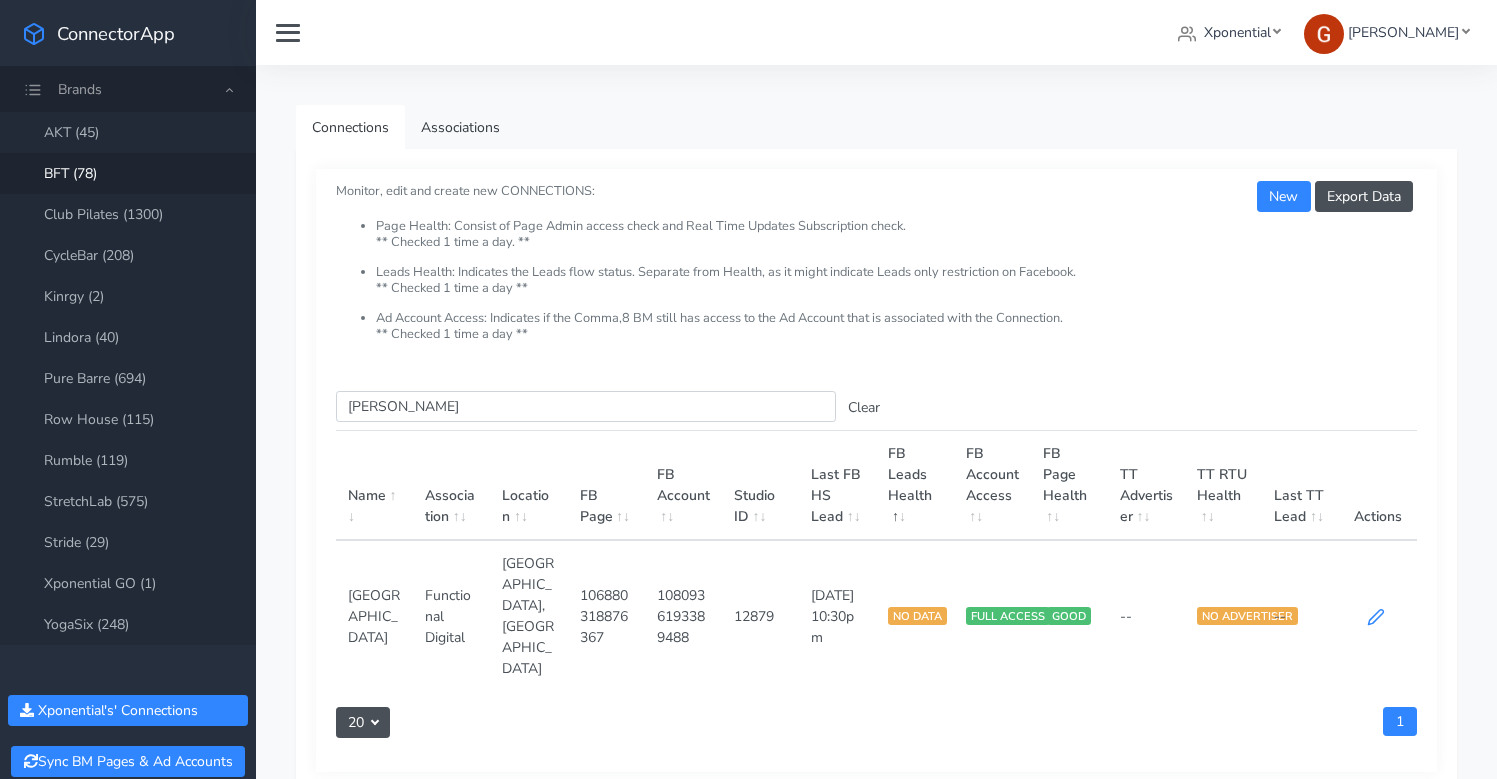 click 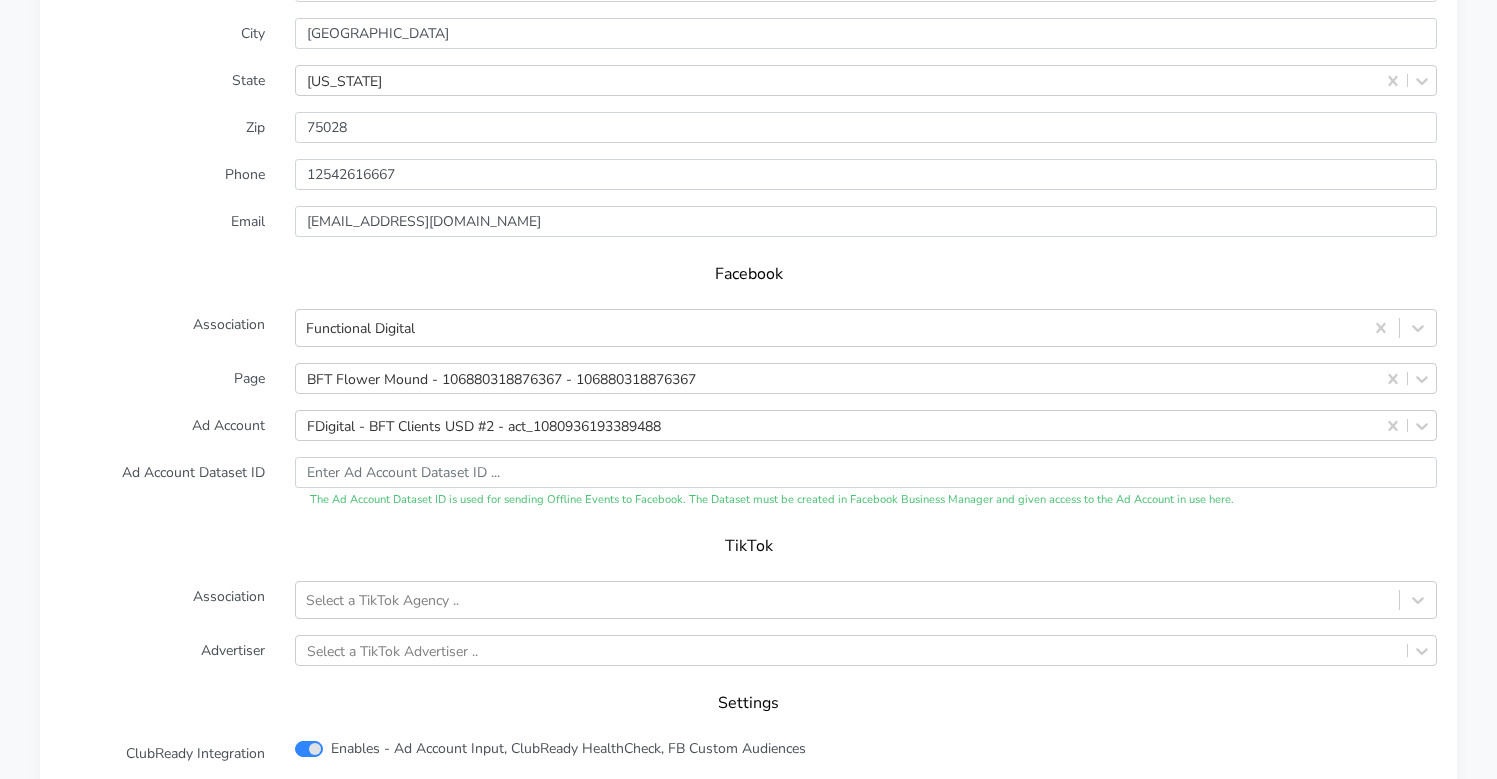scroll, scrollTop: 1909, scrollLeft: 0, axis: vertical 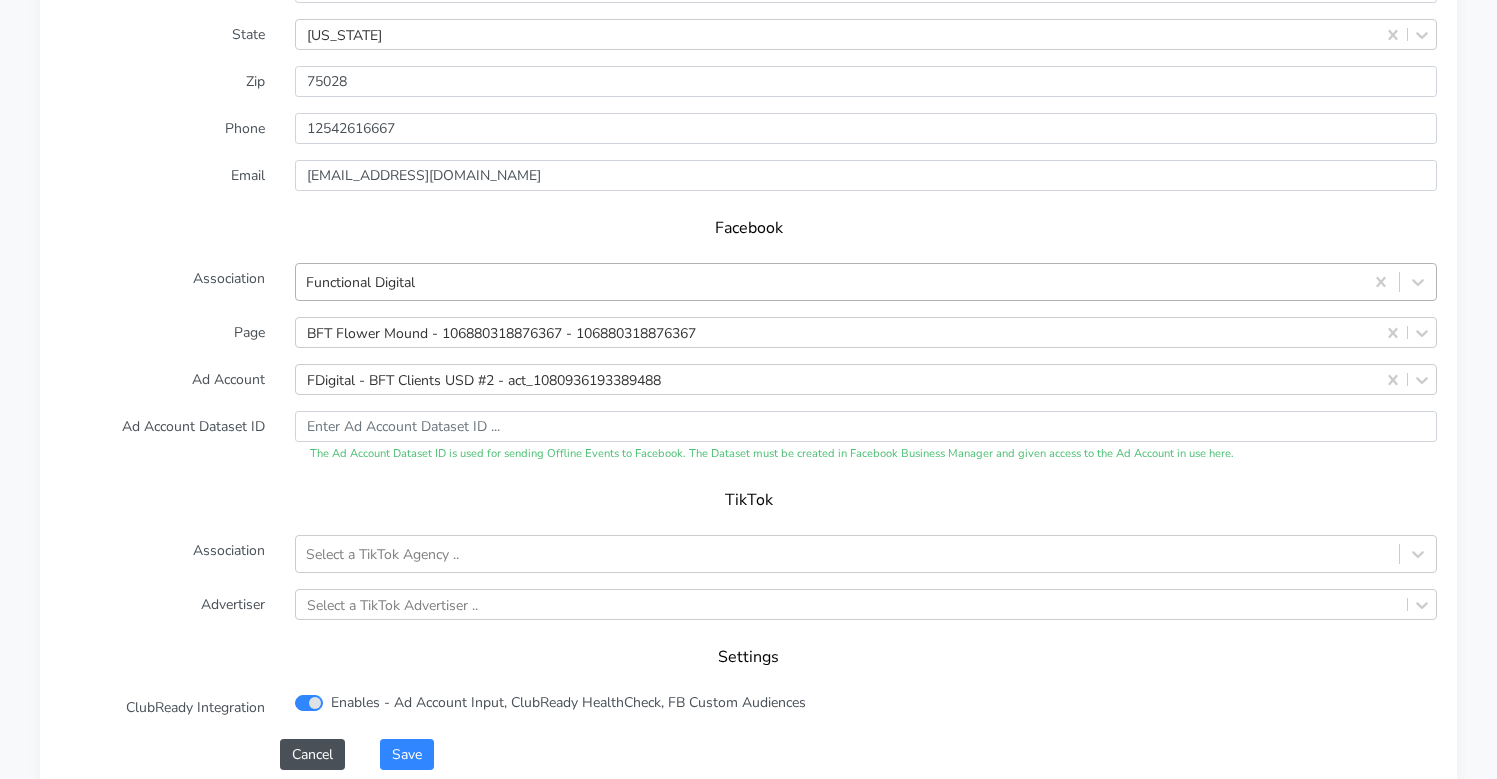 click on "Functional Digital" at bounding box center [829, 282] 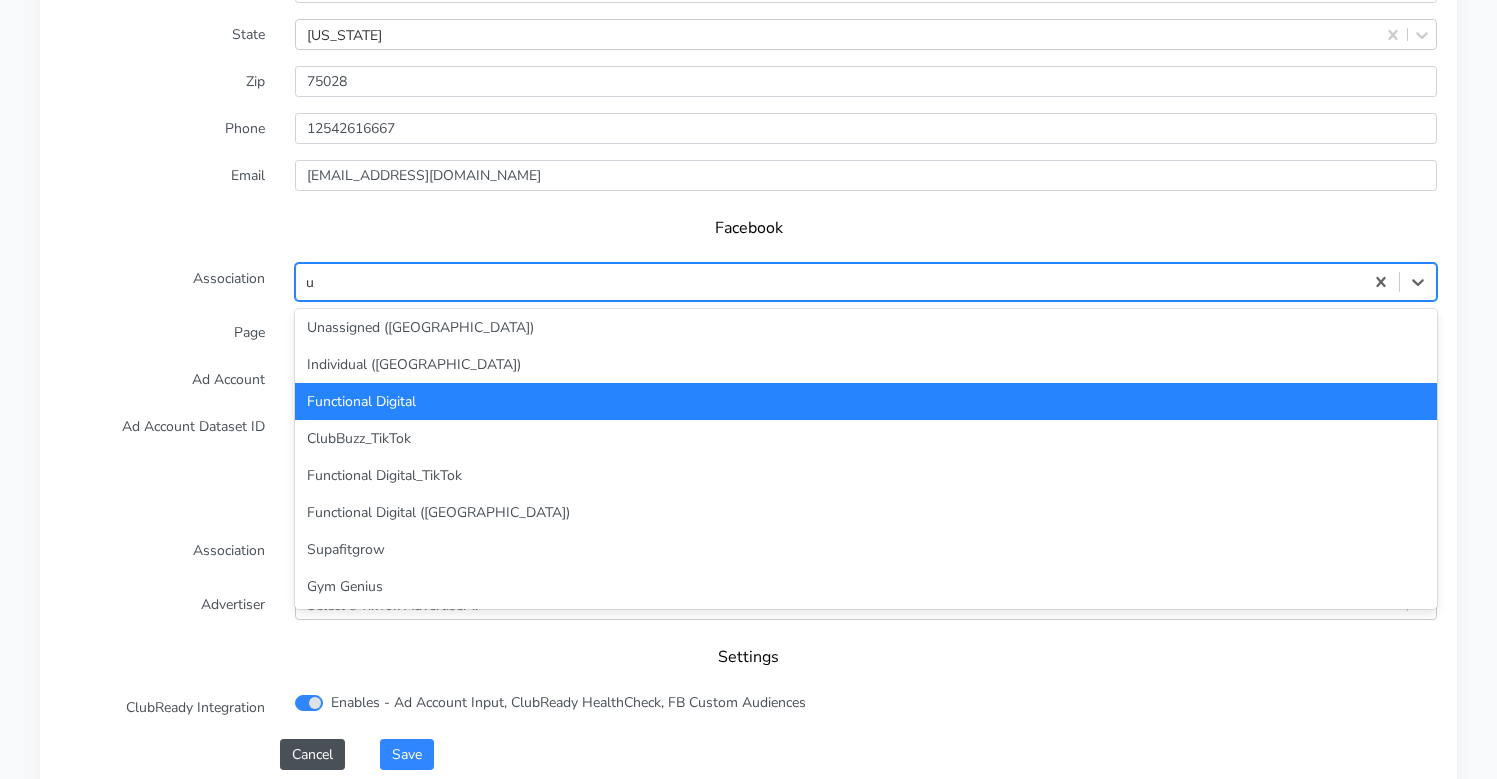 scroll, scrollTop: 0, scrollLeft: 0, axis: both 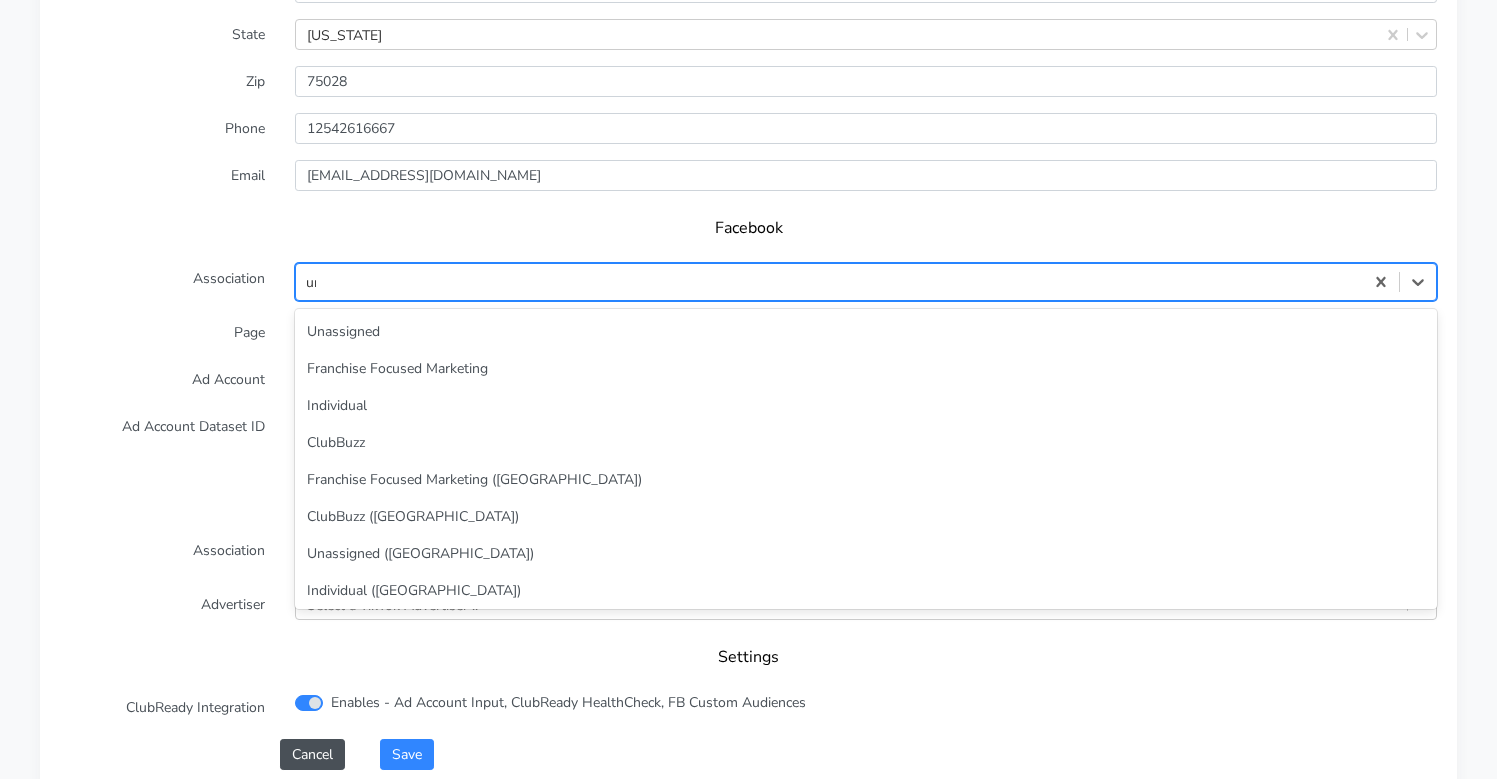 type on "unas" 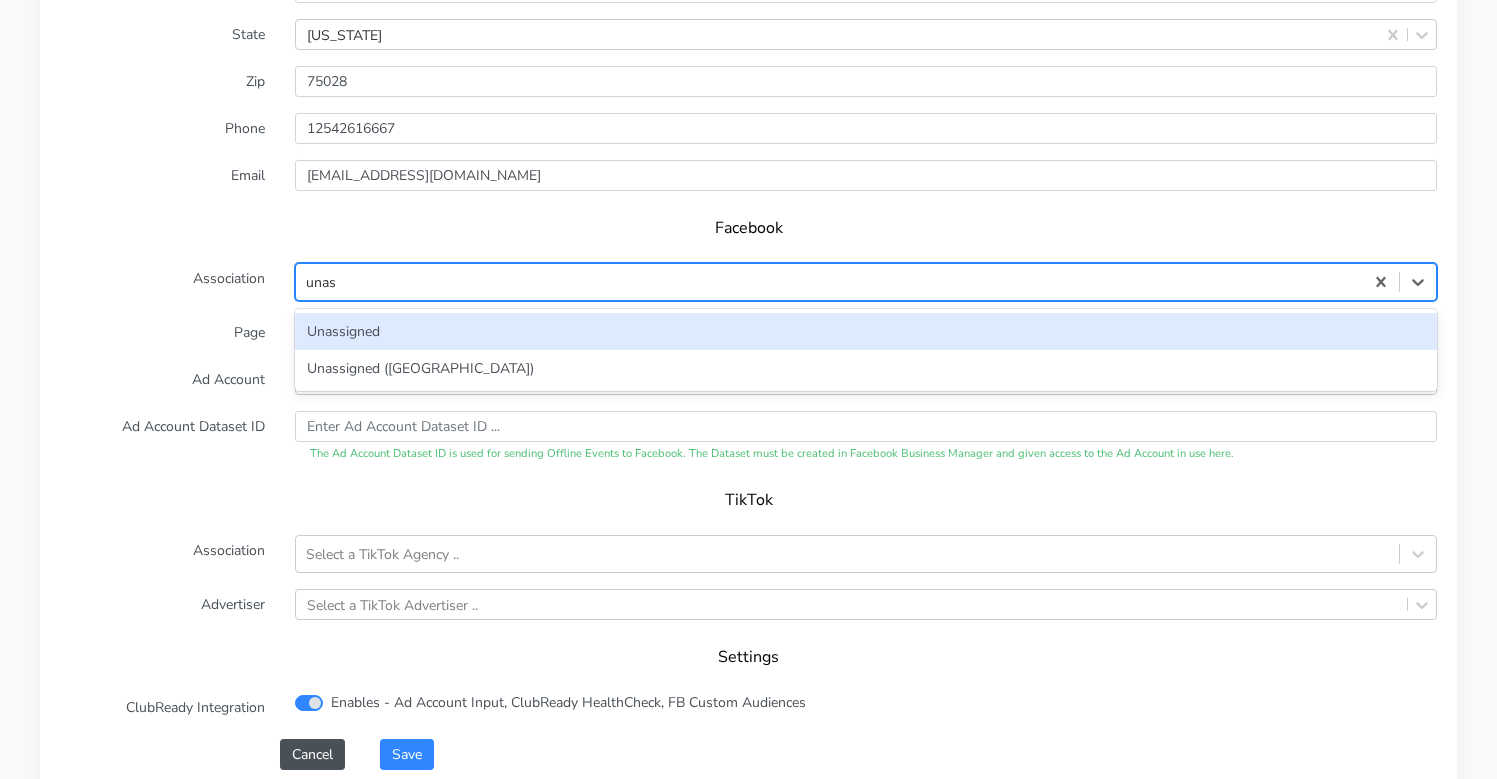 click on "Unassigned" at bounding box center (866, 331) 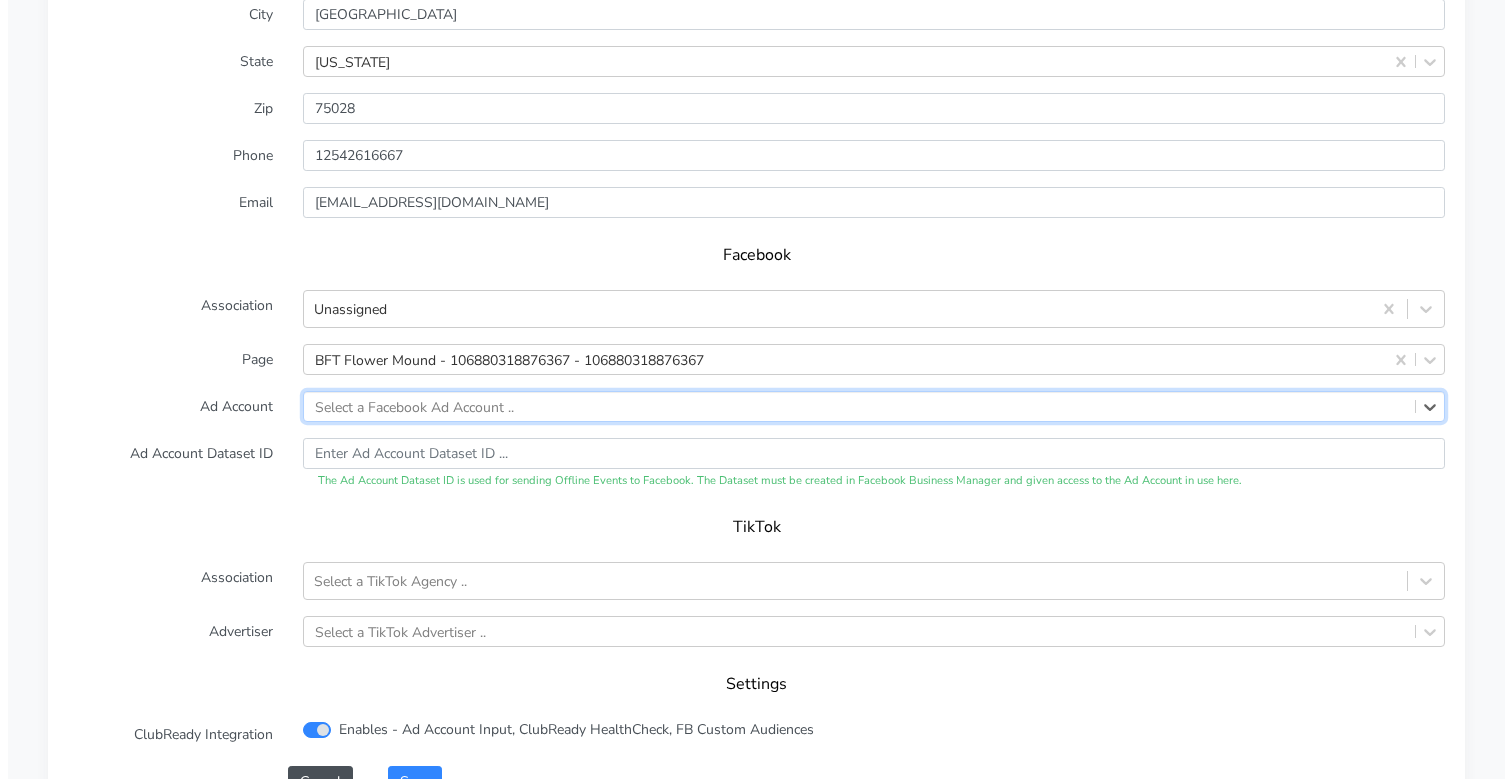 scroll, scrollTop: 1871, scrollLeft: 0, axis: vertical 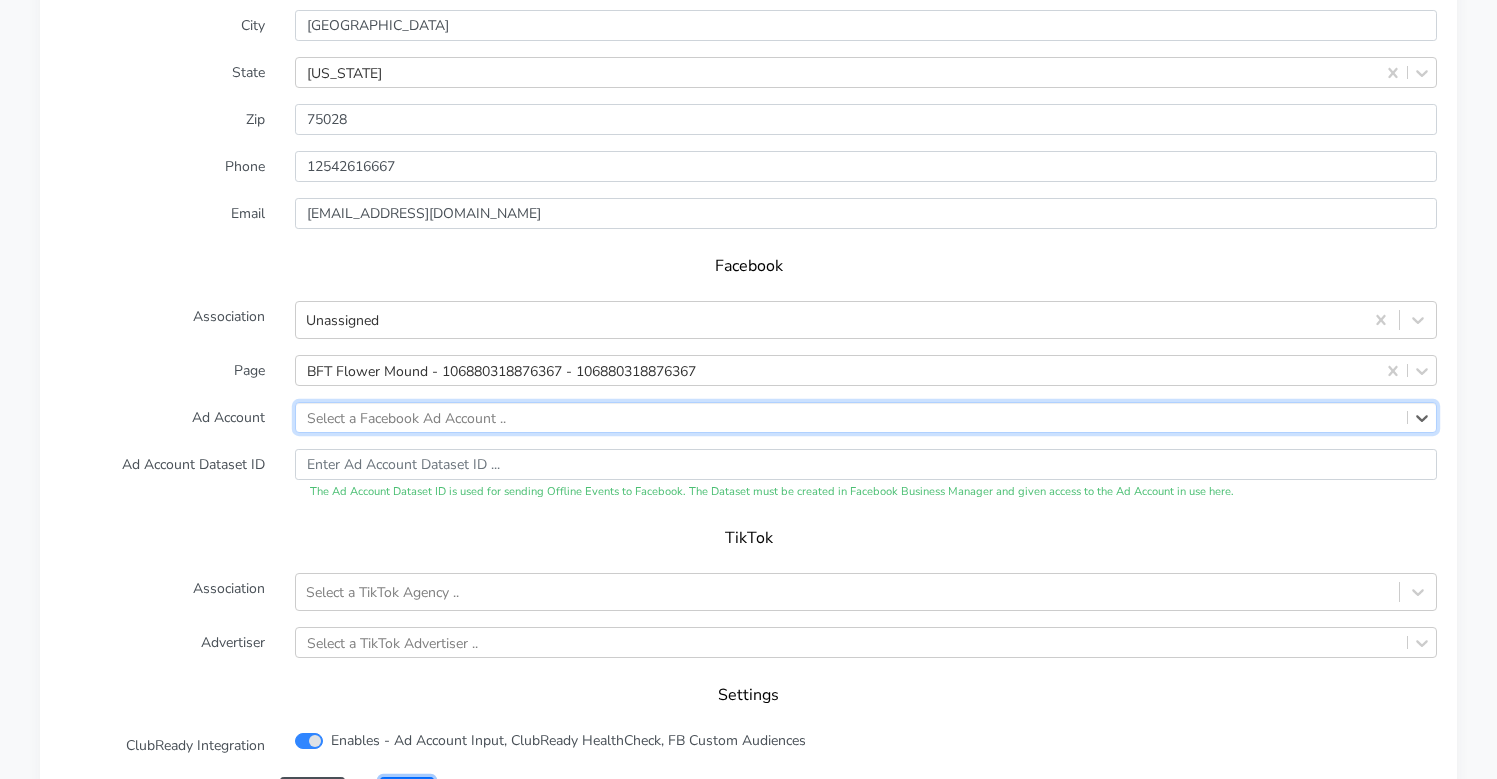 click on "Save" at bounding box center (407, 792) 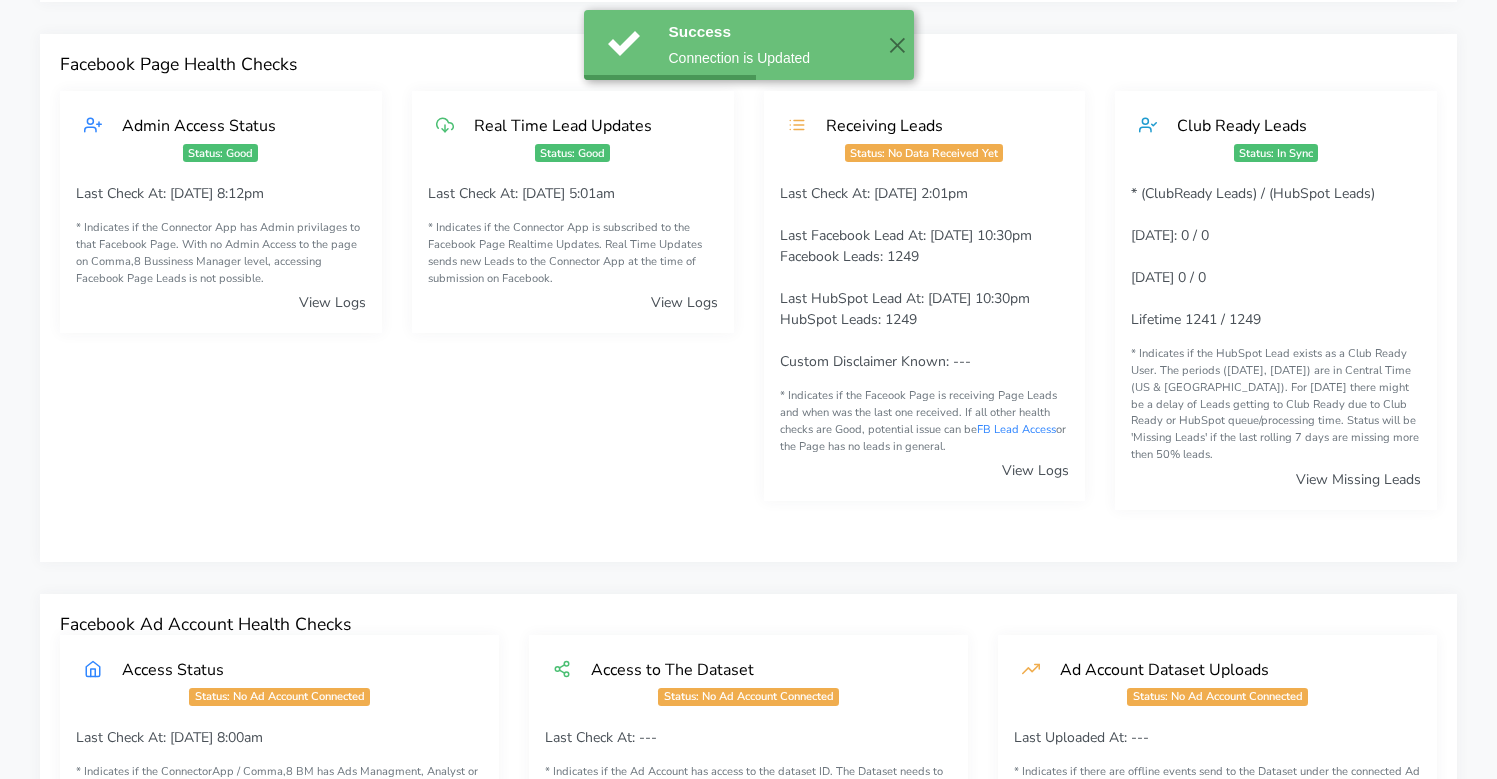 scroll, scrollTop: 0, scrollLeft: 0, axis: both 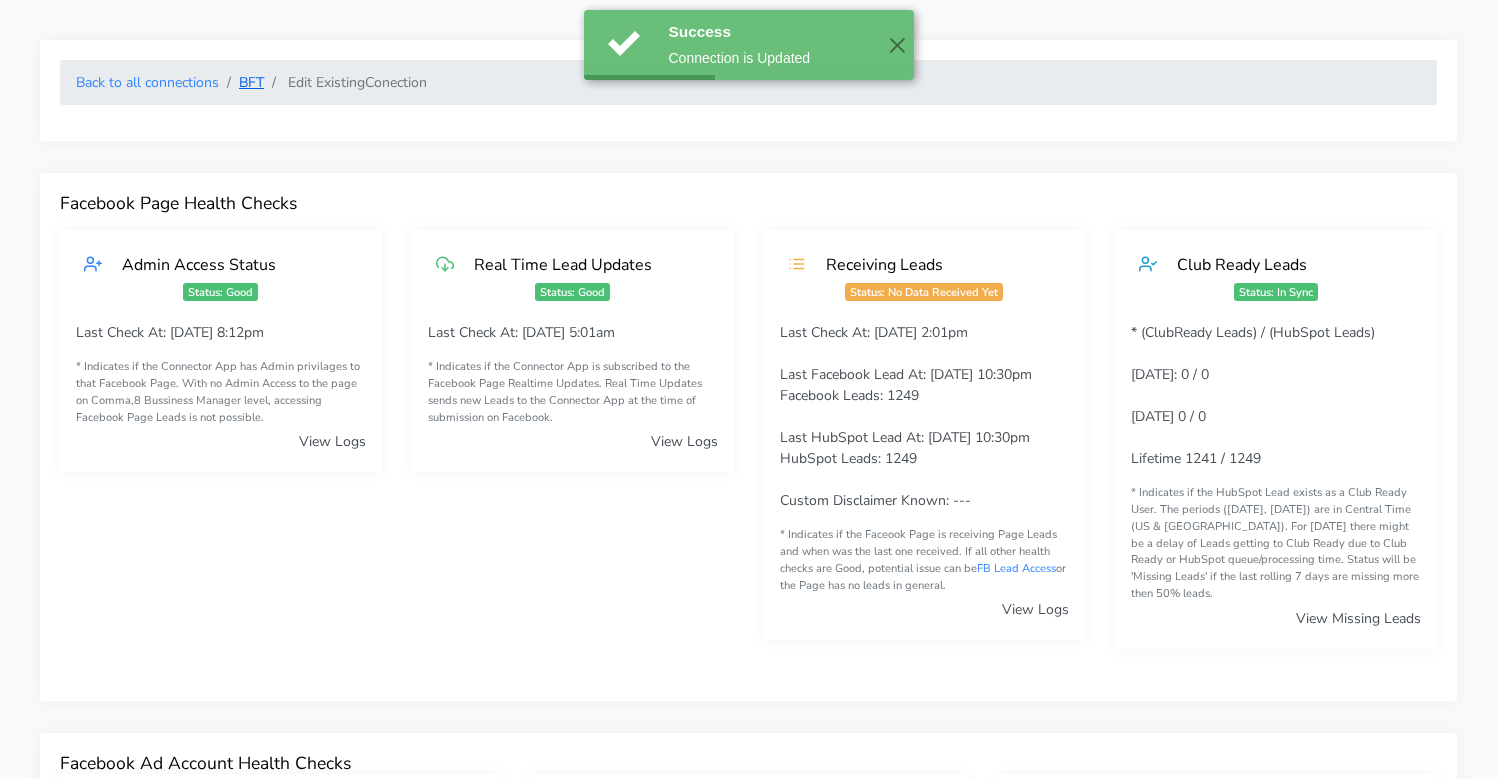 click on "BFT" at bounding box center [251, 82] 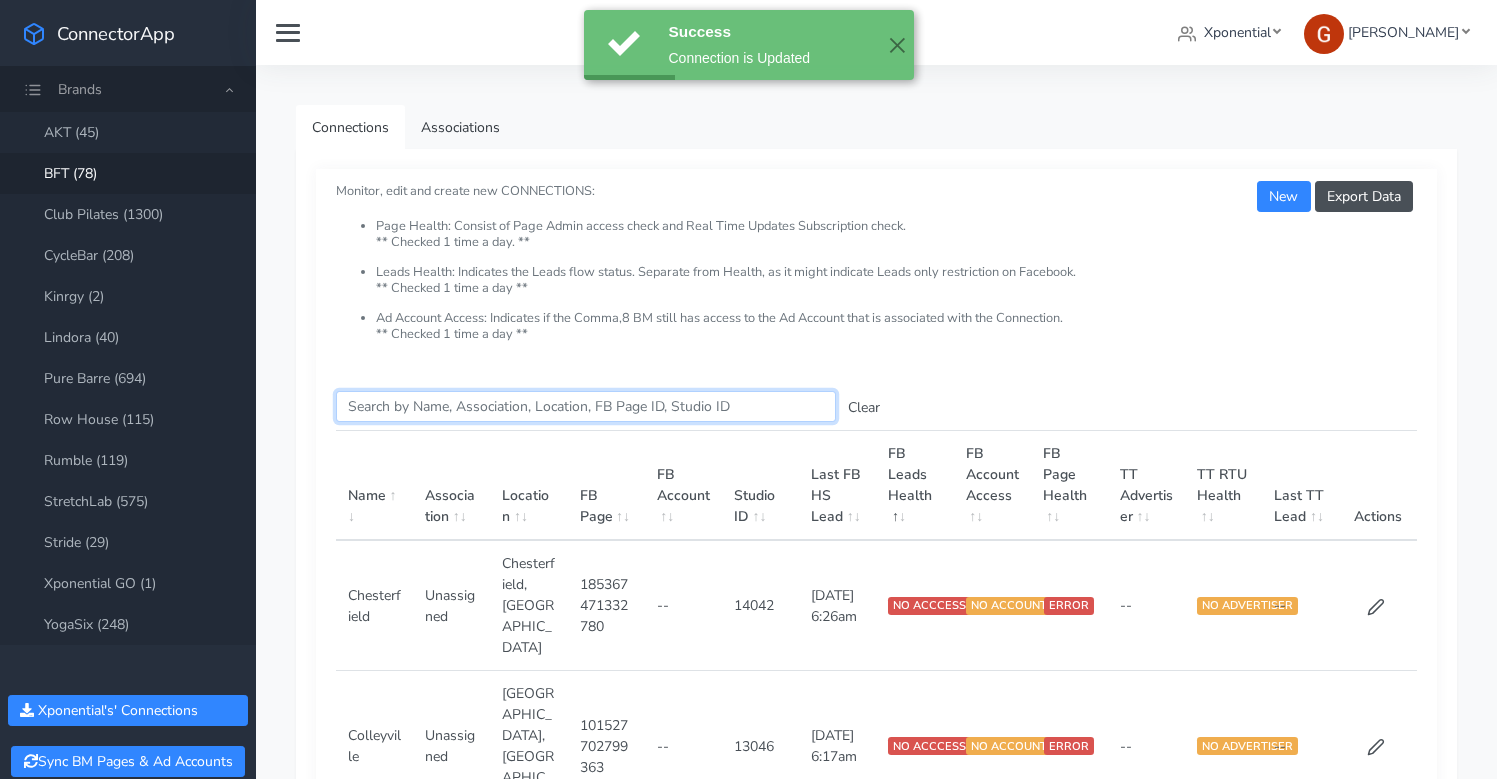 click on "Search this table" at bounding box center [586, 406] 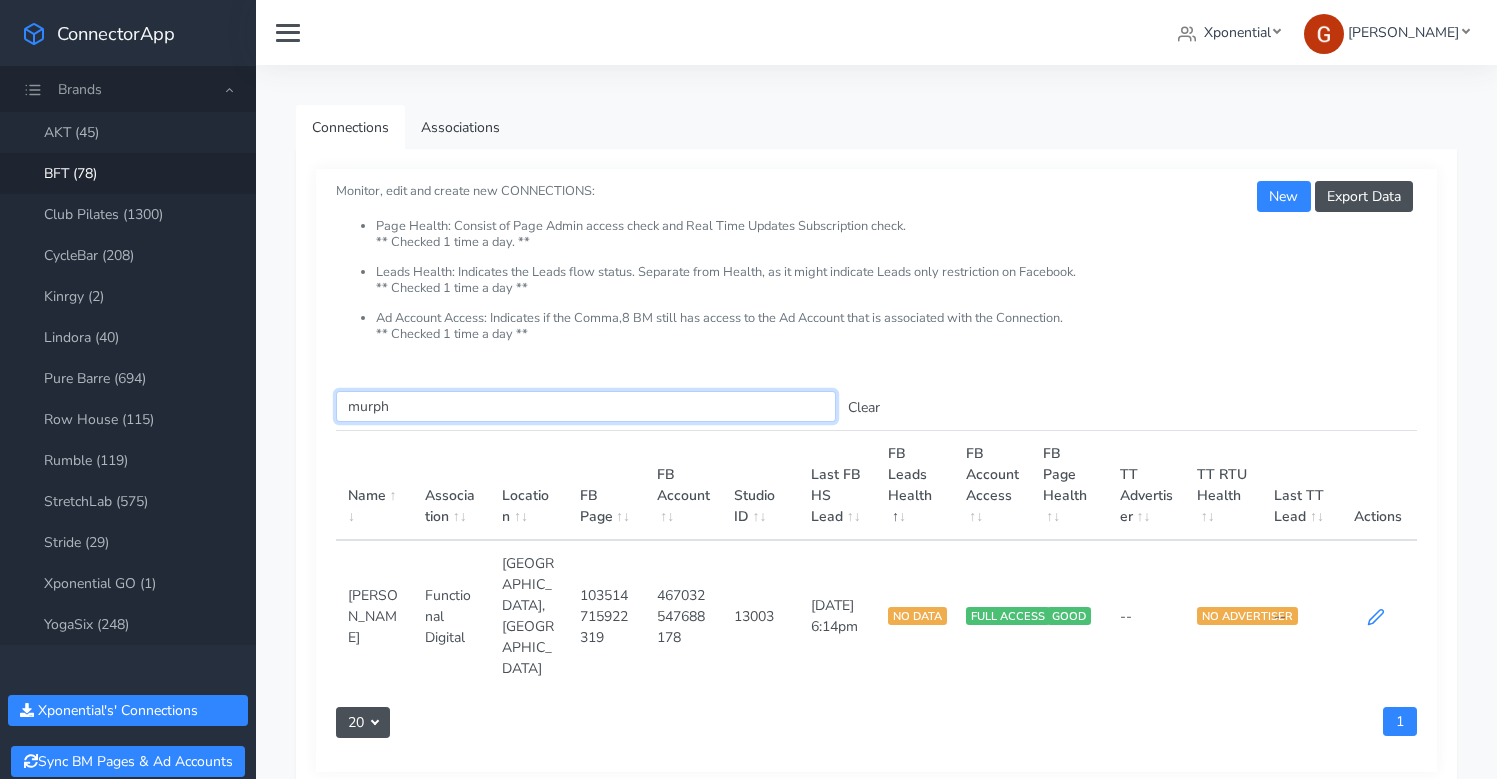 type on "murph" 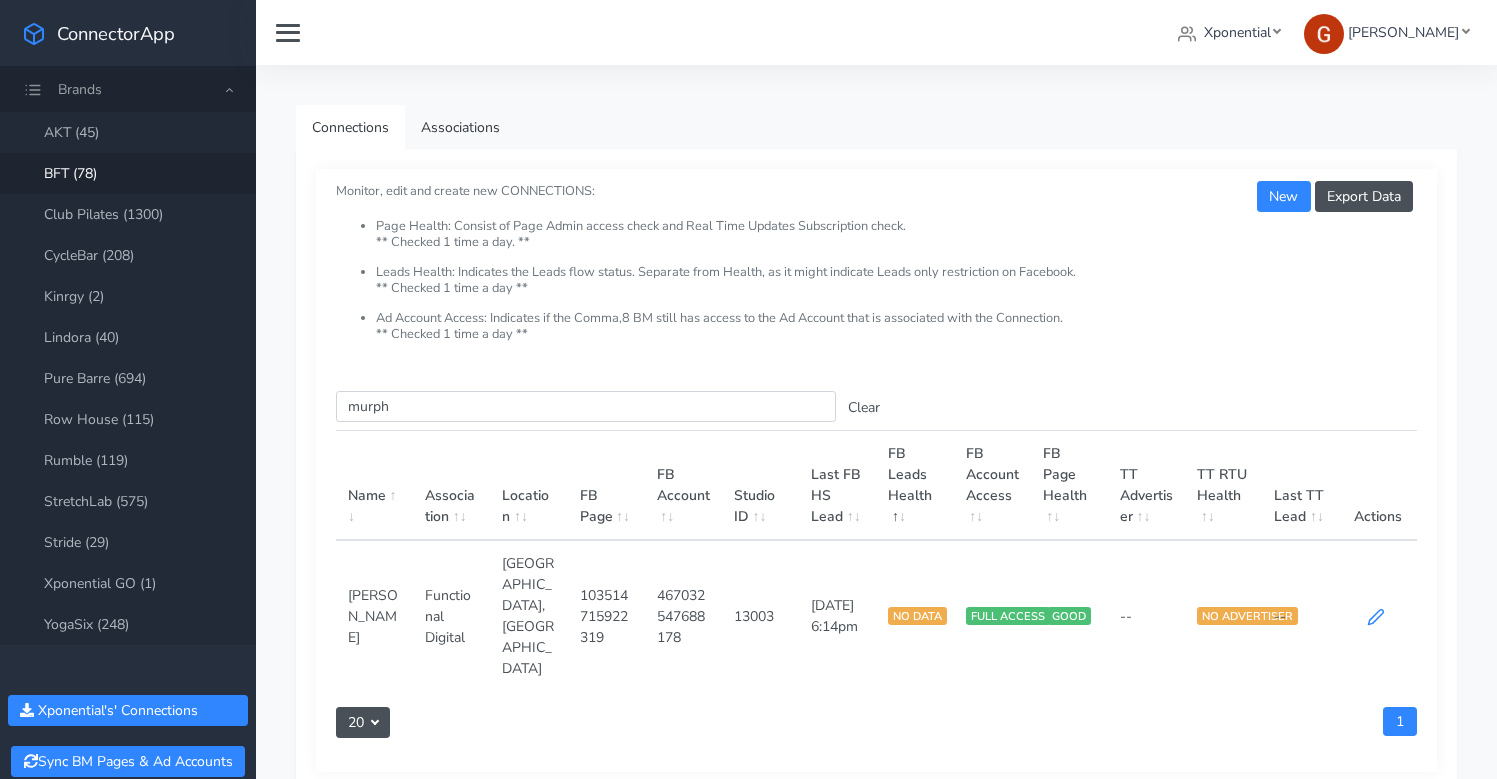 click 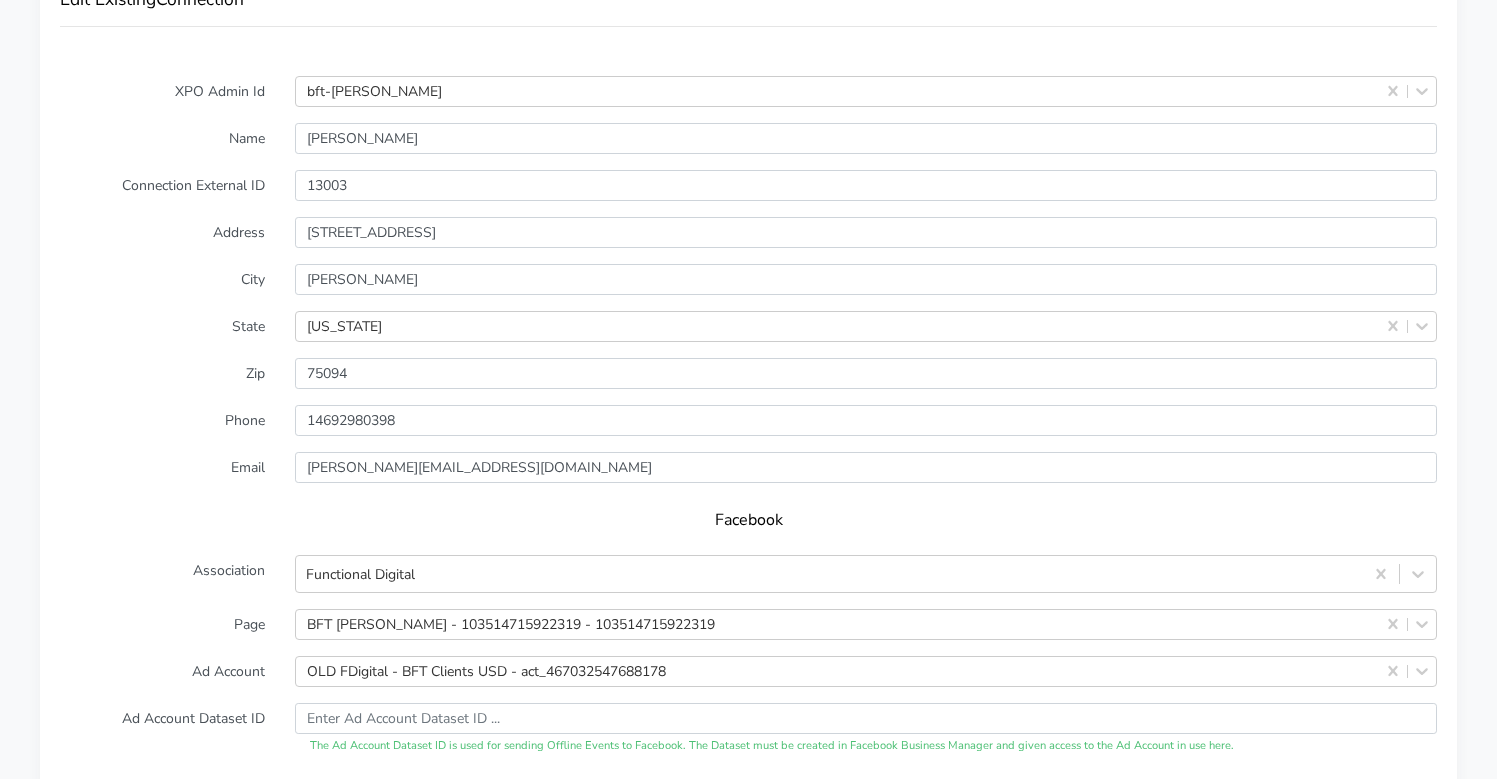 scroll, scrollTop: 2028, scrollLeft: 0, axis: vertical 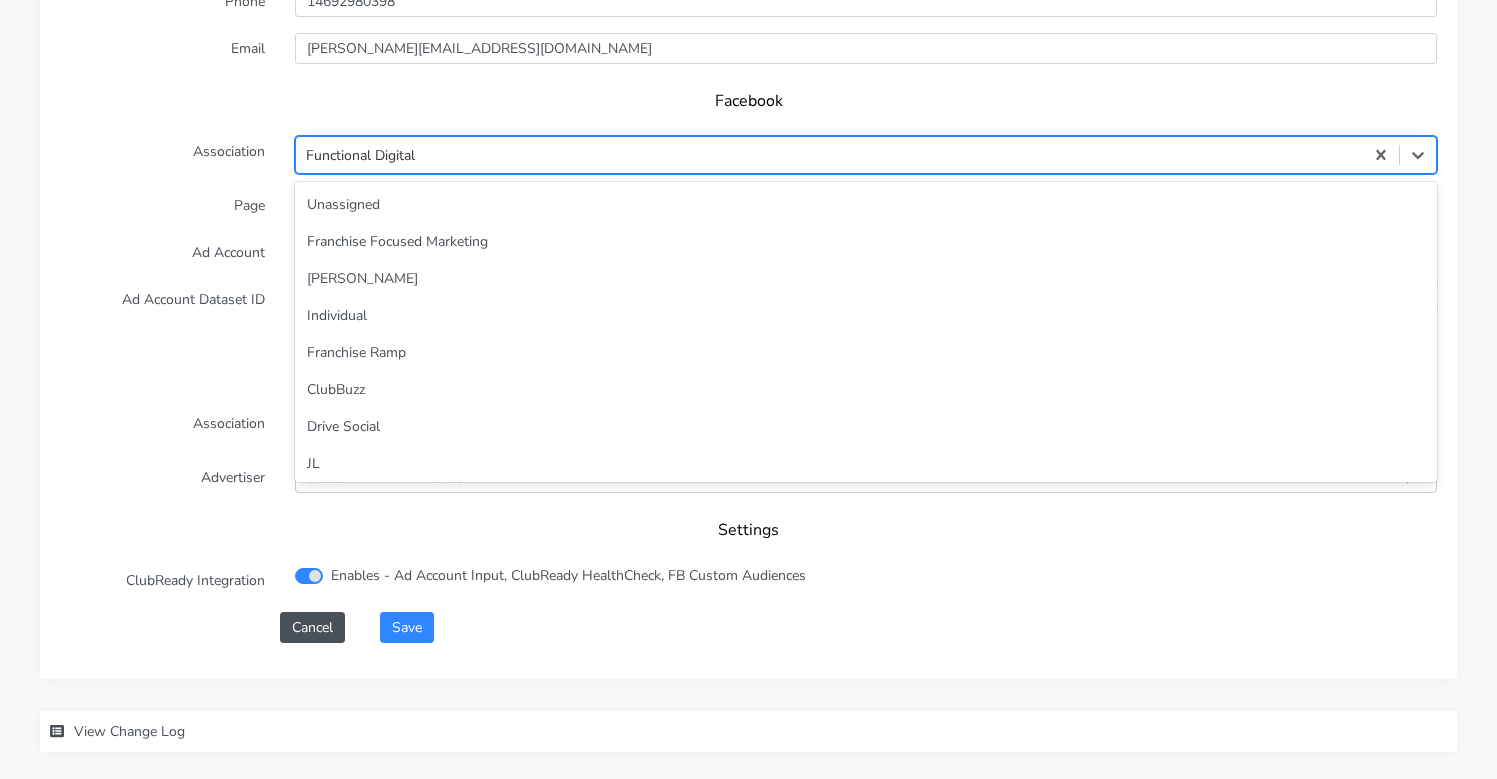 click on "Functional Digital" at bounding box center (360, 154) 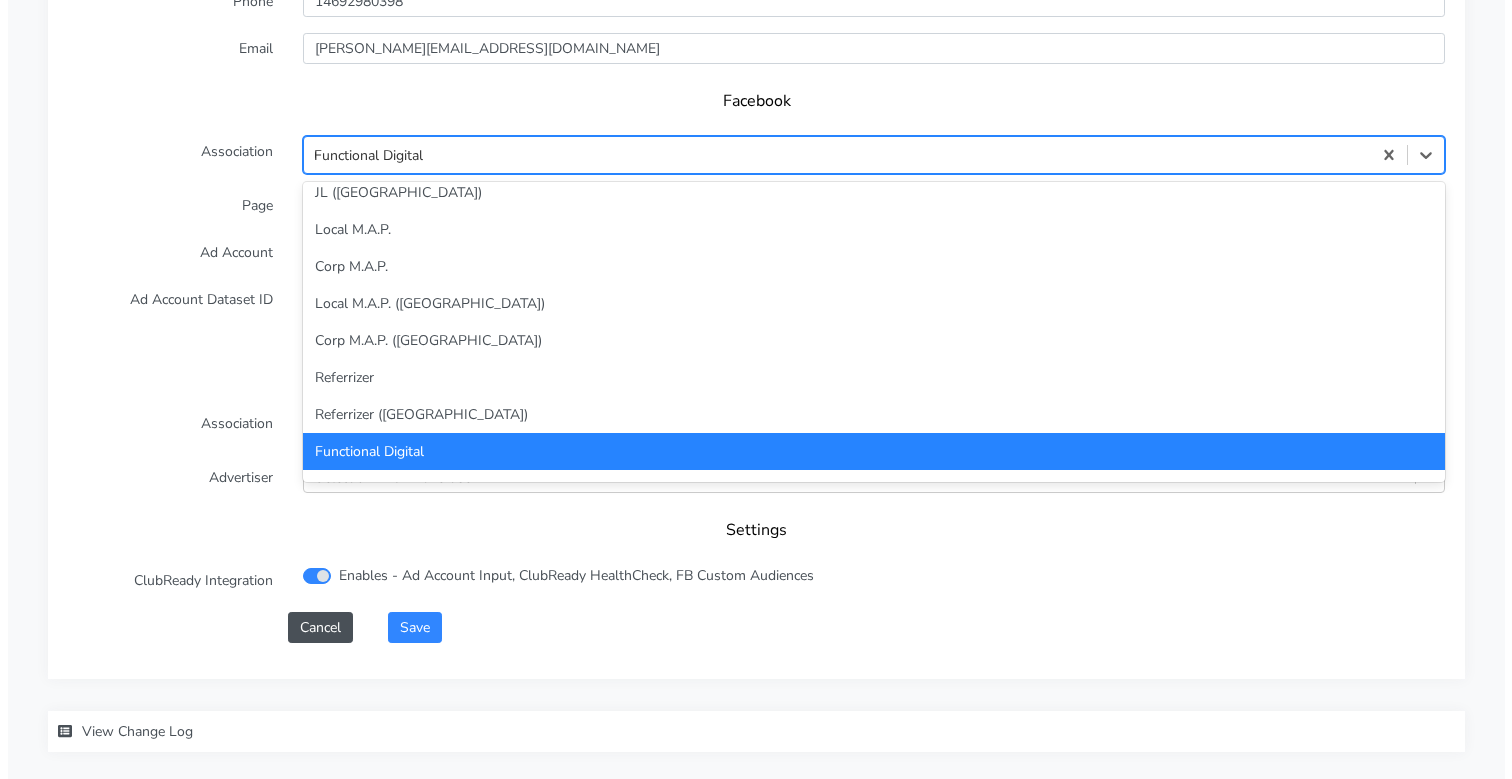 scroll, scrollTop: 0, scrollLeft: 0, axis: both 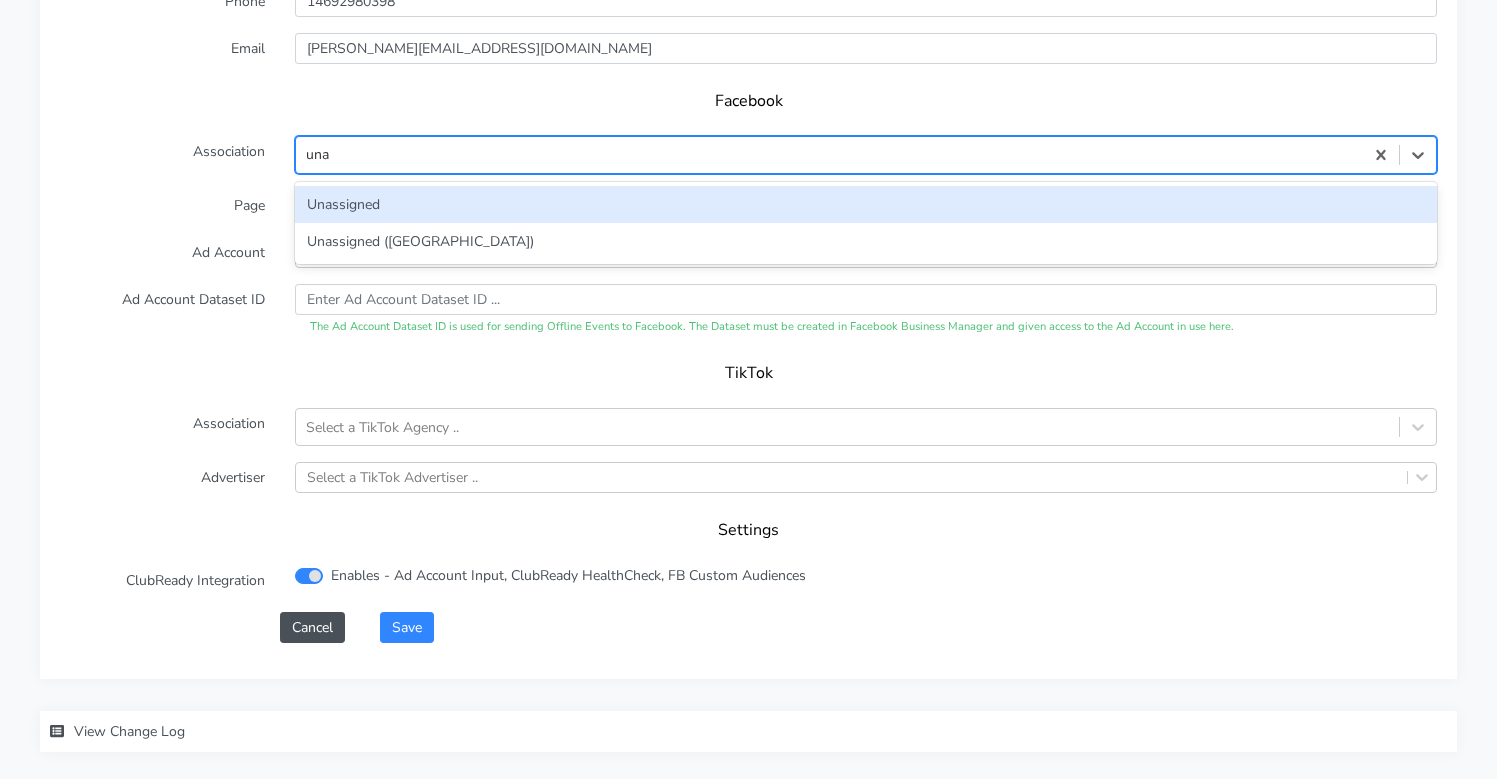 type on "unas" 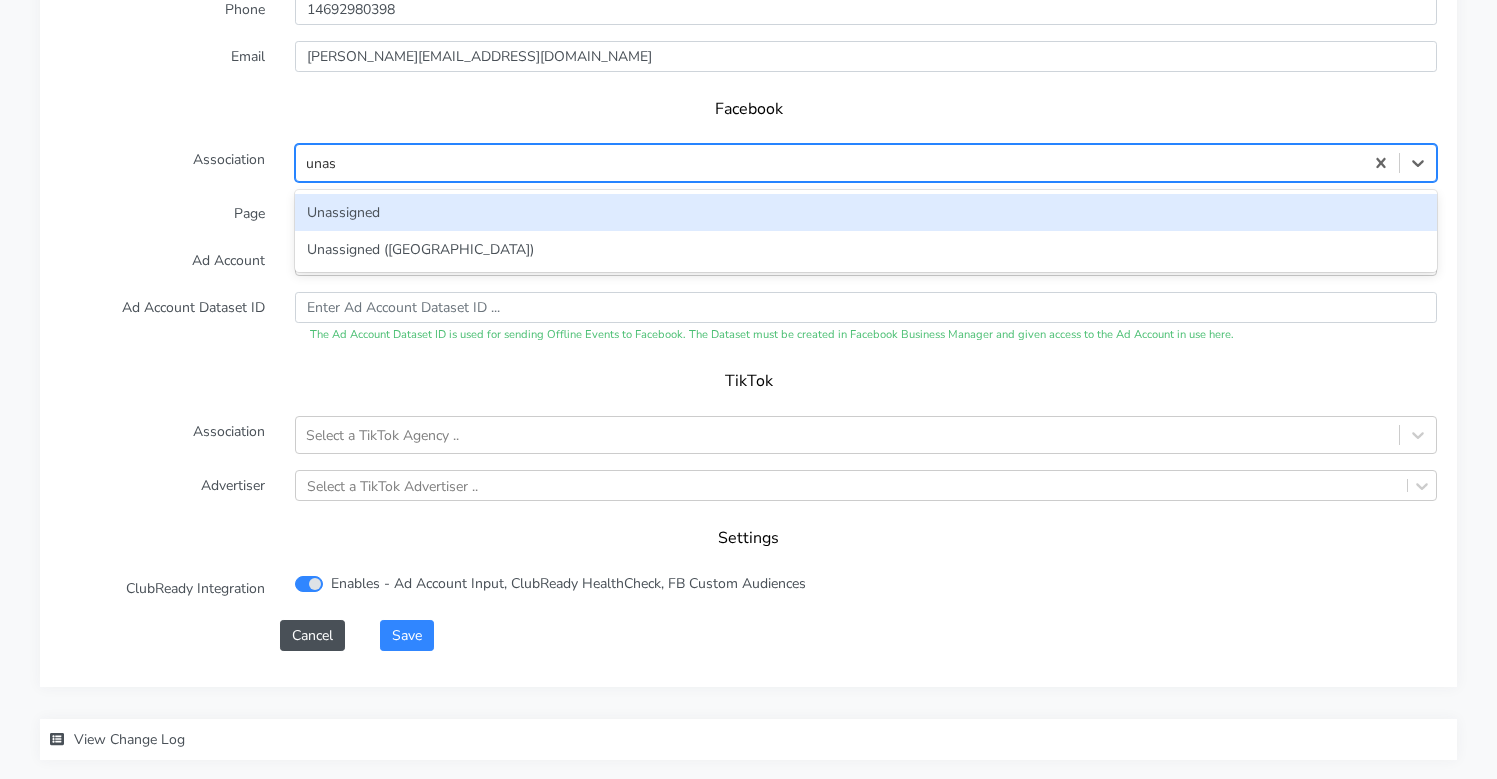 click on "Unassigned" at bounding box center (866, 212) 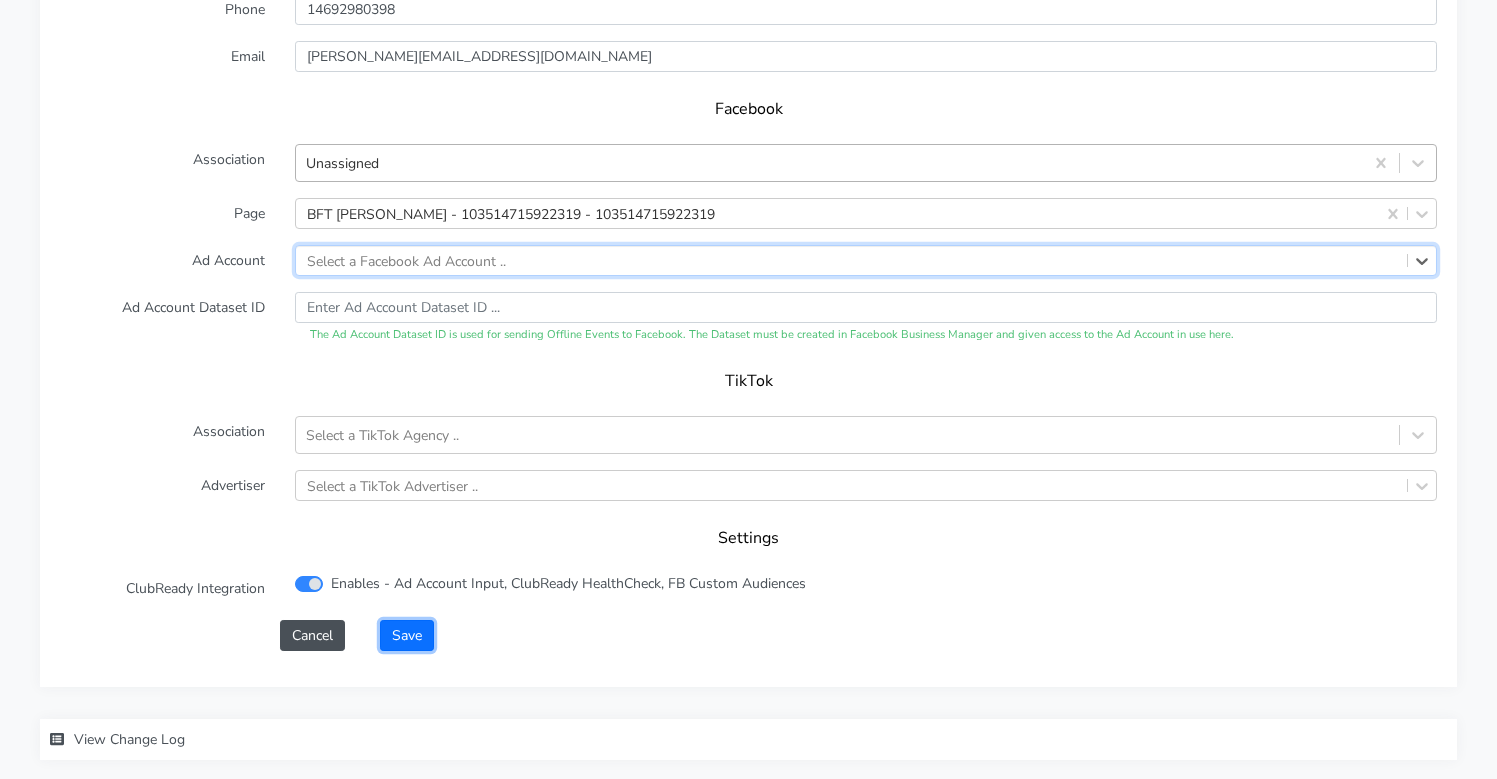 click on "Save" at bounding box center [407, 635] 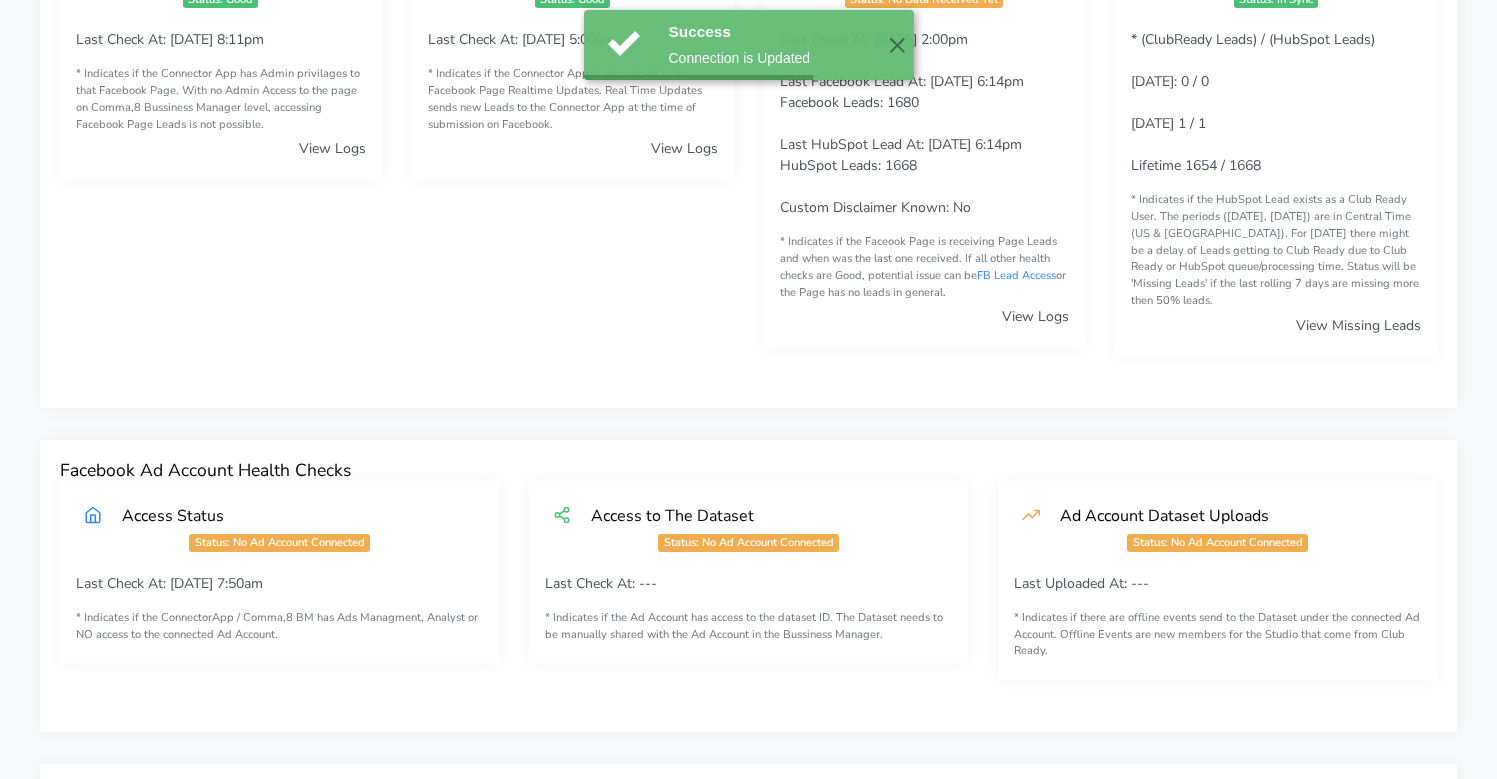 scroll, scrollTop: 0, scrollLeft: 0, axis: both 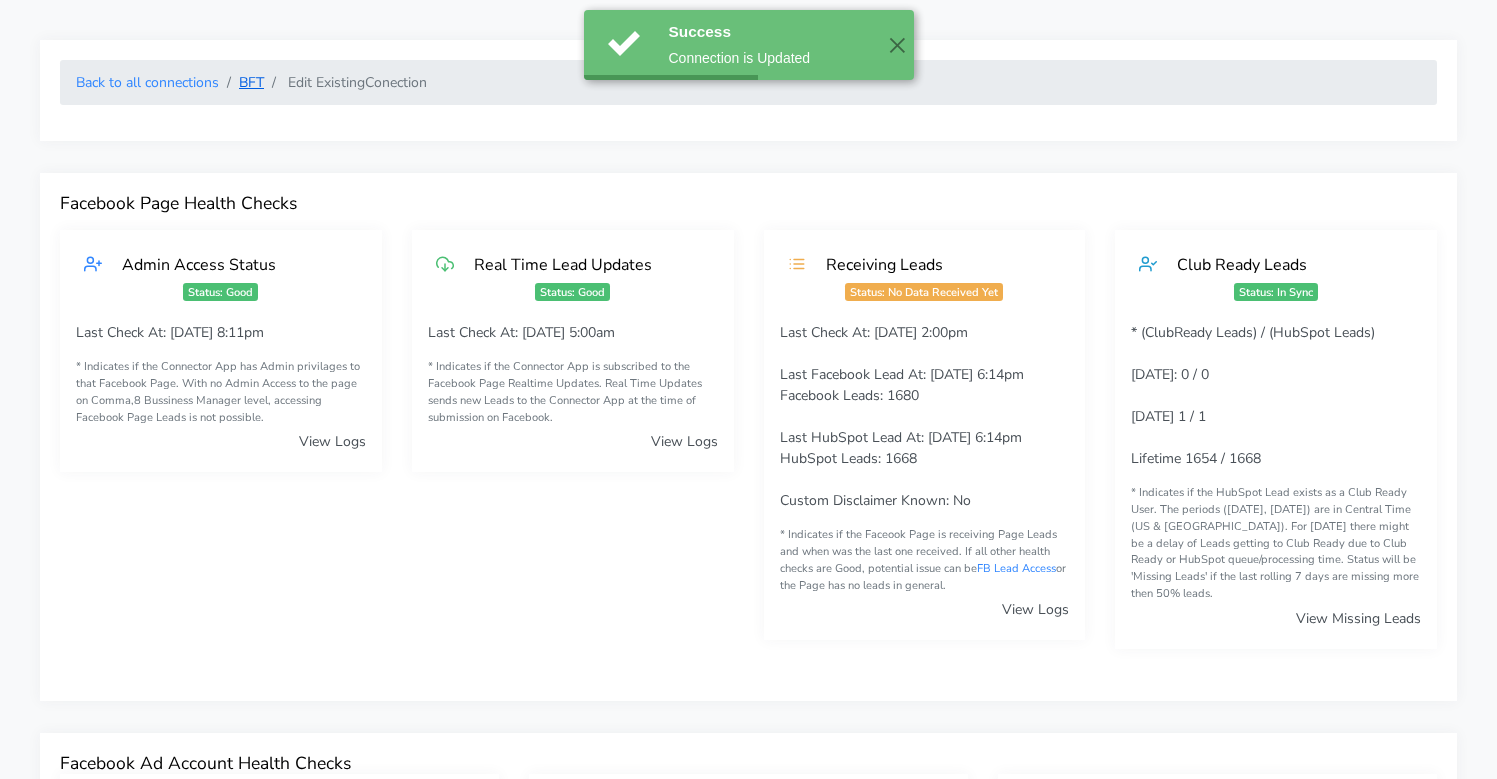 click on "BFT" at bounding box center (251, 82) 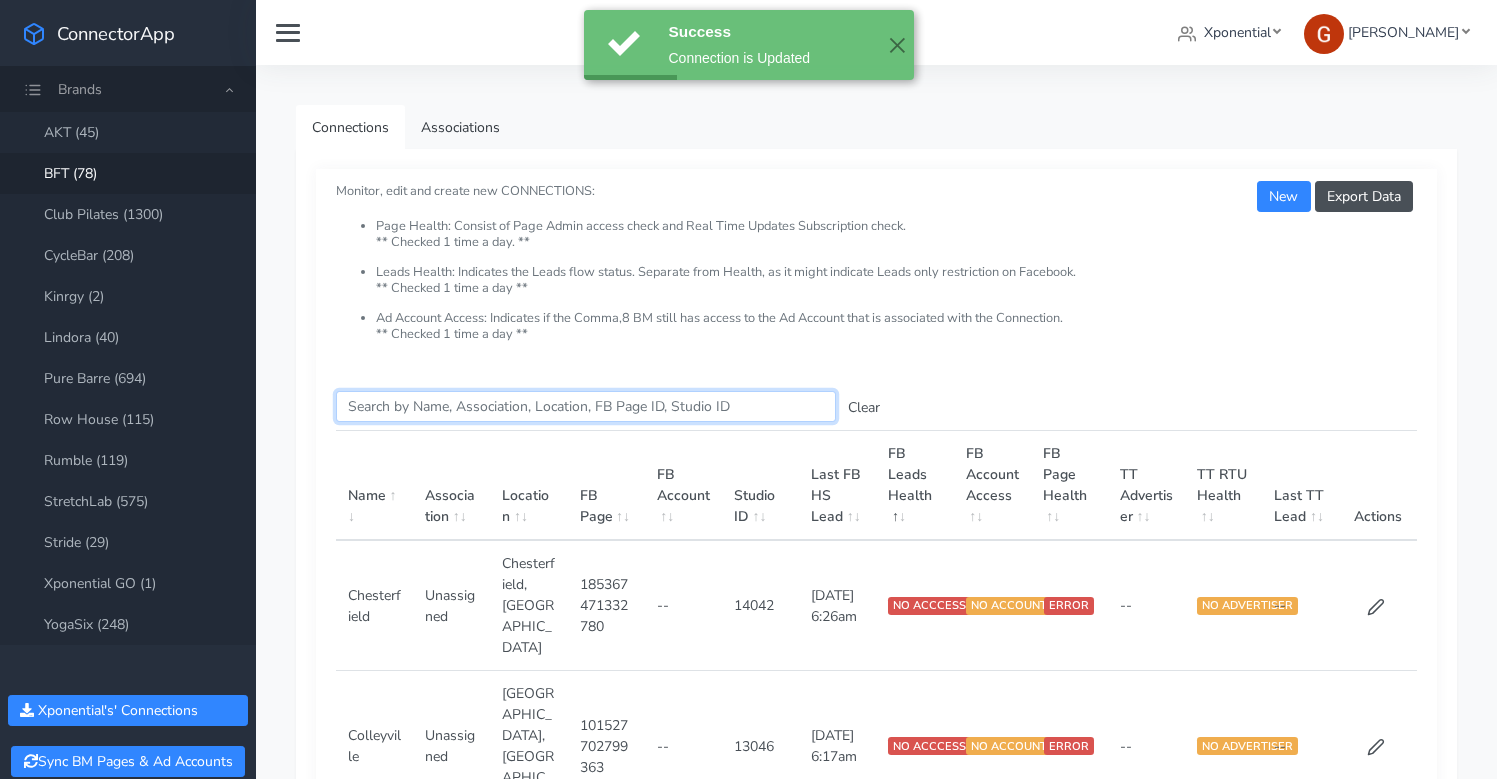 click on "Search this table" at bounding box center [586, 406] 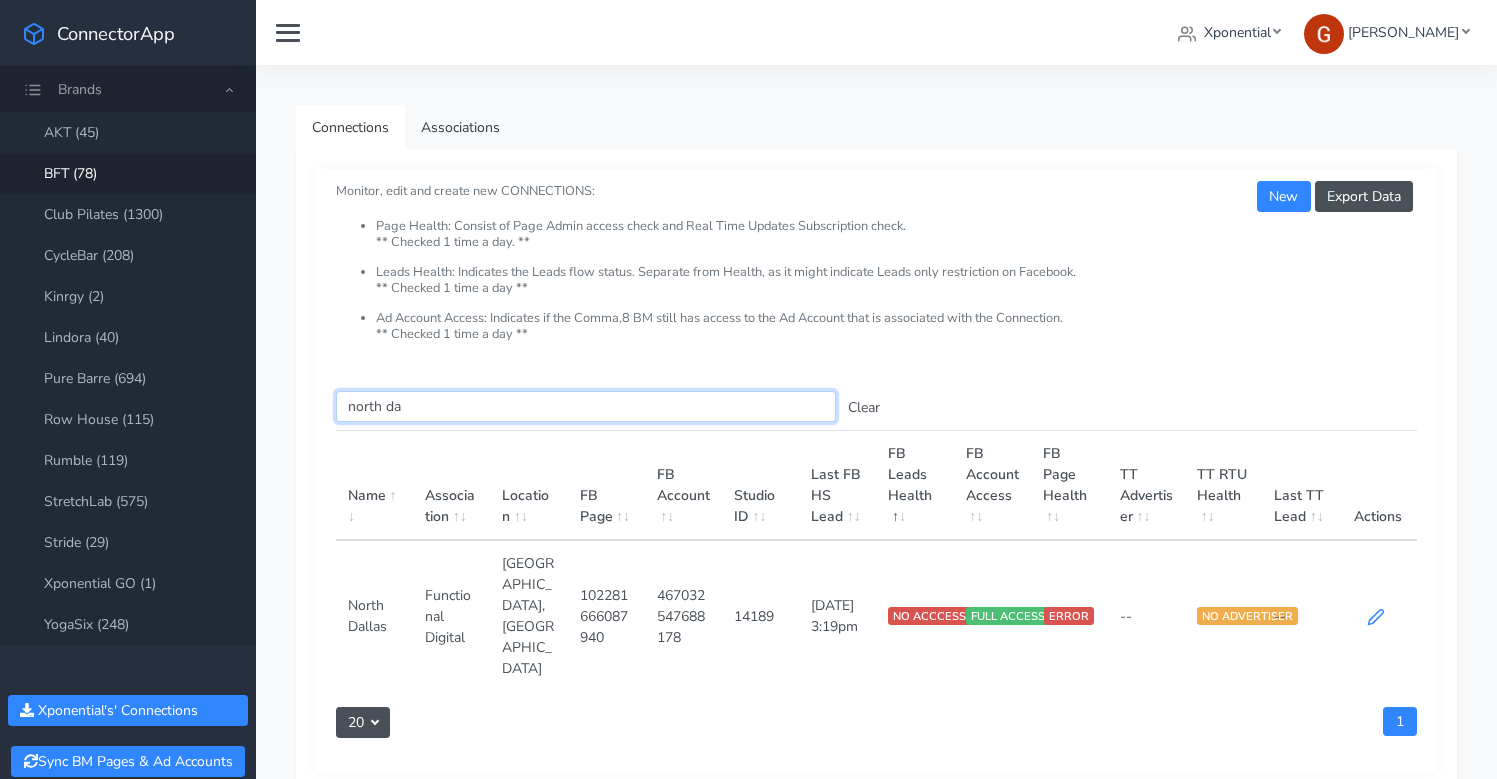 type on "north da" 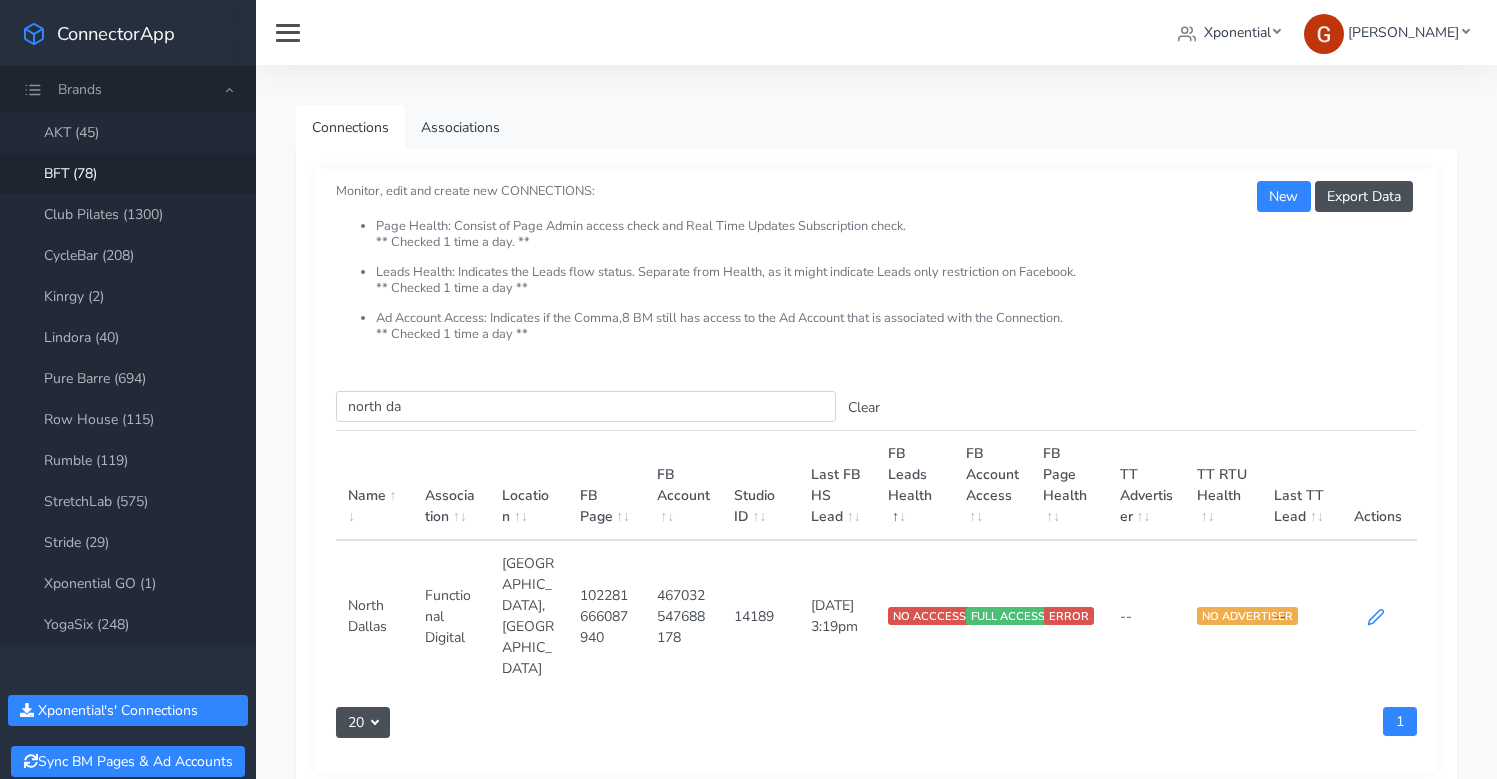 click 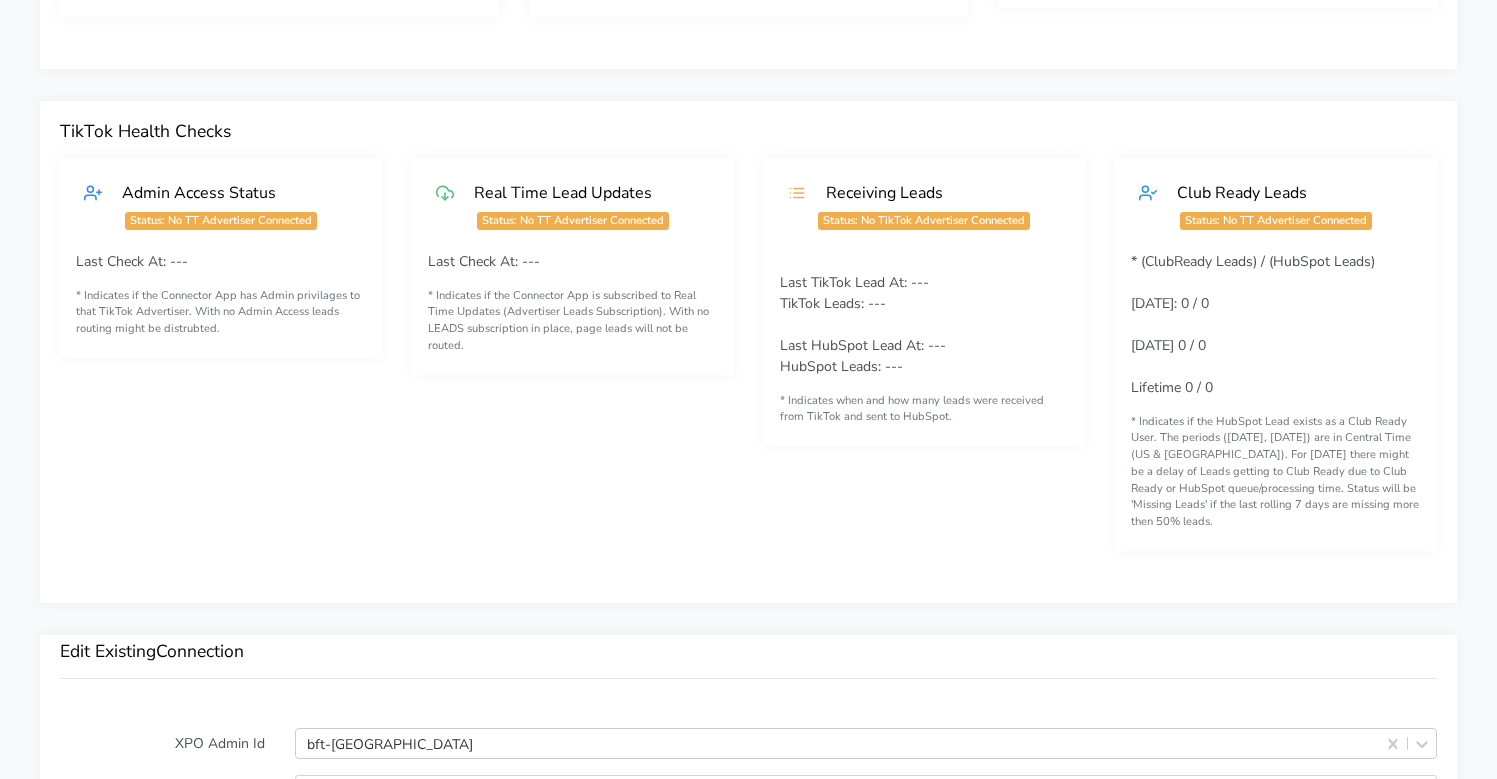 scroll, scrollTop: 1655, scrollLeft: 0, axis: vertical 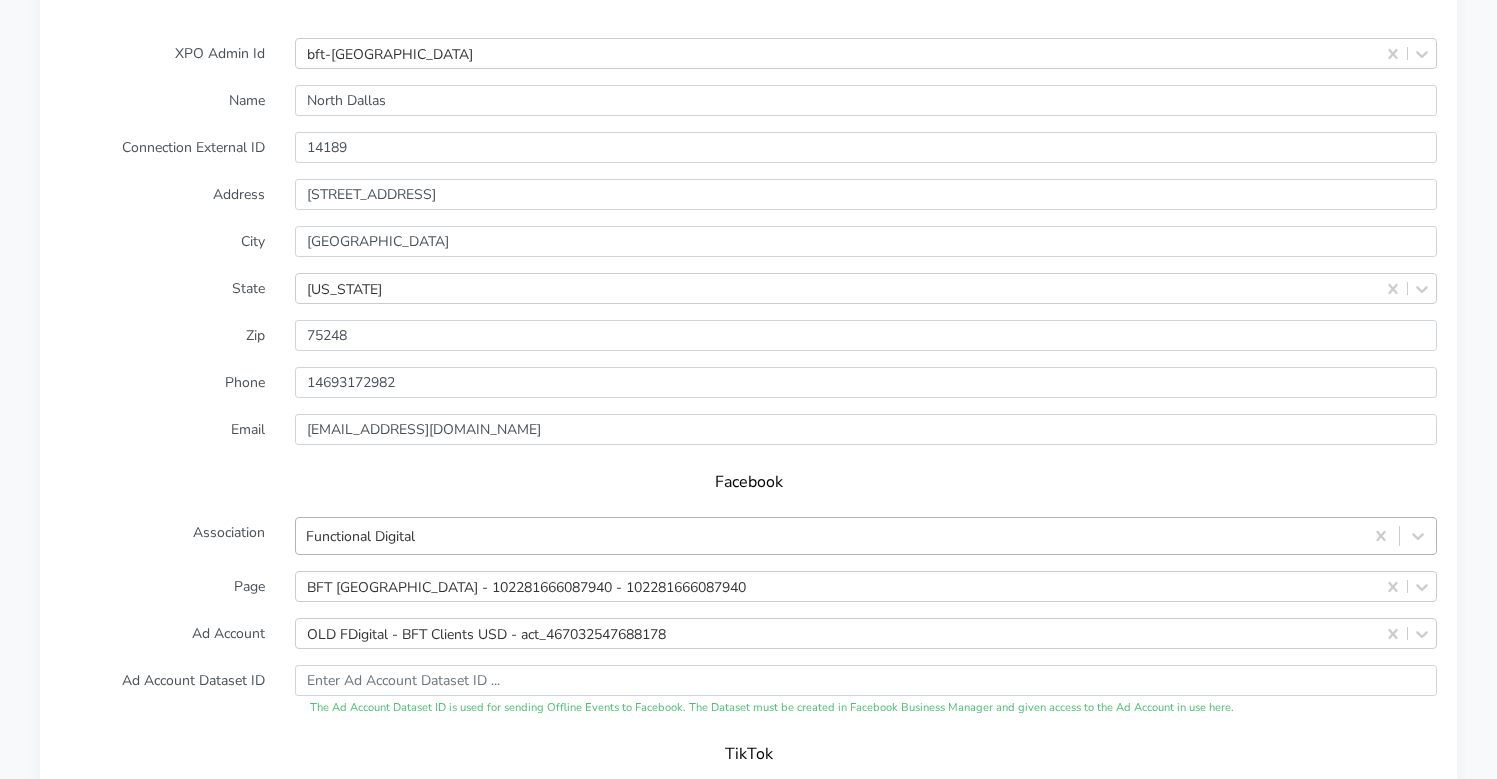 click on "Functional Digital" at bounding box center [866, 536] 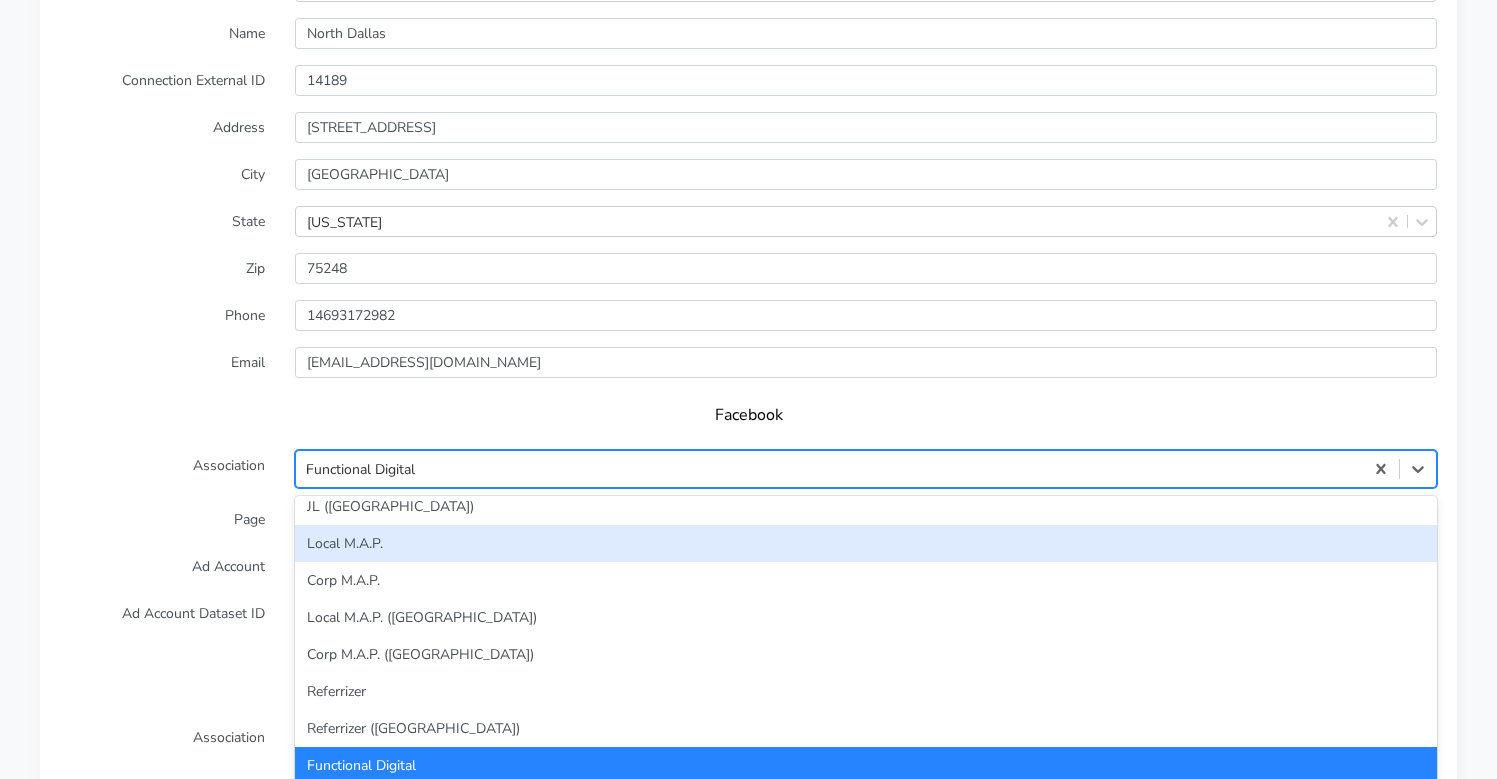 scroll, scrollTop: 0, scrollLeft: 0, axis: both 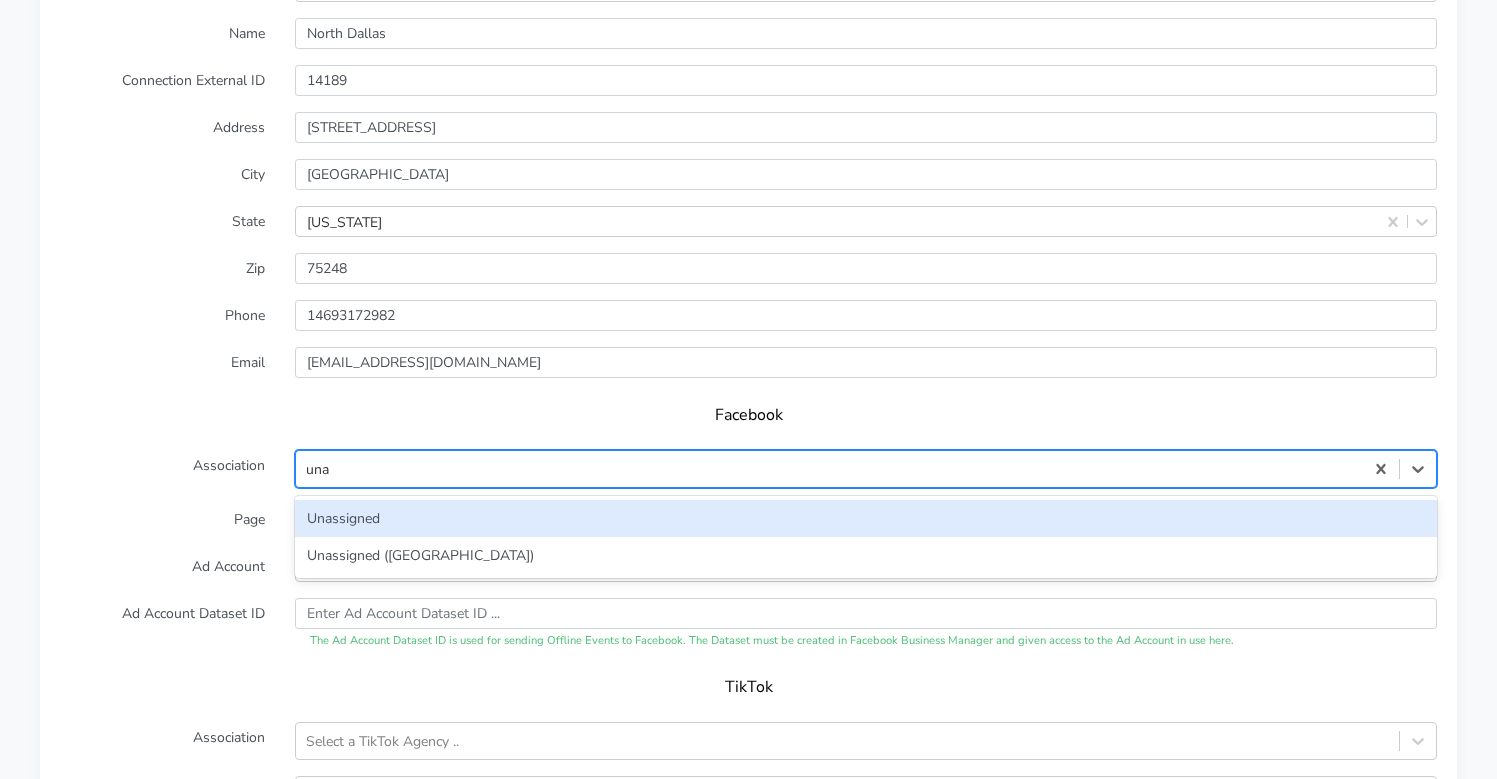 type on "unas" 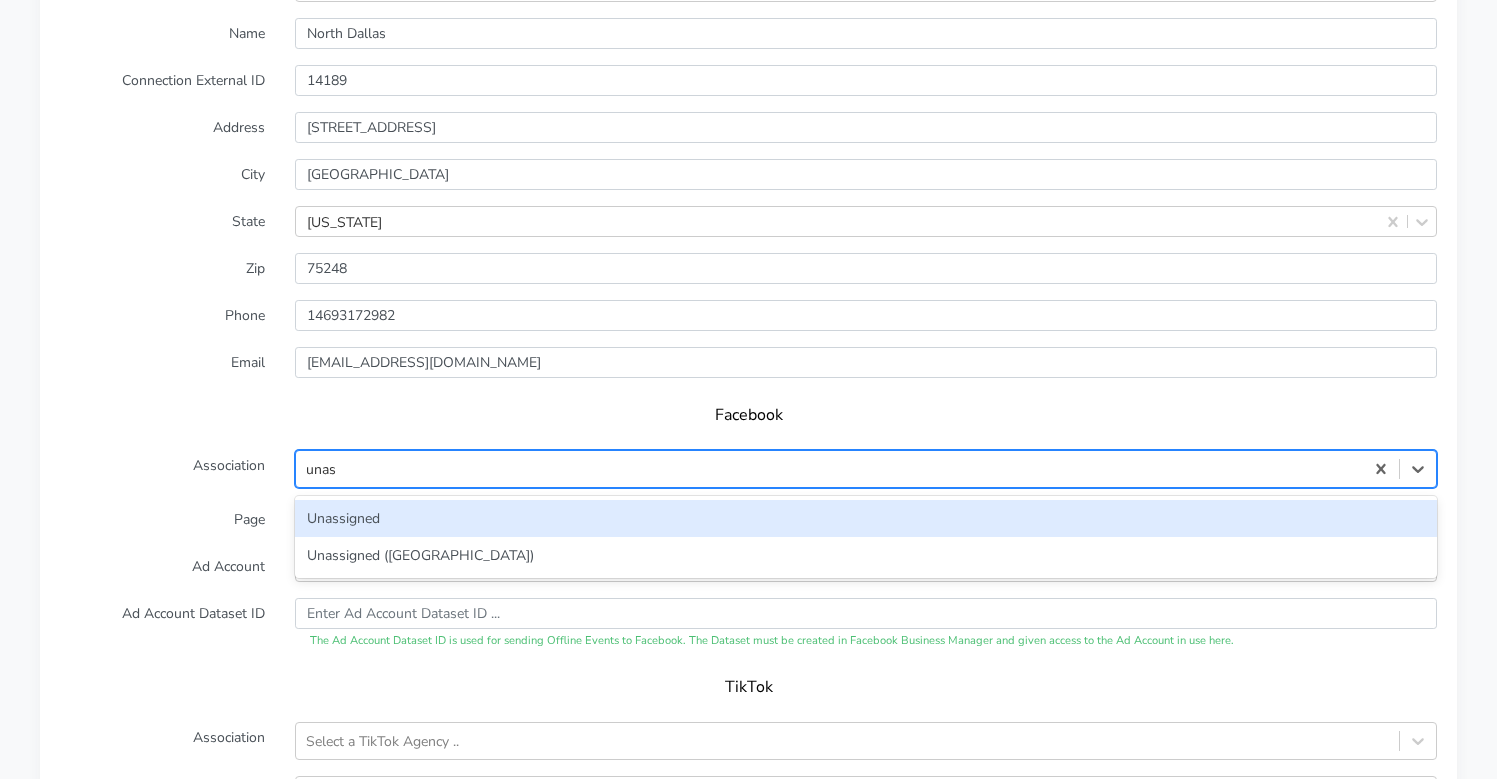 click on "Unassigned" at bounding box center [866, 518] 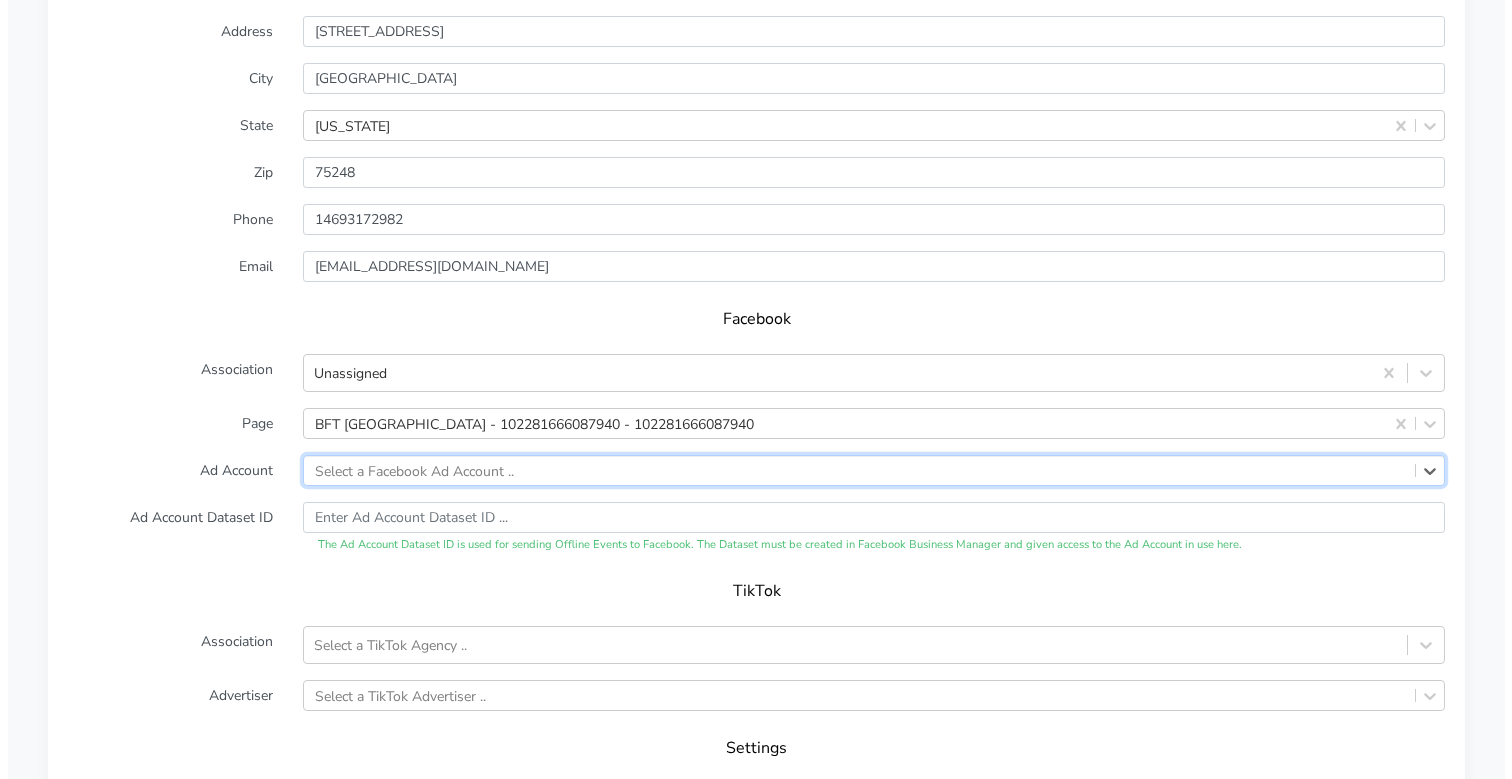 scroll, scrollTop: 2097, scrollLeft: 0, axis: vertical 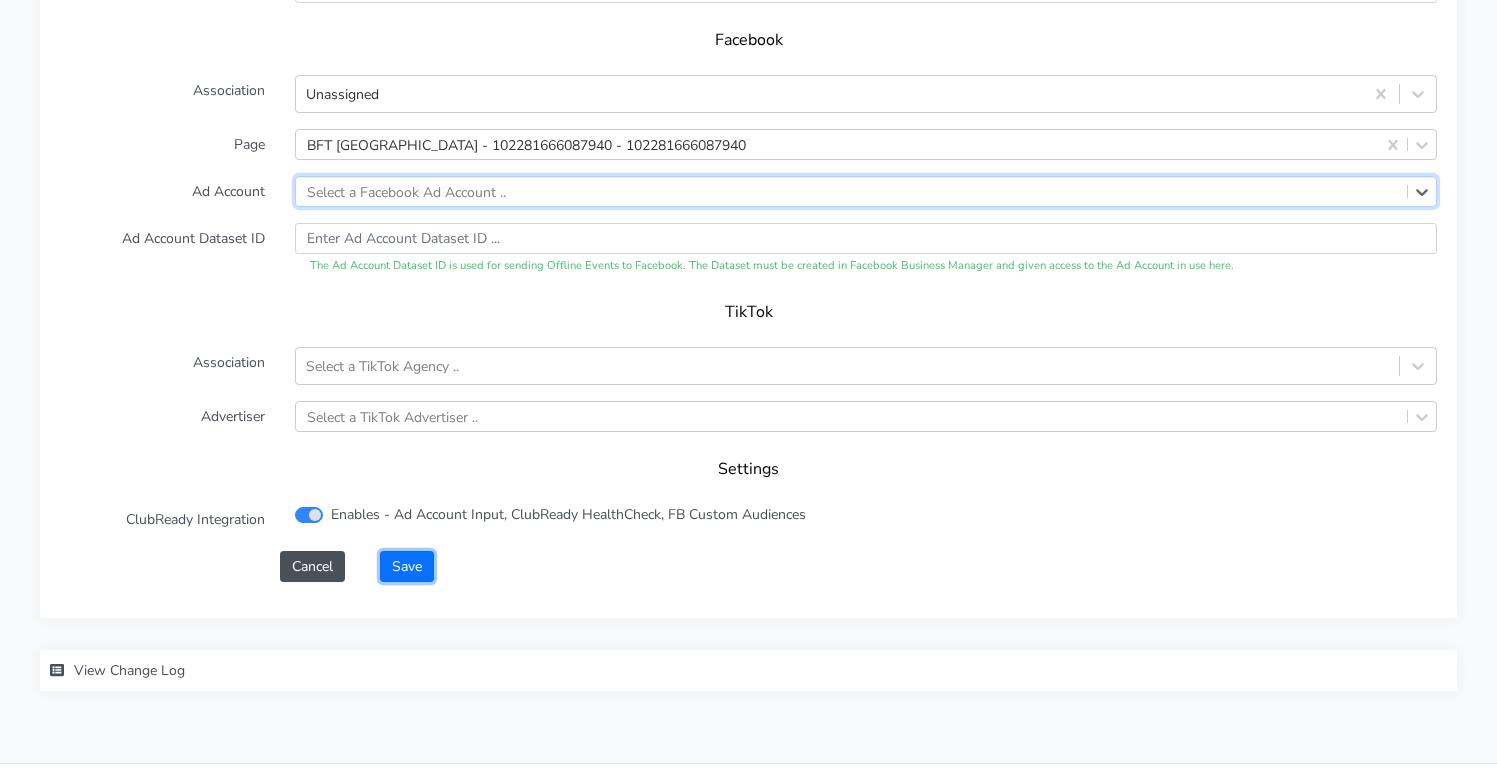 click on "Save" at bounding box center (407, 566) 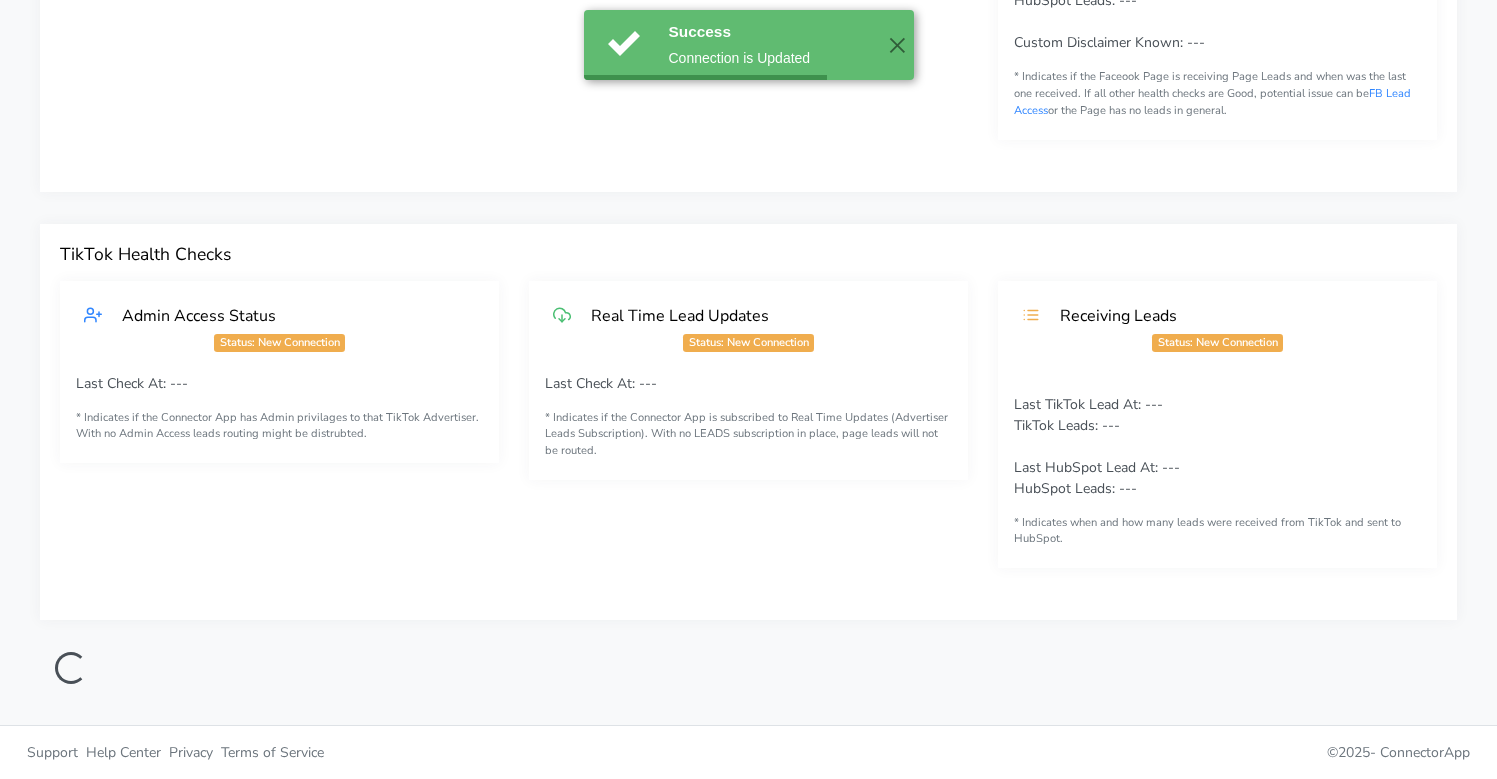 scroll, scrollTop: 0, scrollLeft: 0, axis: both 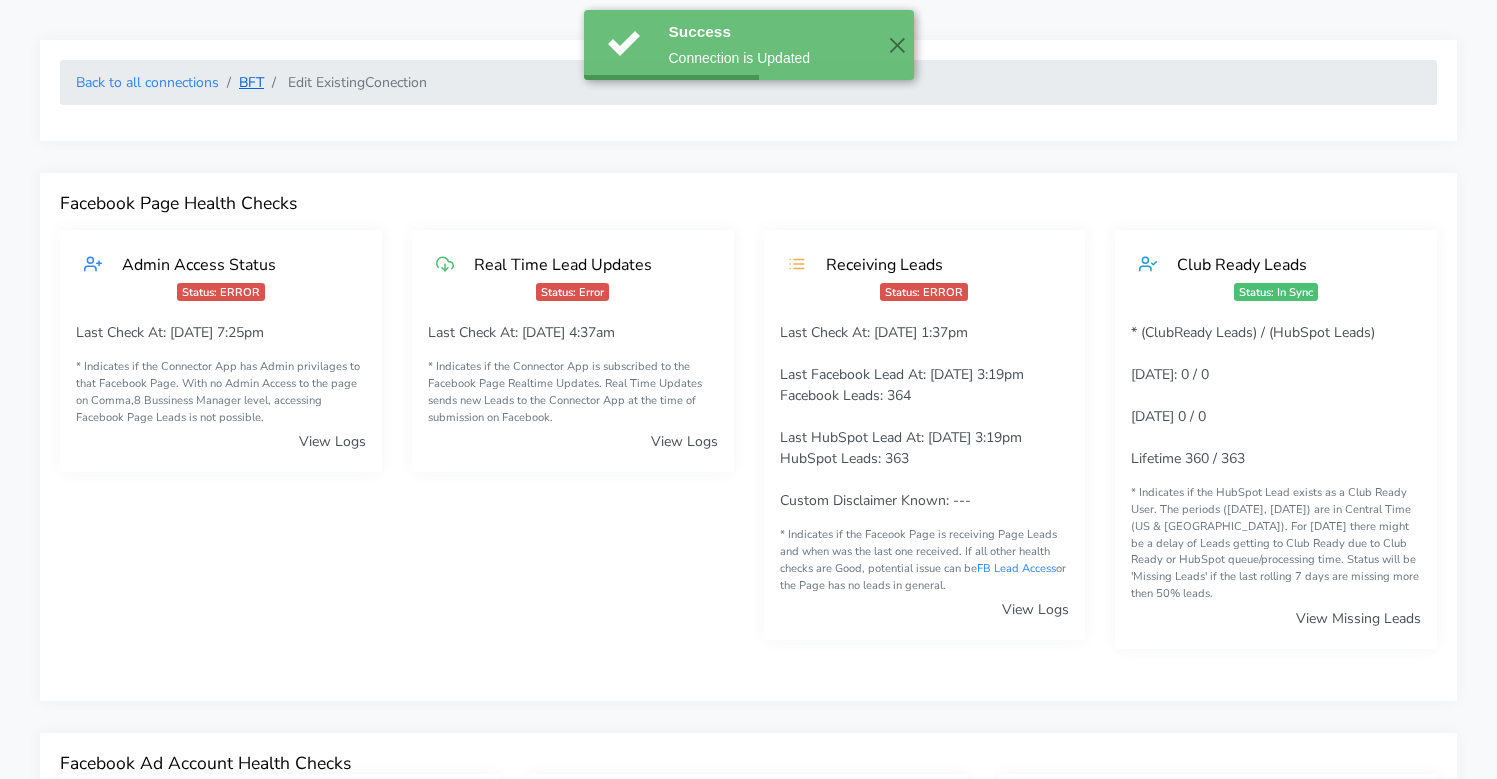 click on "BFT" at bounding box center (251, 82) 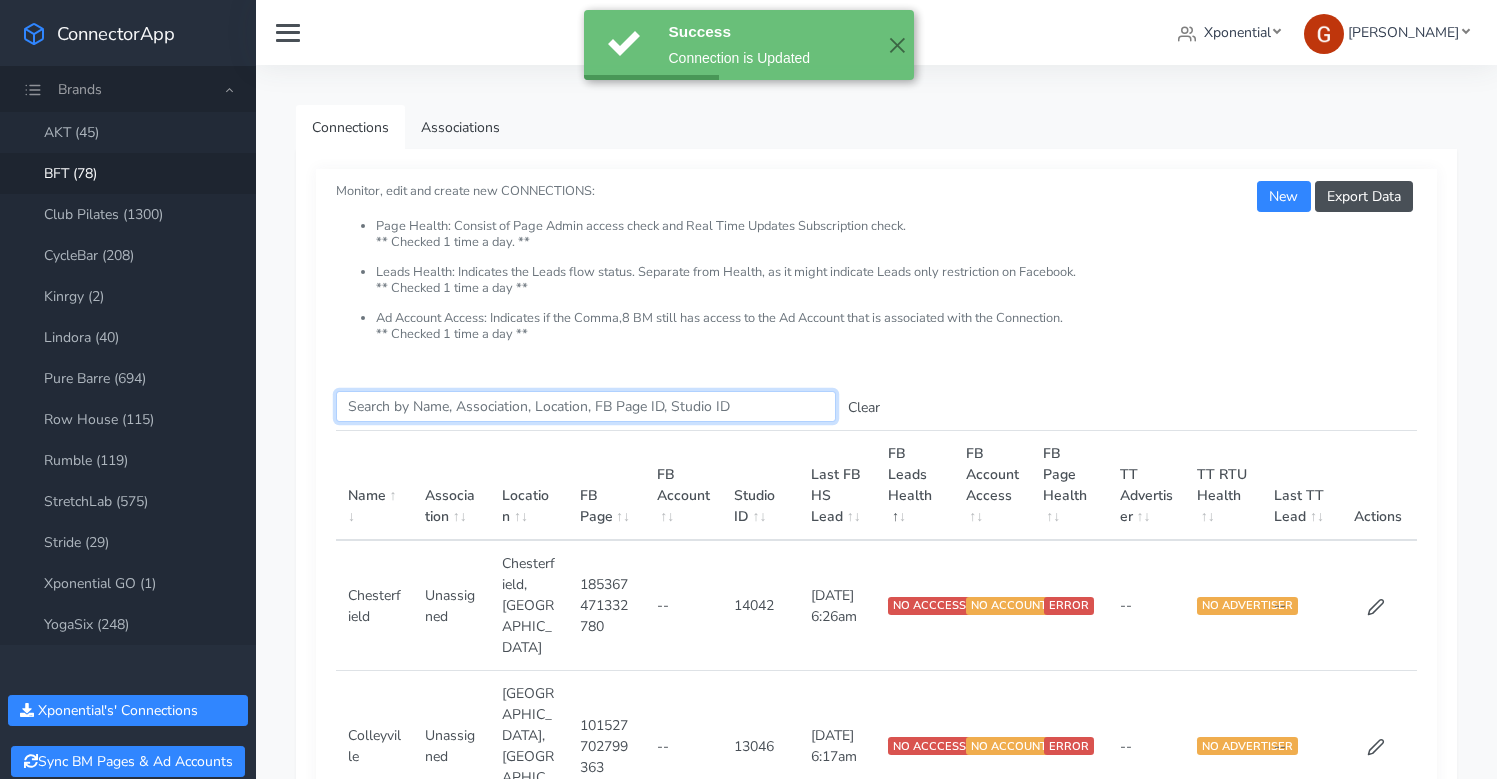 click on "Search this table" at bounding box center (586, 406) 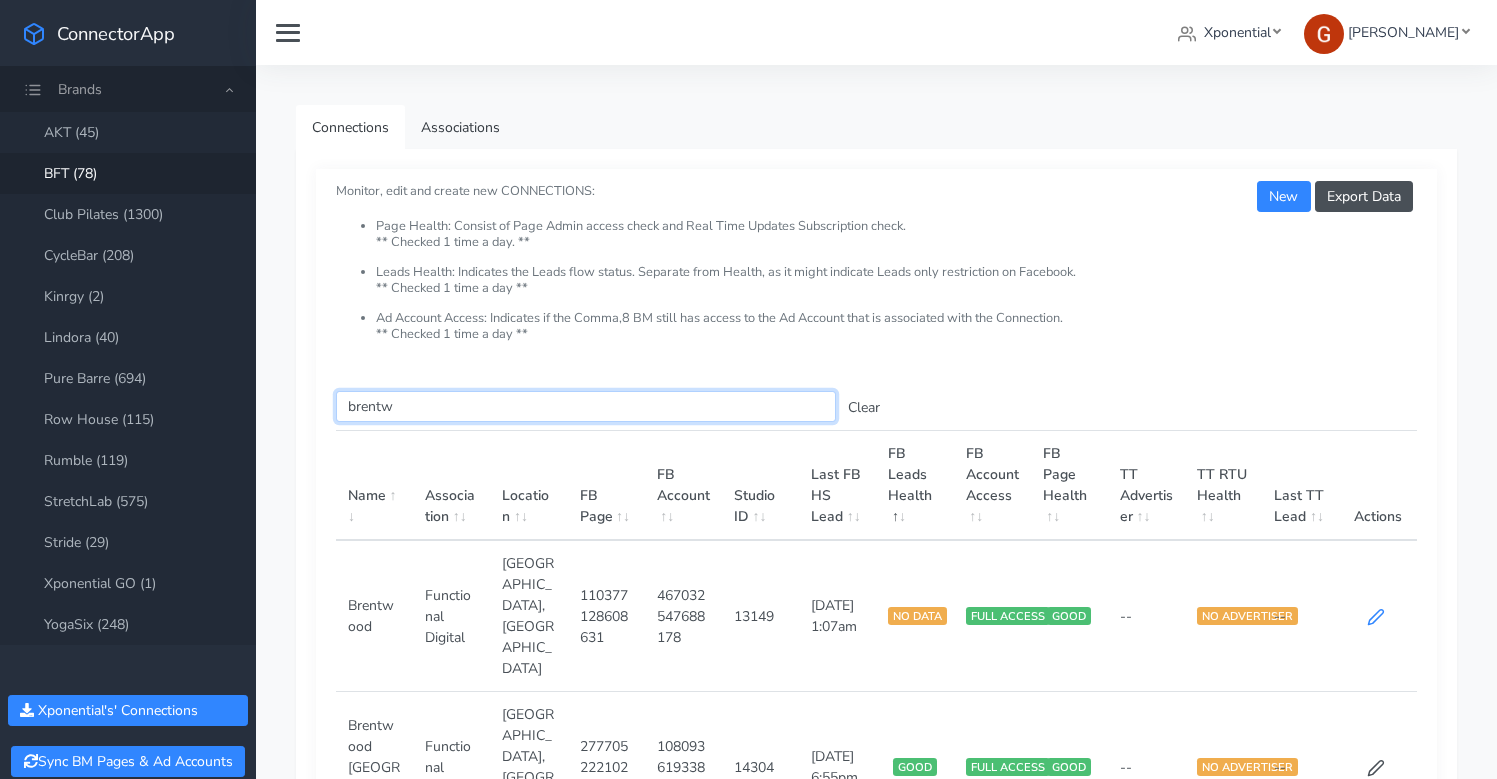 type on "brentw" 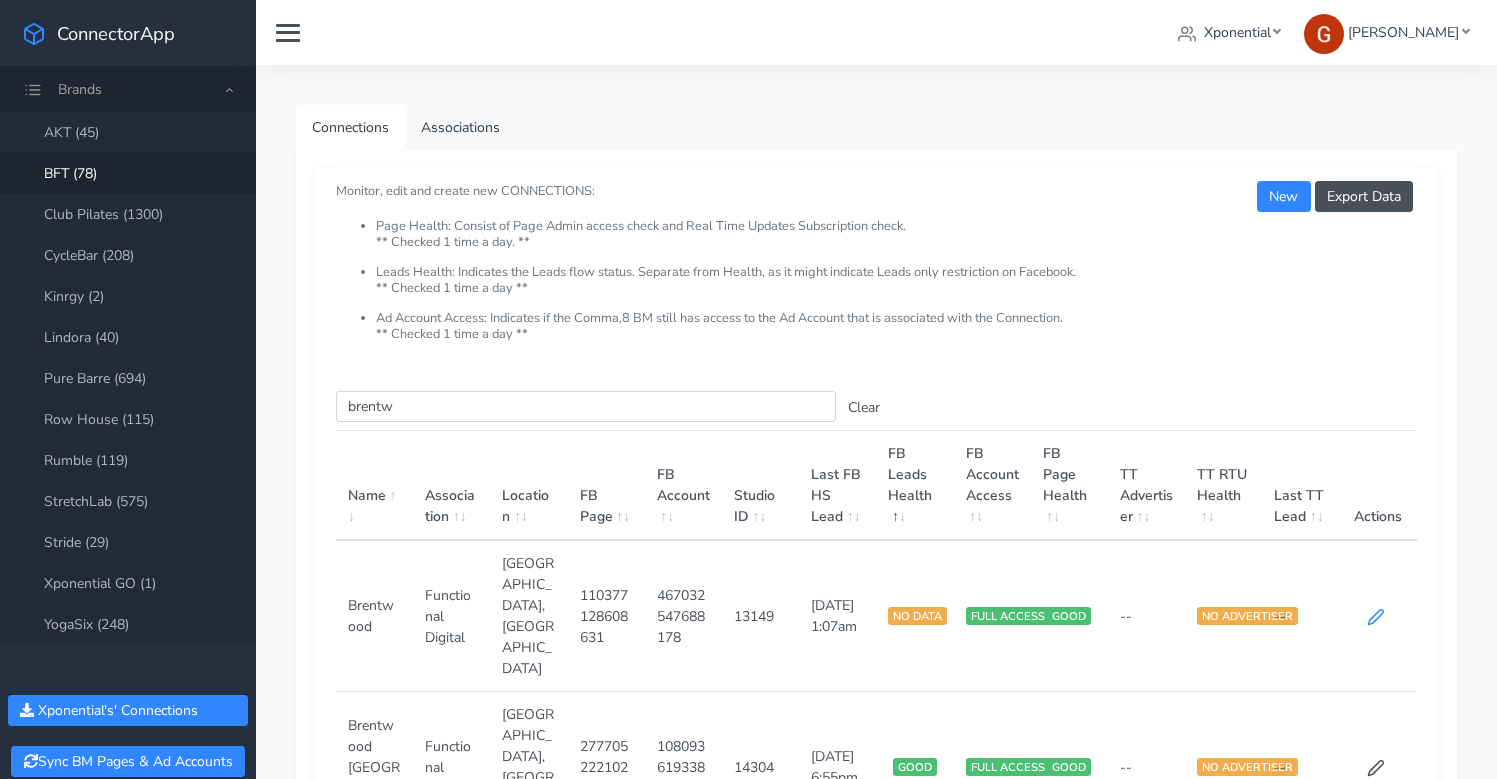 click 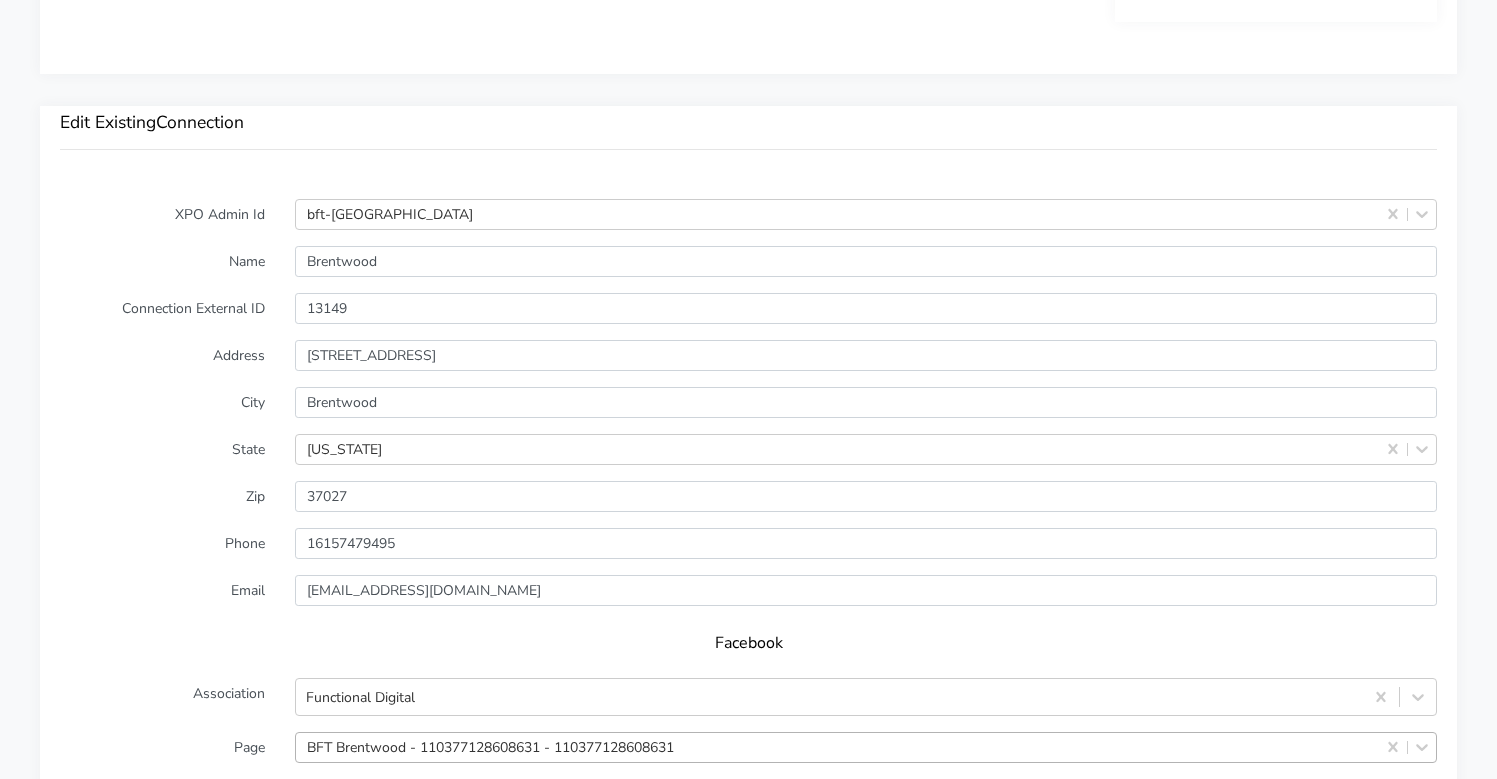 scroll, scrollTop: 1774, scrollLeft: 0, axis: vertical 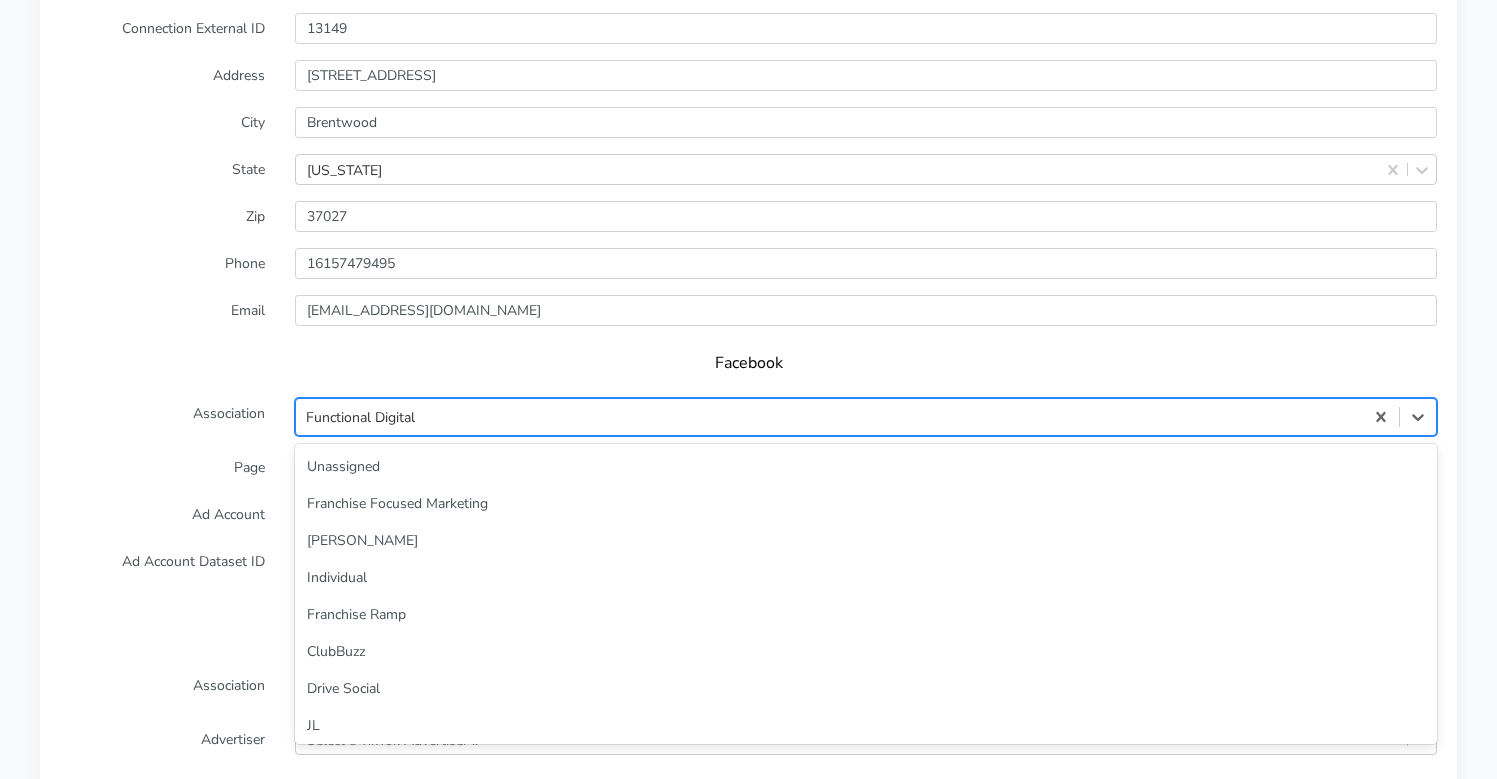 click on "Functional Digital" at bounding box center [829, 417] 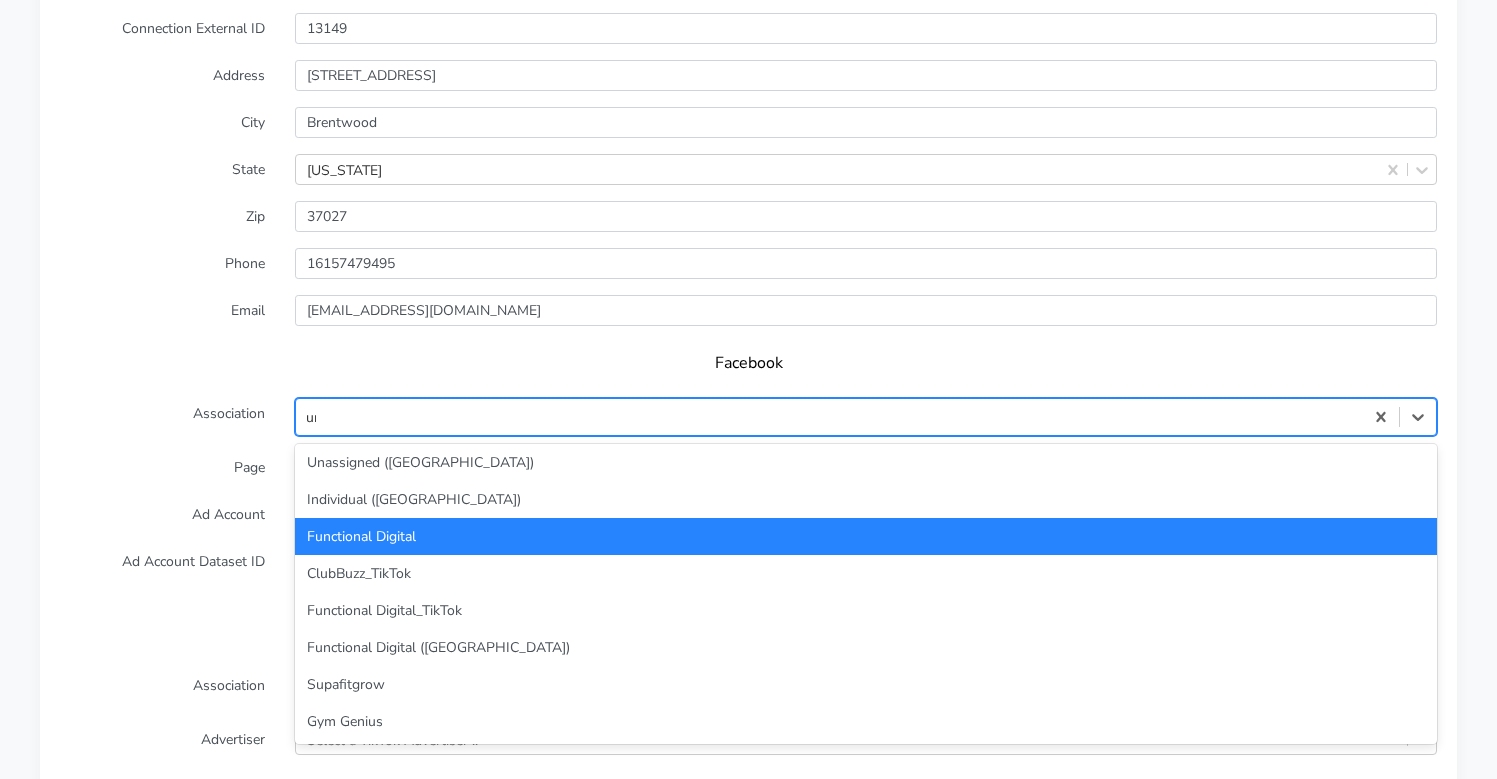 scroll, scrollTop: 0, scrollLeft: 0, axis: both 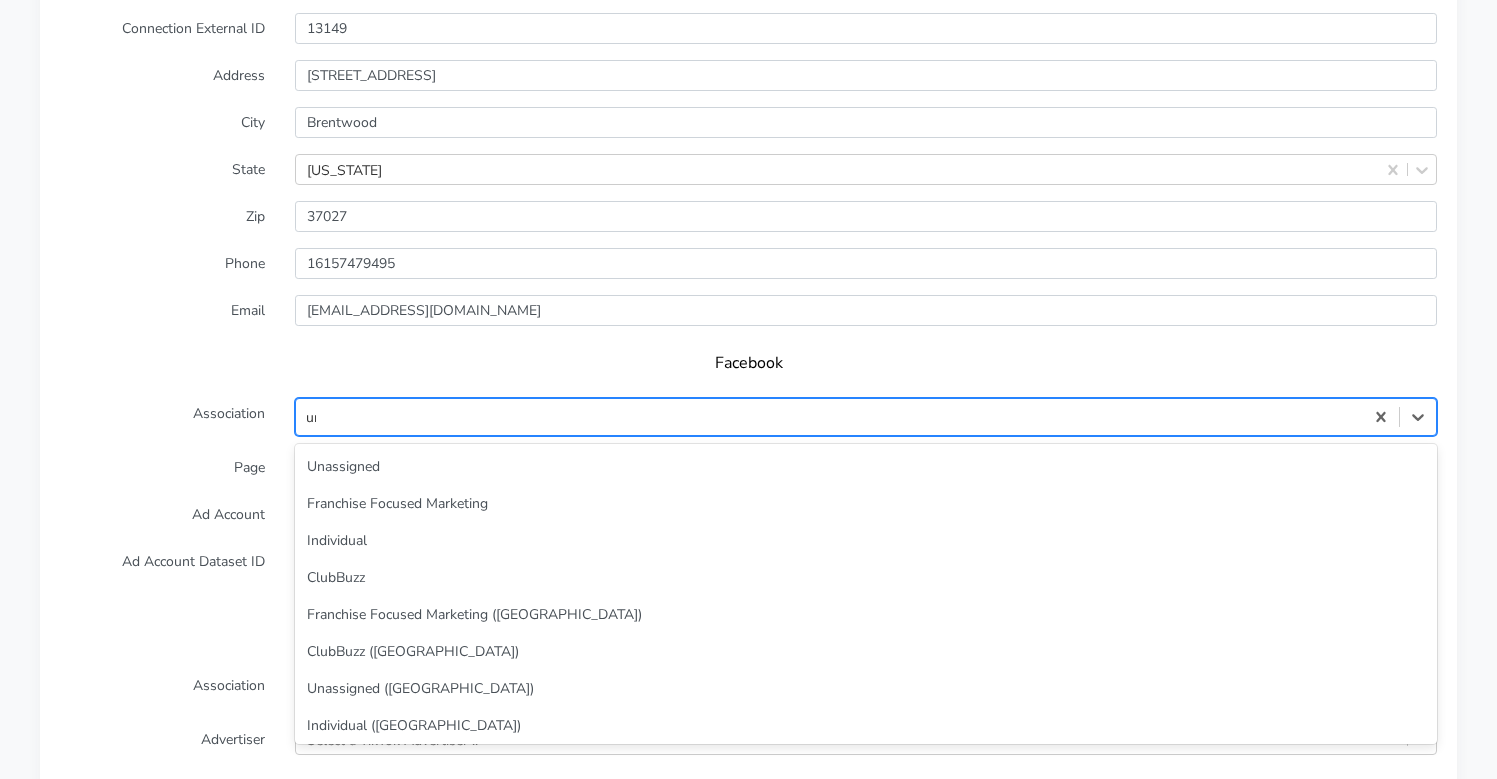 type on "unas" 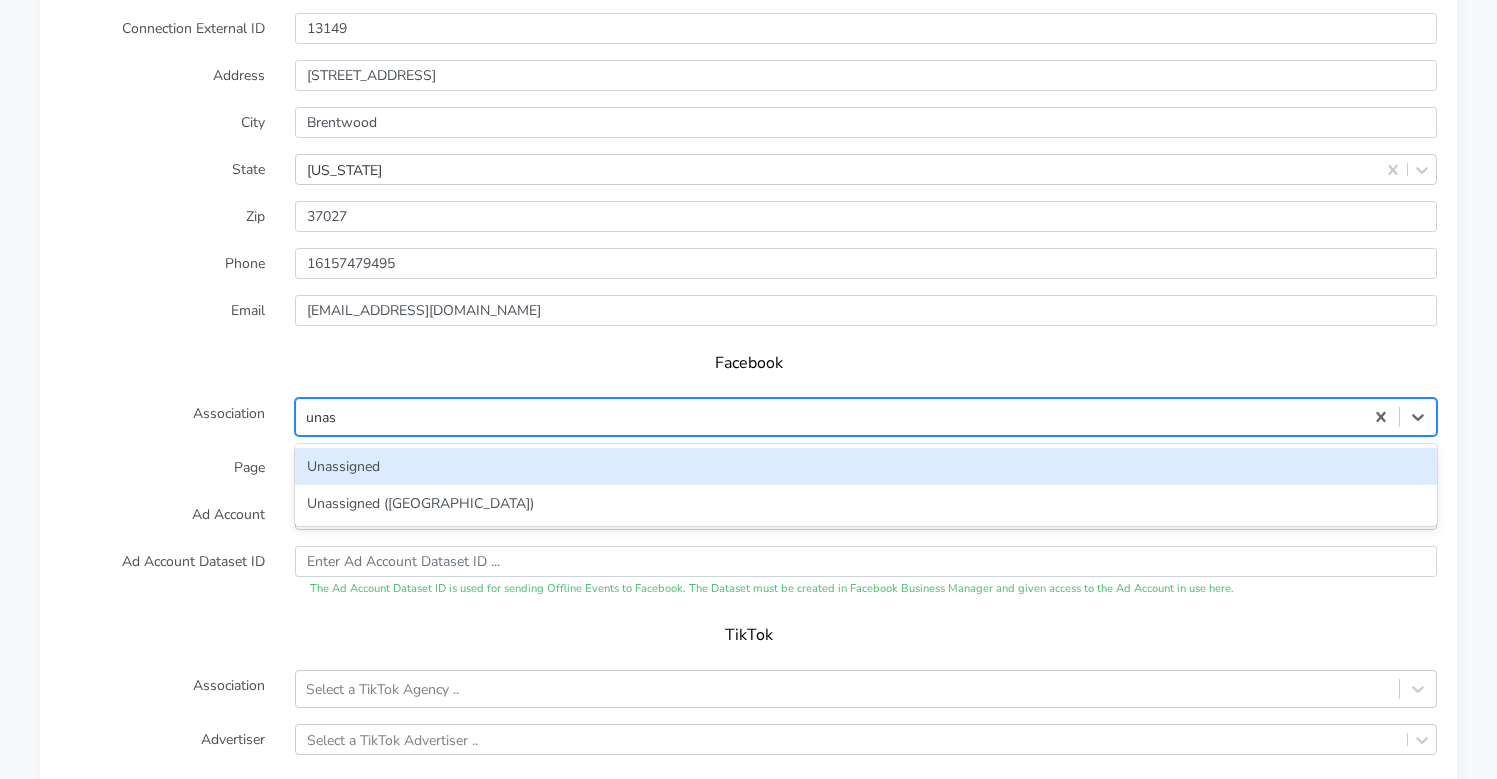 click on "Unassigned" at bounding box center [866, 466] 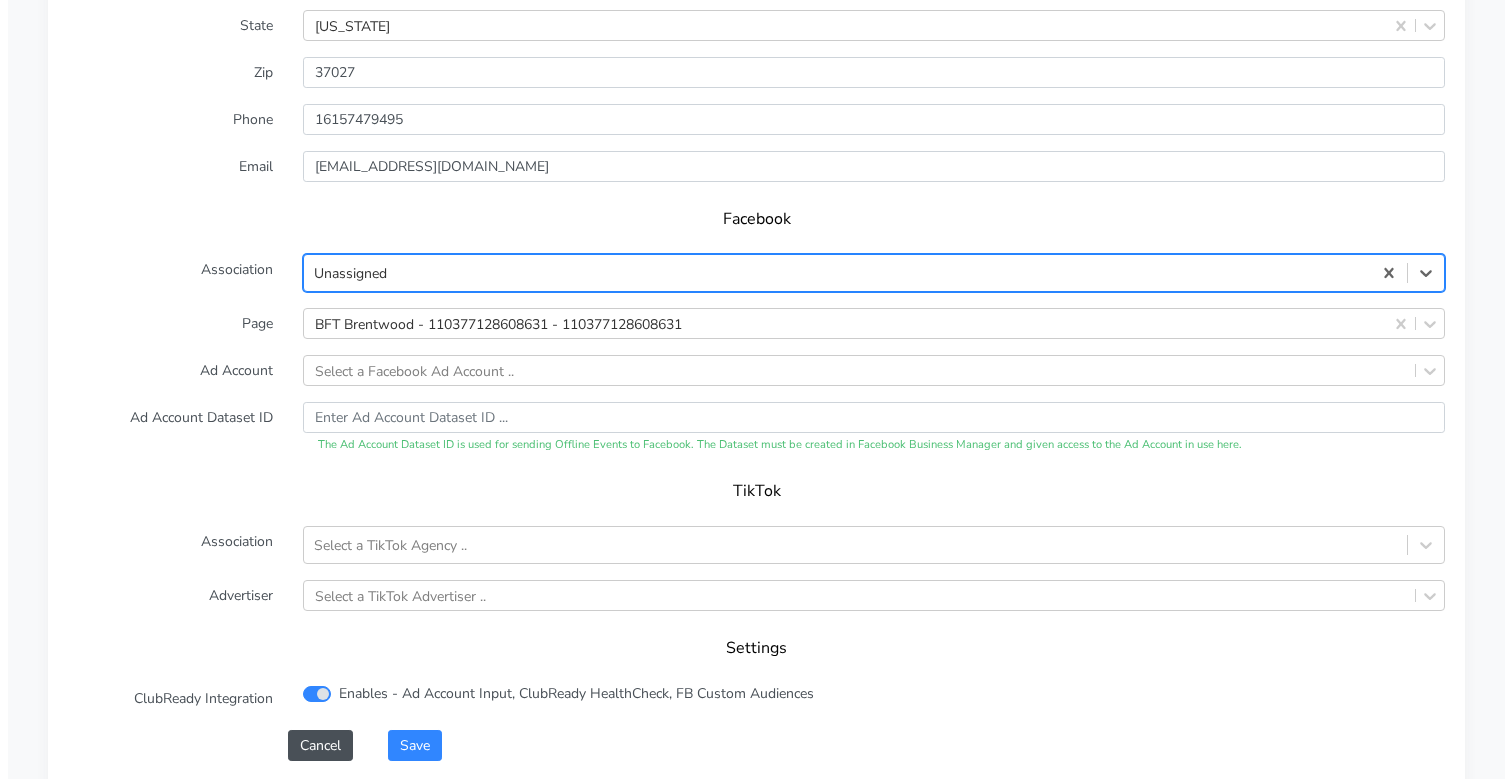 scroll, scrollTop: 2110, scrollLeft: 0, axis: vertical 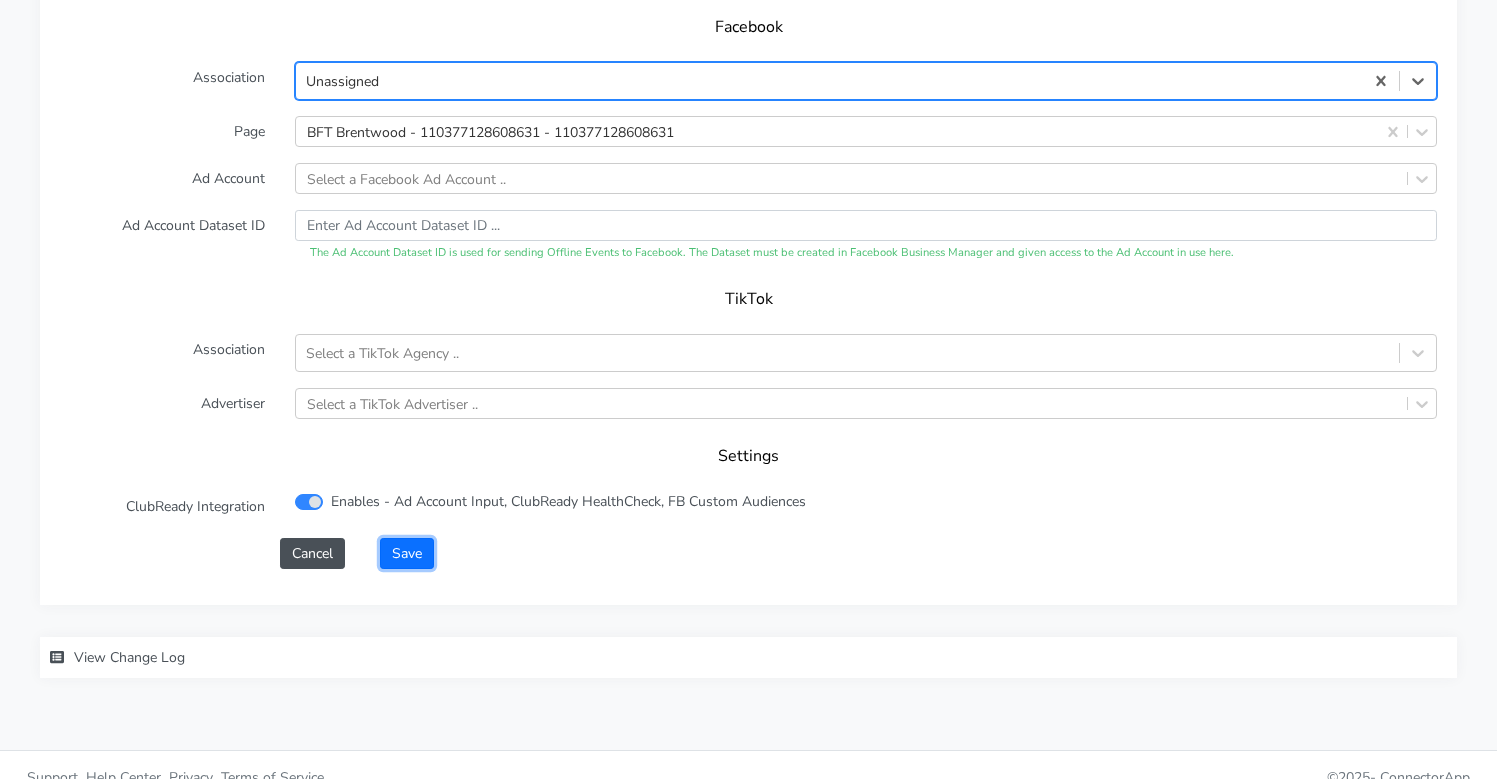 click on "Save" at bounding box center (407, 553) 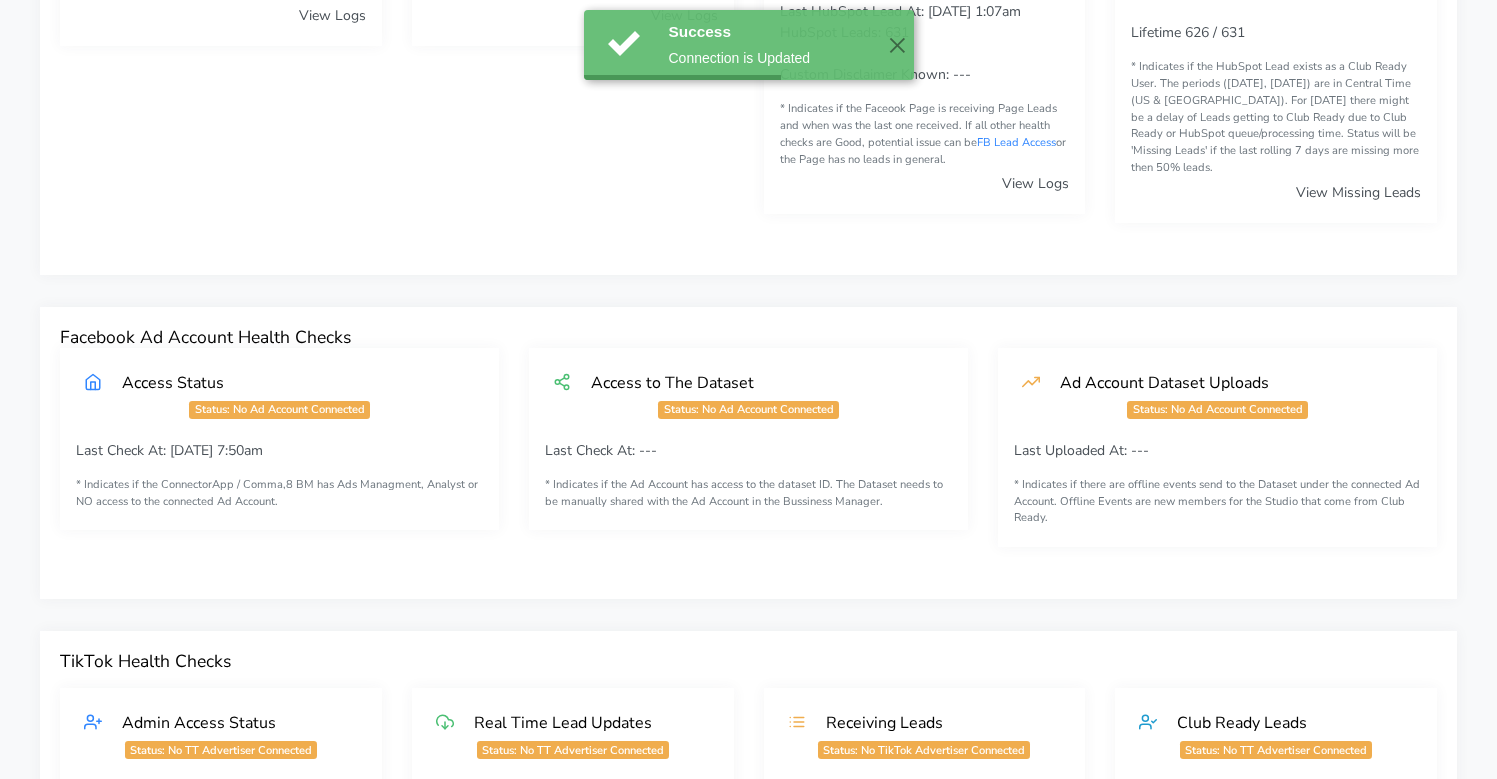 scroll, scrollTop: 0, scrollLeft: 0, axis: both 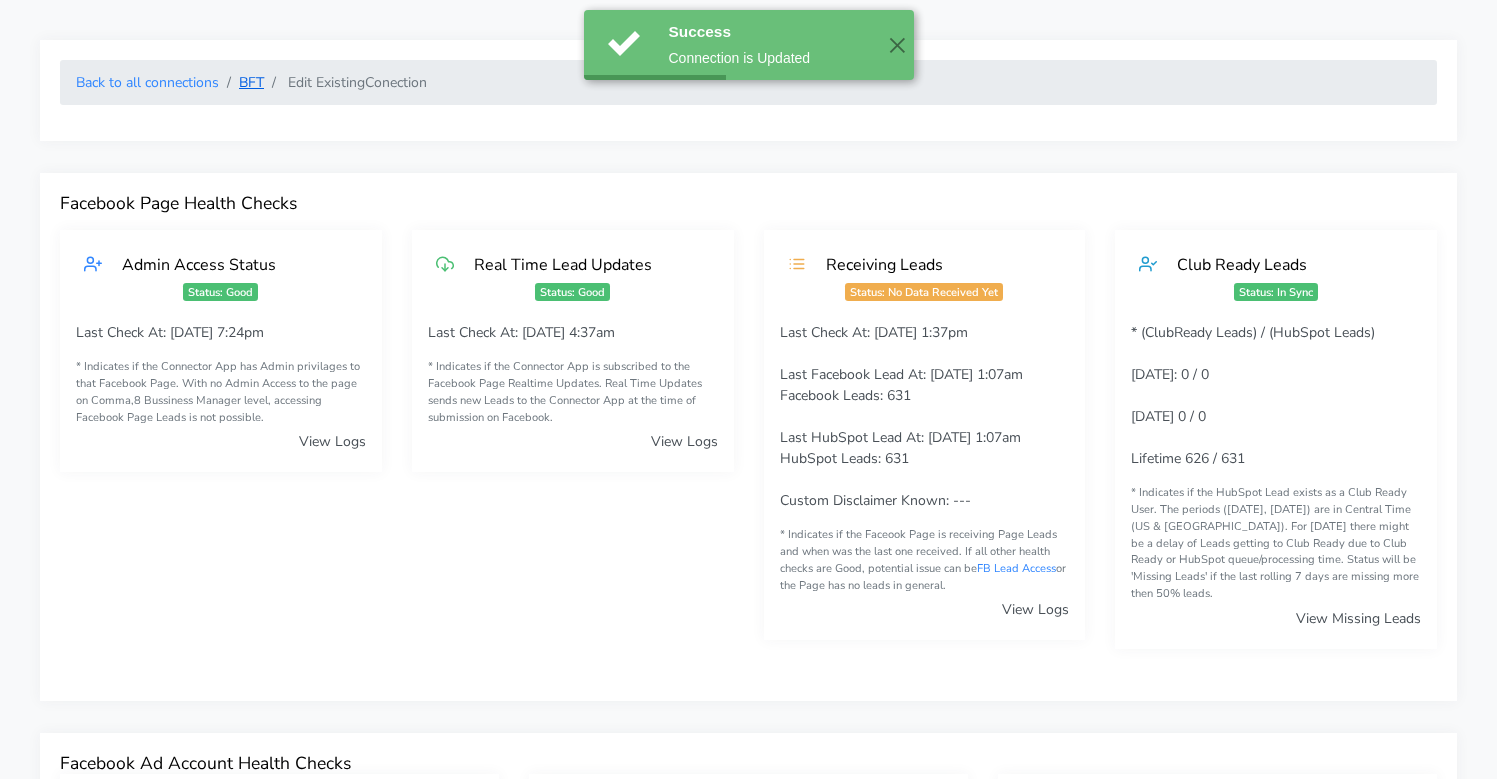 drag, startPoint x: 276, startPoint y: 92, endPoint x: 250, endPoint y: 90, distance: 26.076809 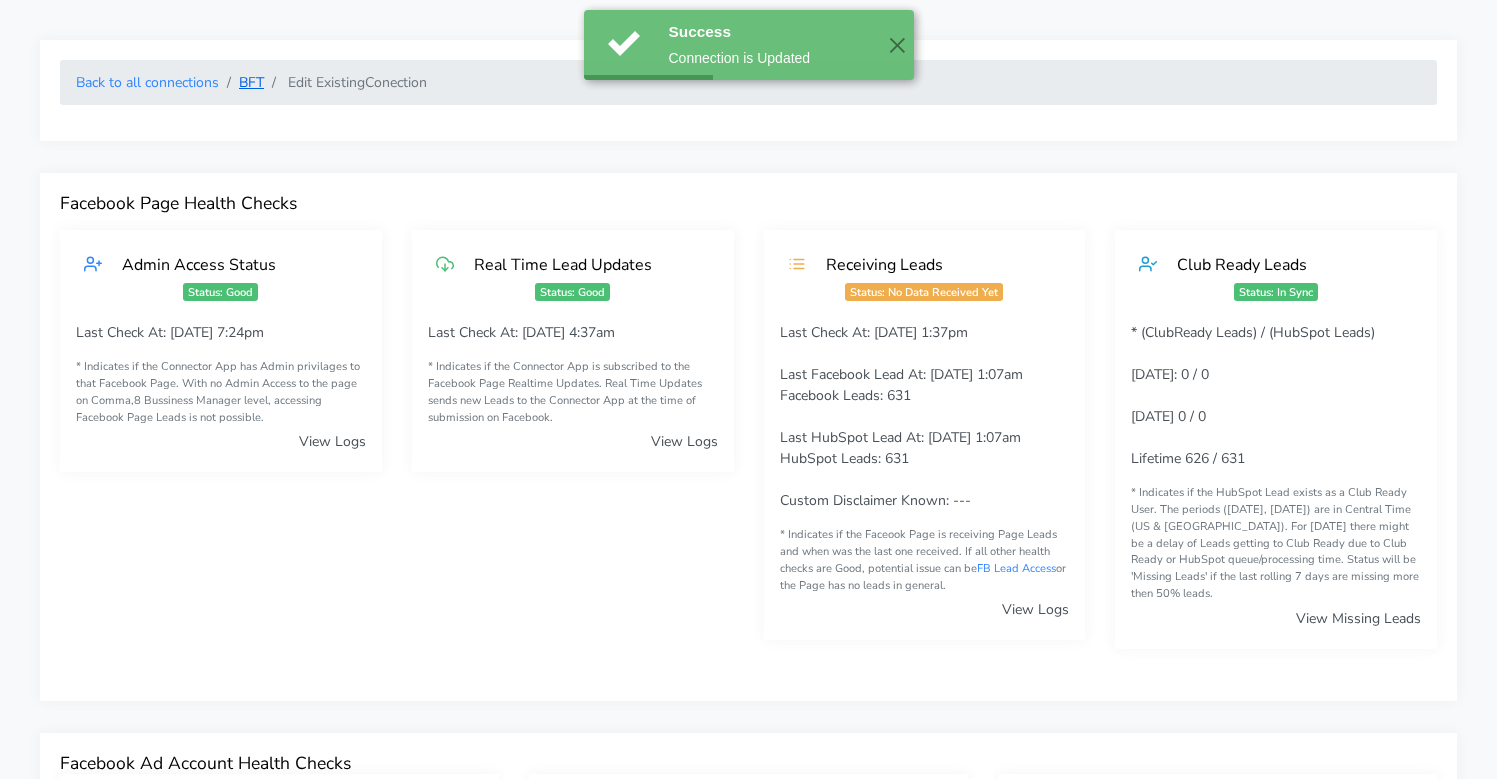 click on "BFT" at bounding box center (251, 82) 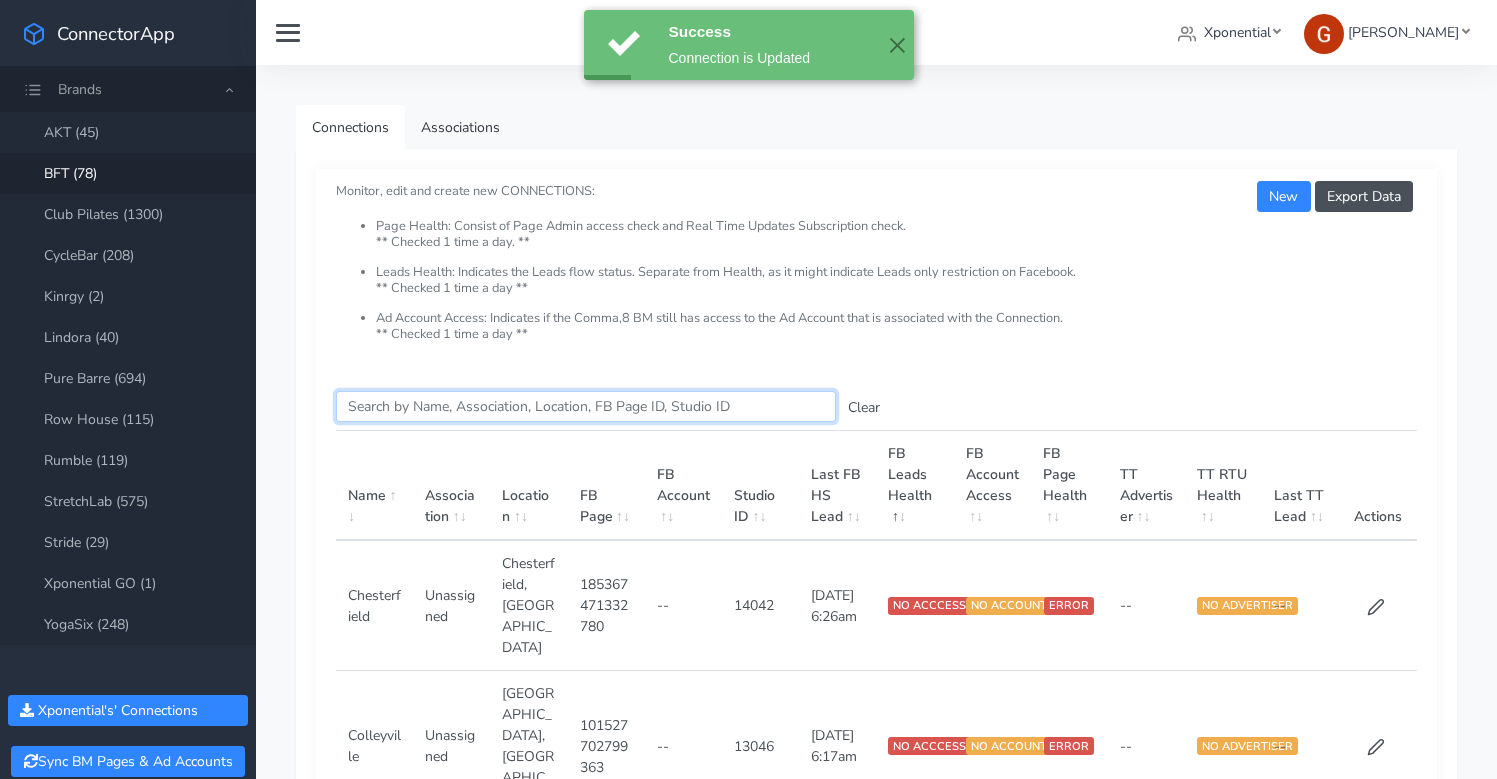 click on "Search this table" at bounding box center (586, 406) 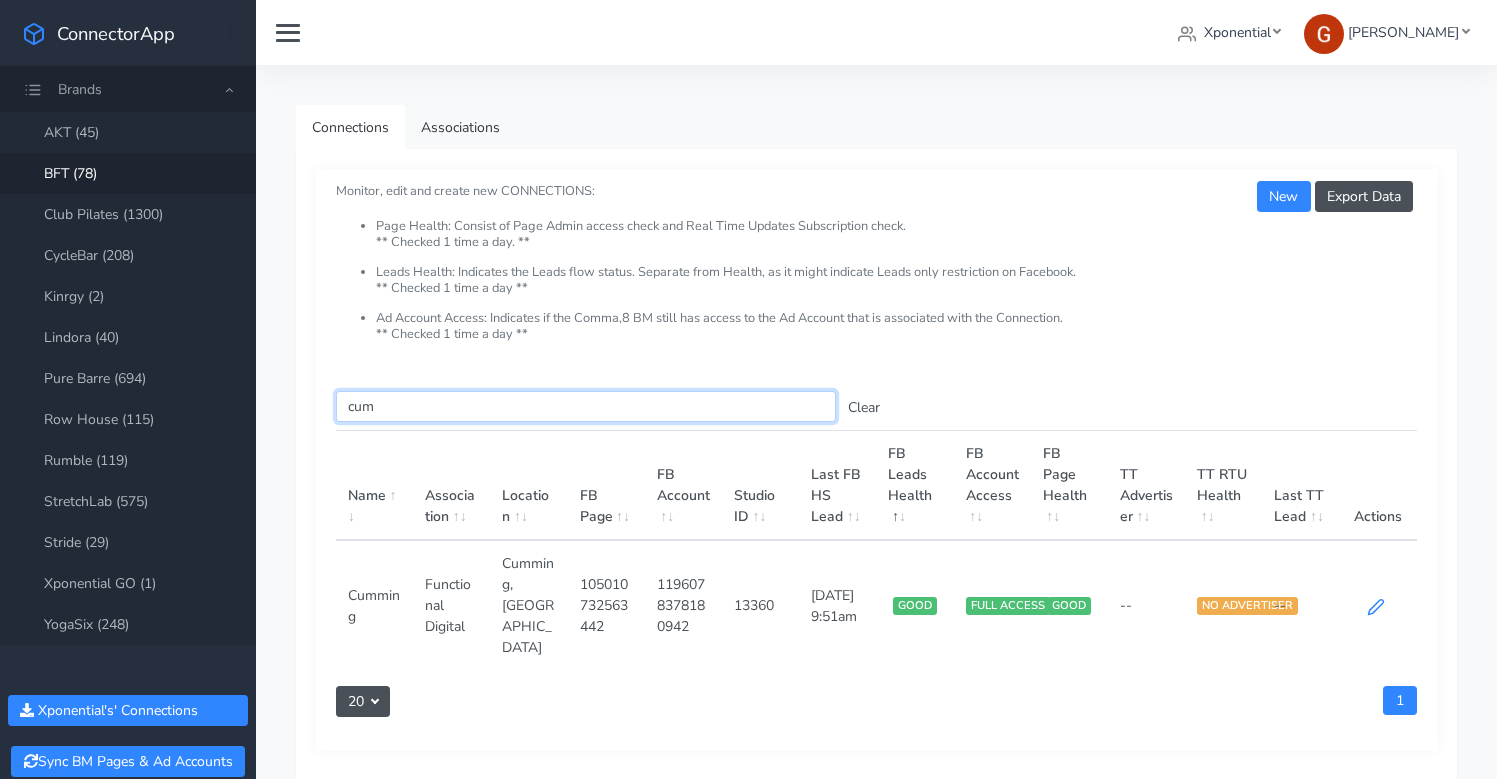 type on "cum" 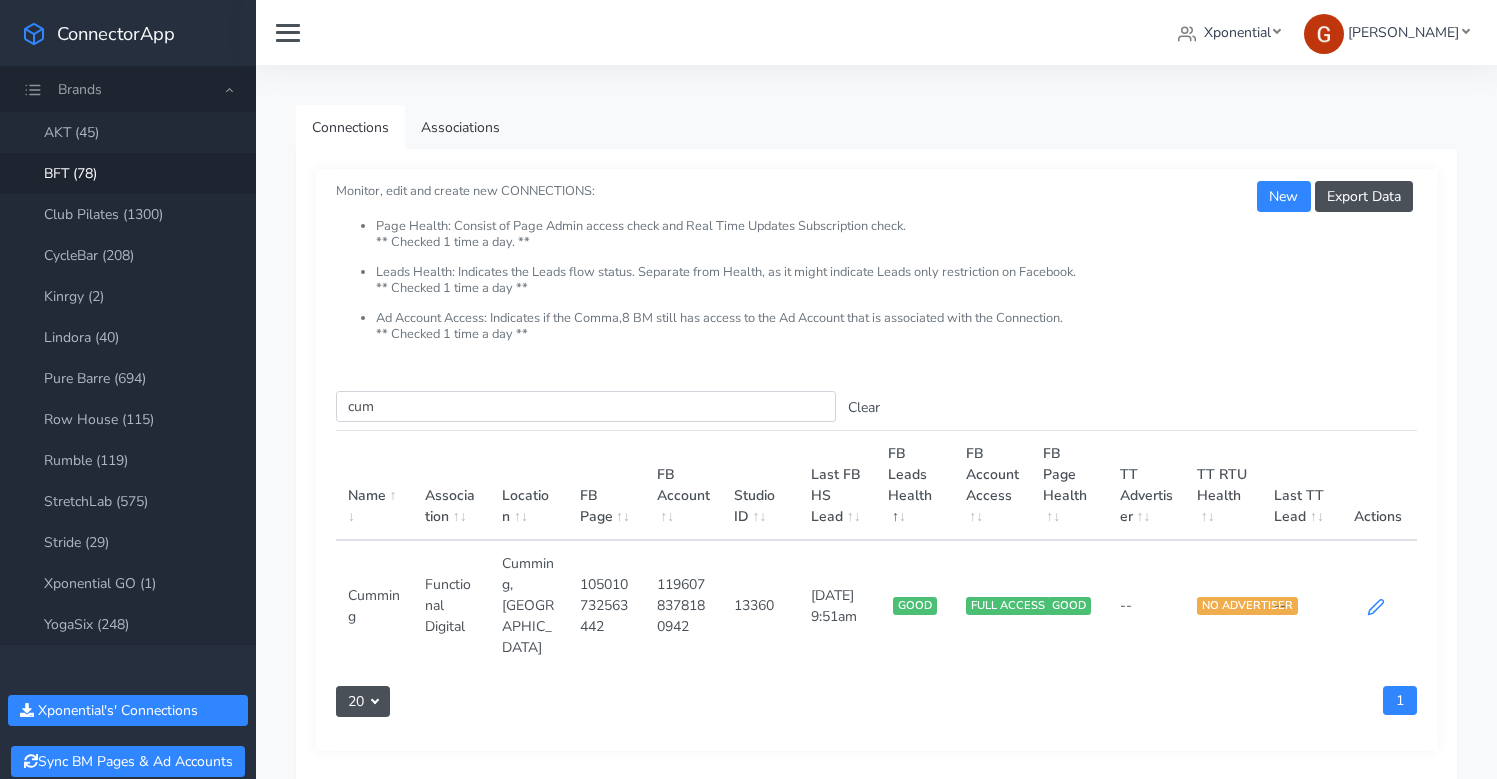 click 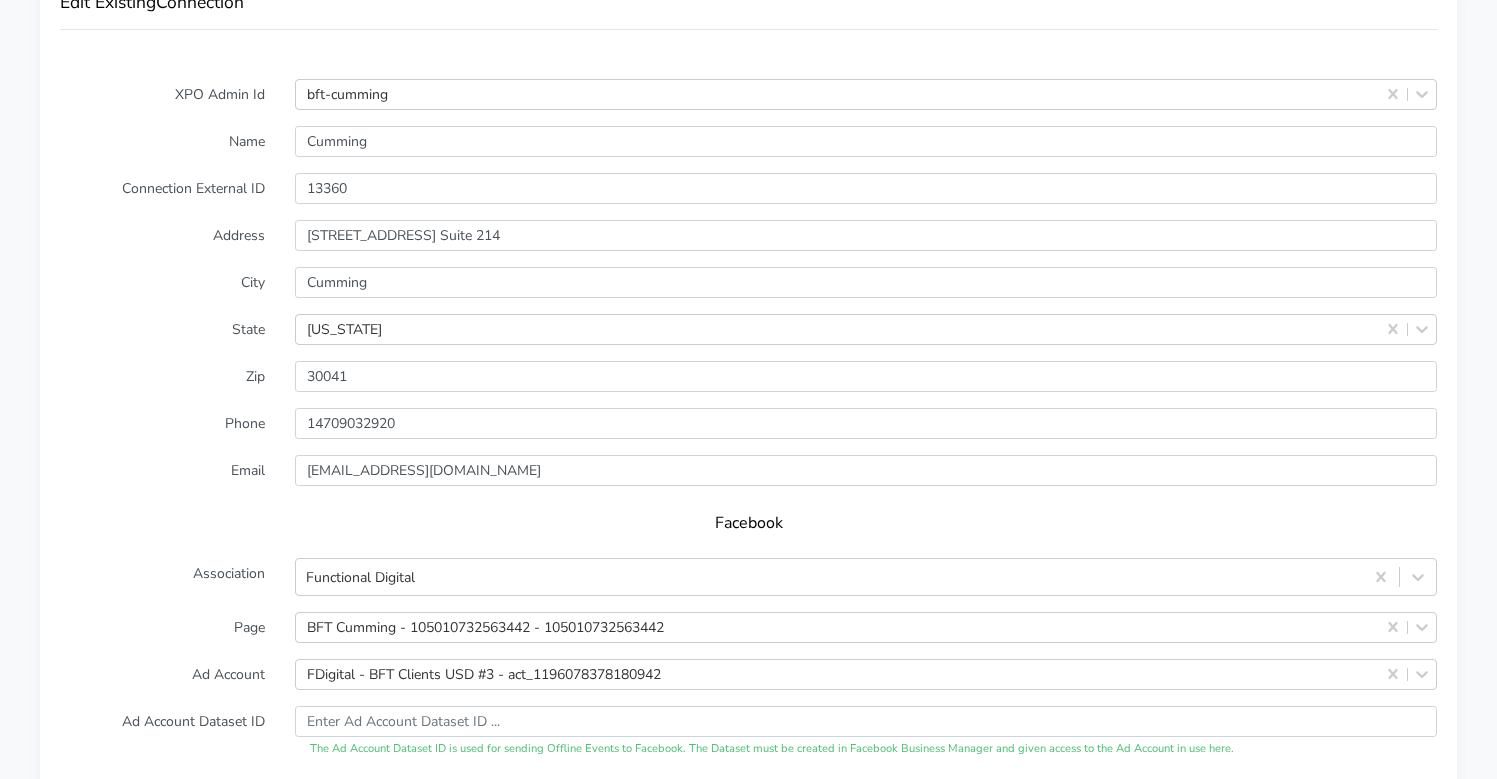 scroll, scrollTop: 1715, scrollLeft: 0, axis: vertical 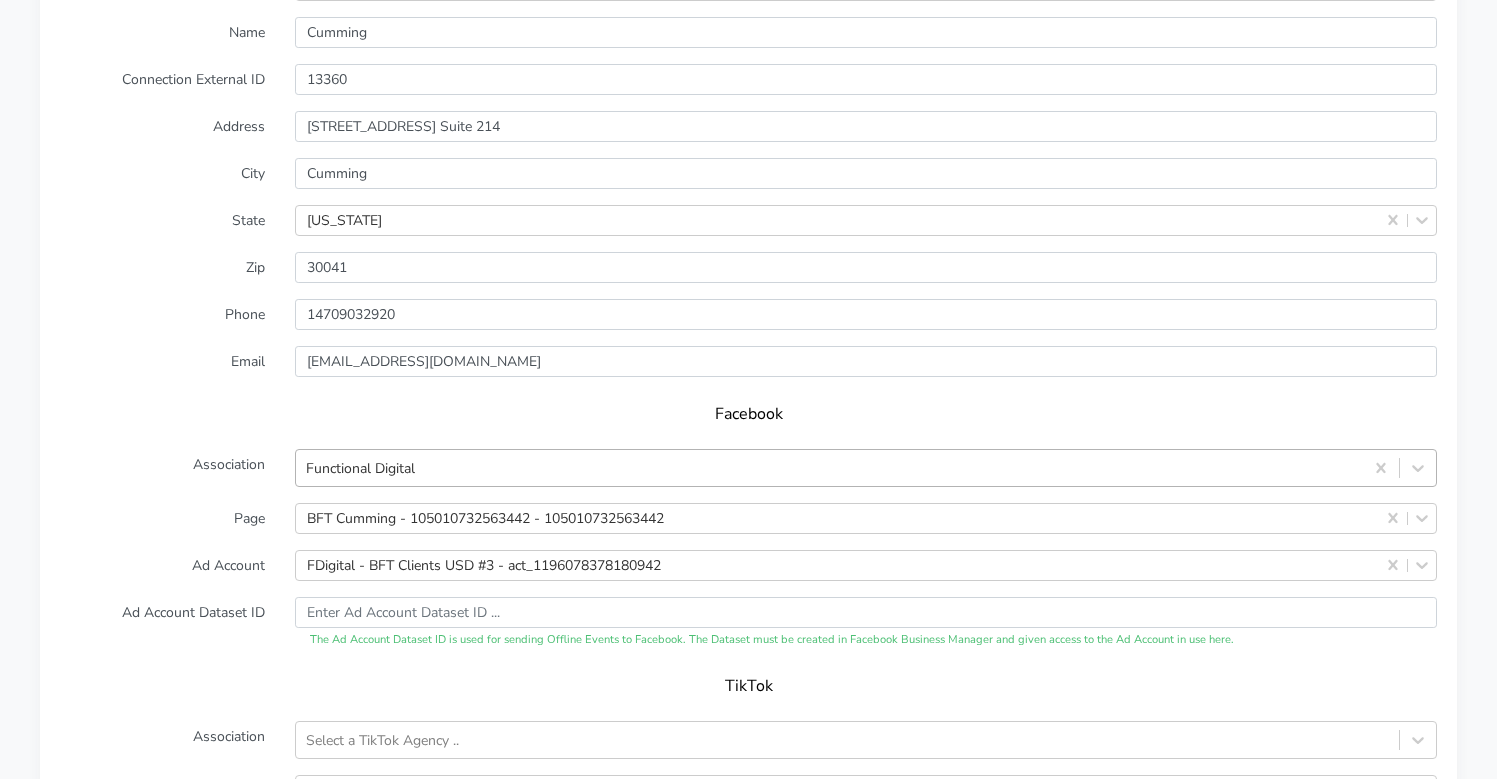click on "Functional Digital" at bounding box center [829, 467] 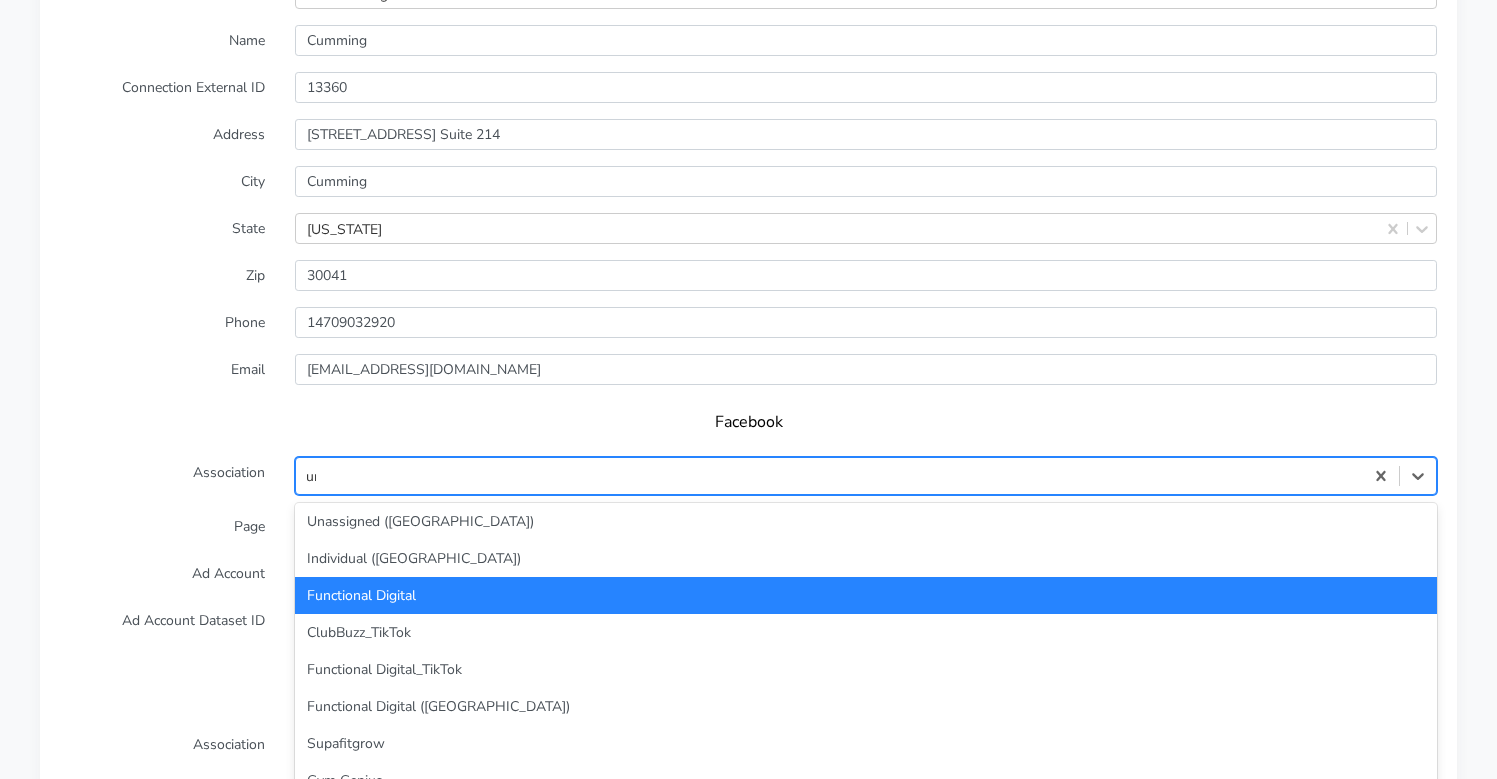 scroll, scrollTop: 0, scrollLeft: 0, axis: both 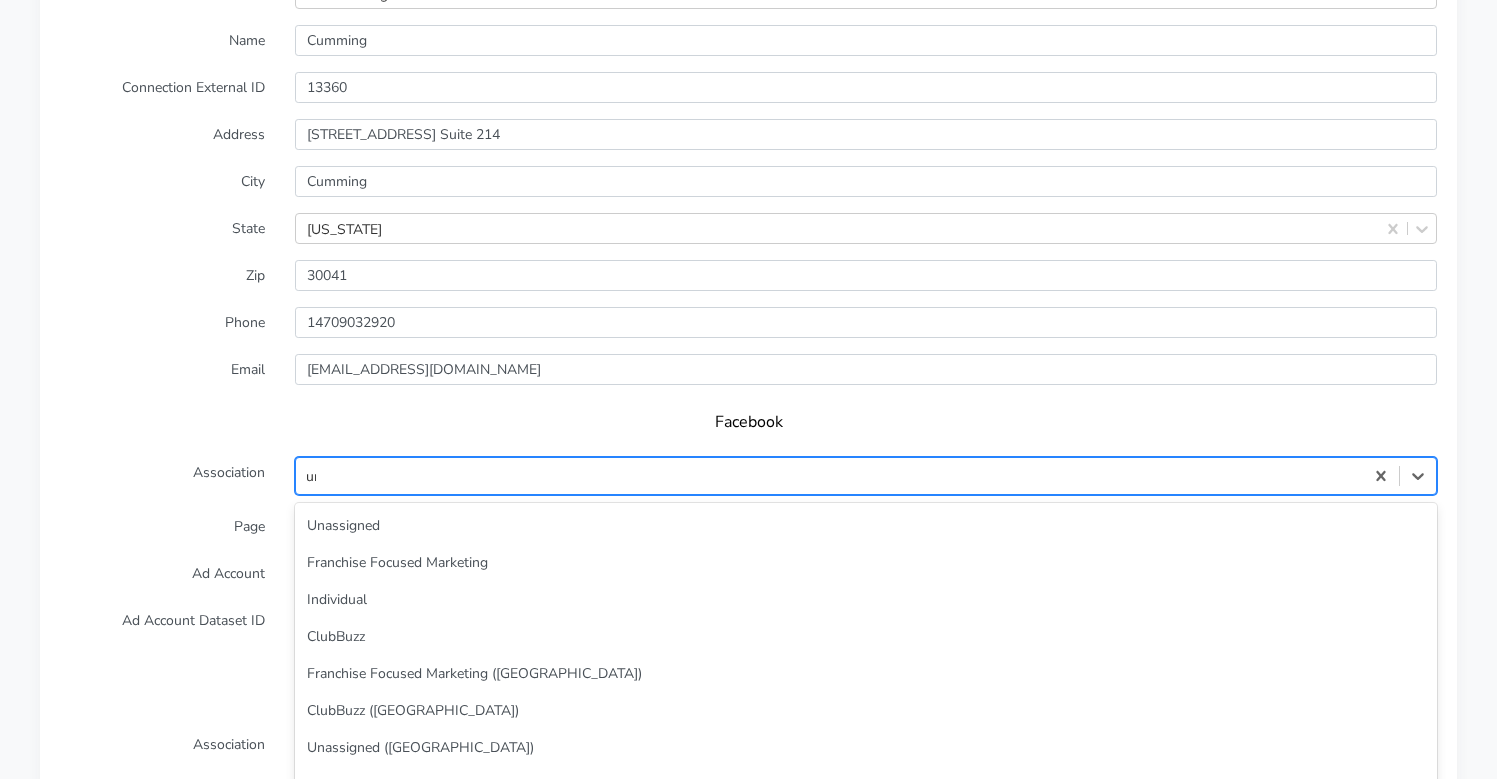 type on "unas" 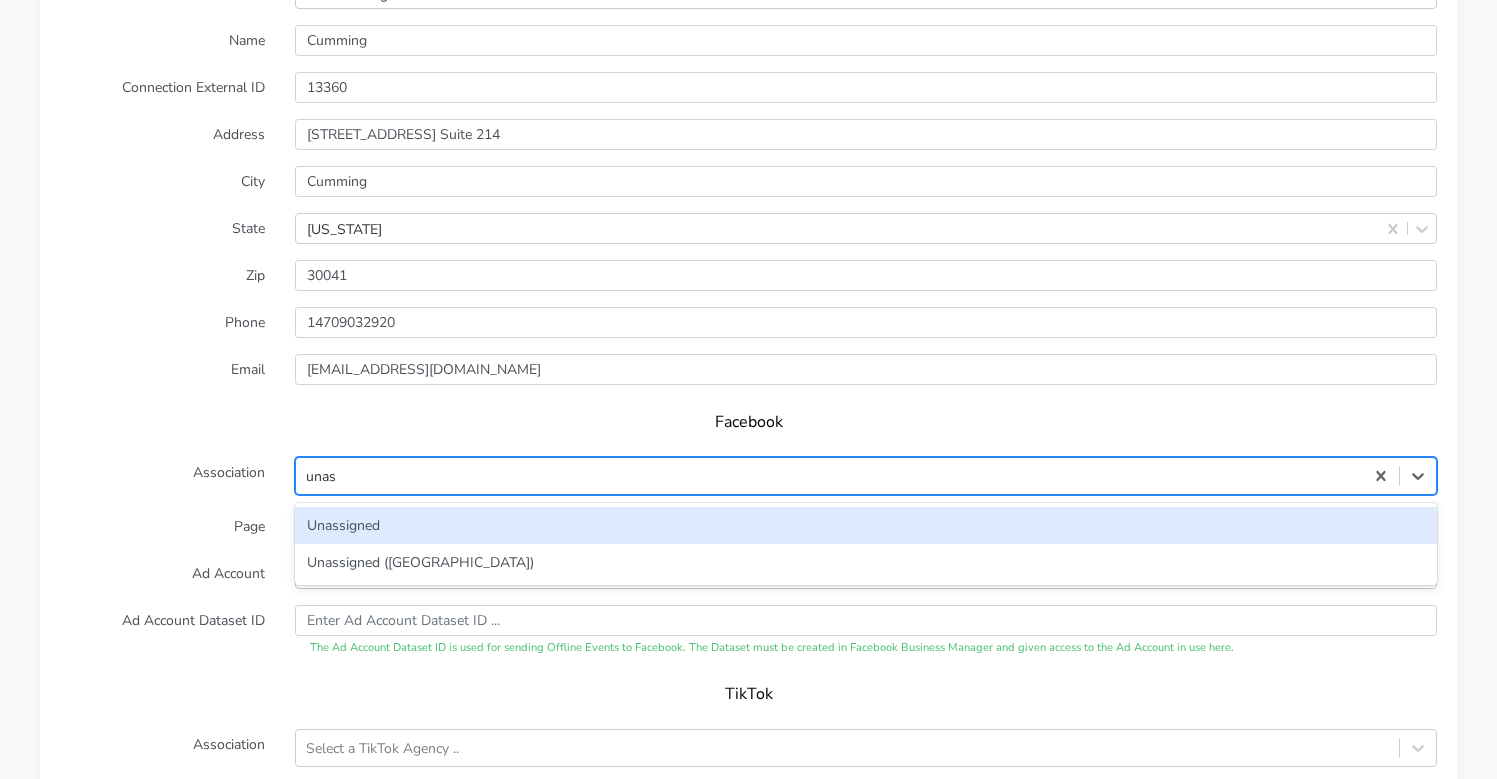 click on "Unassigned" at bounding box center (866, 525) 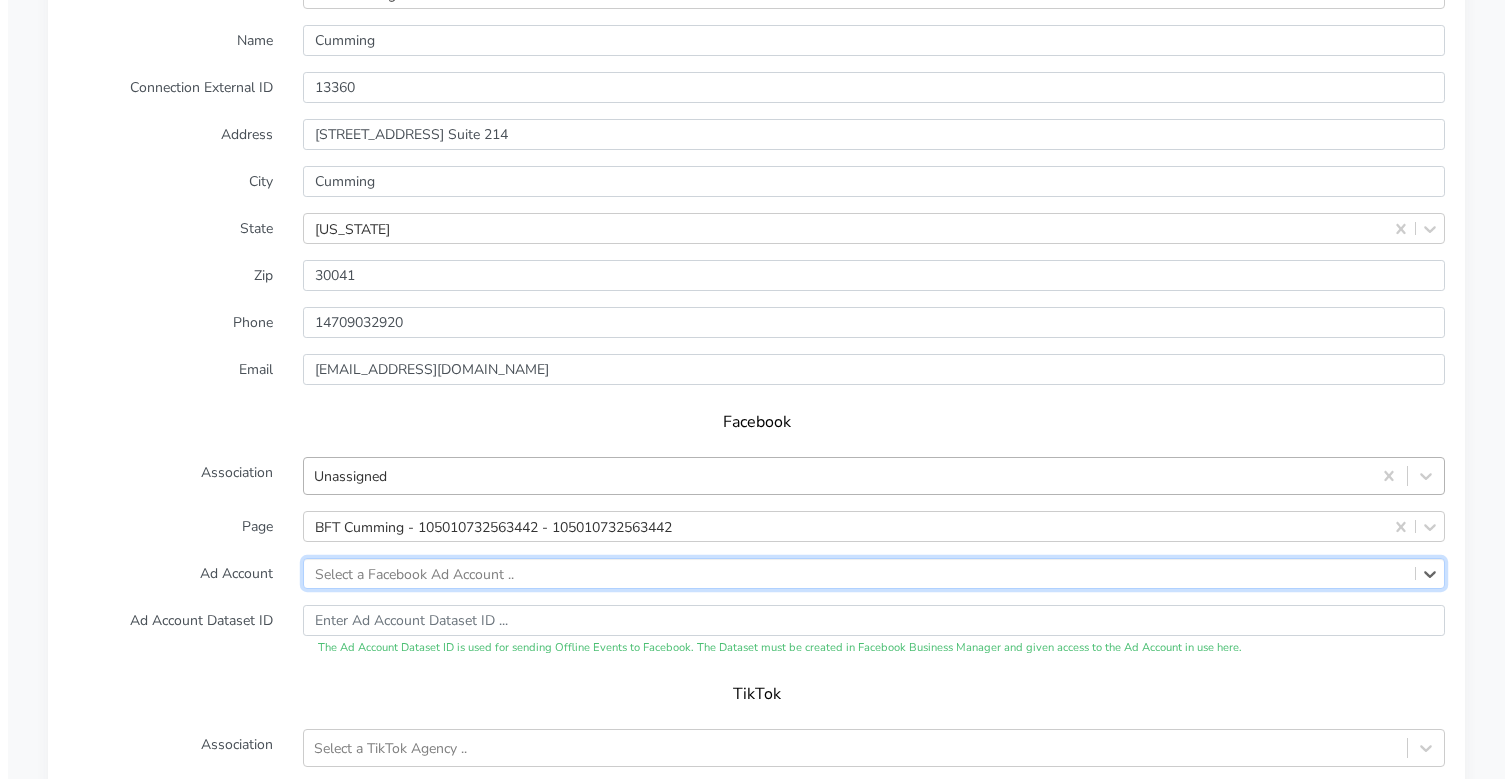 scroll, scrollTop: 2110, scrollLeft: 0, axis: vertical 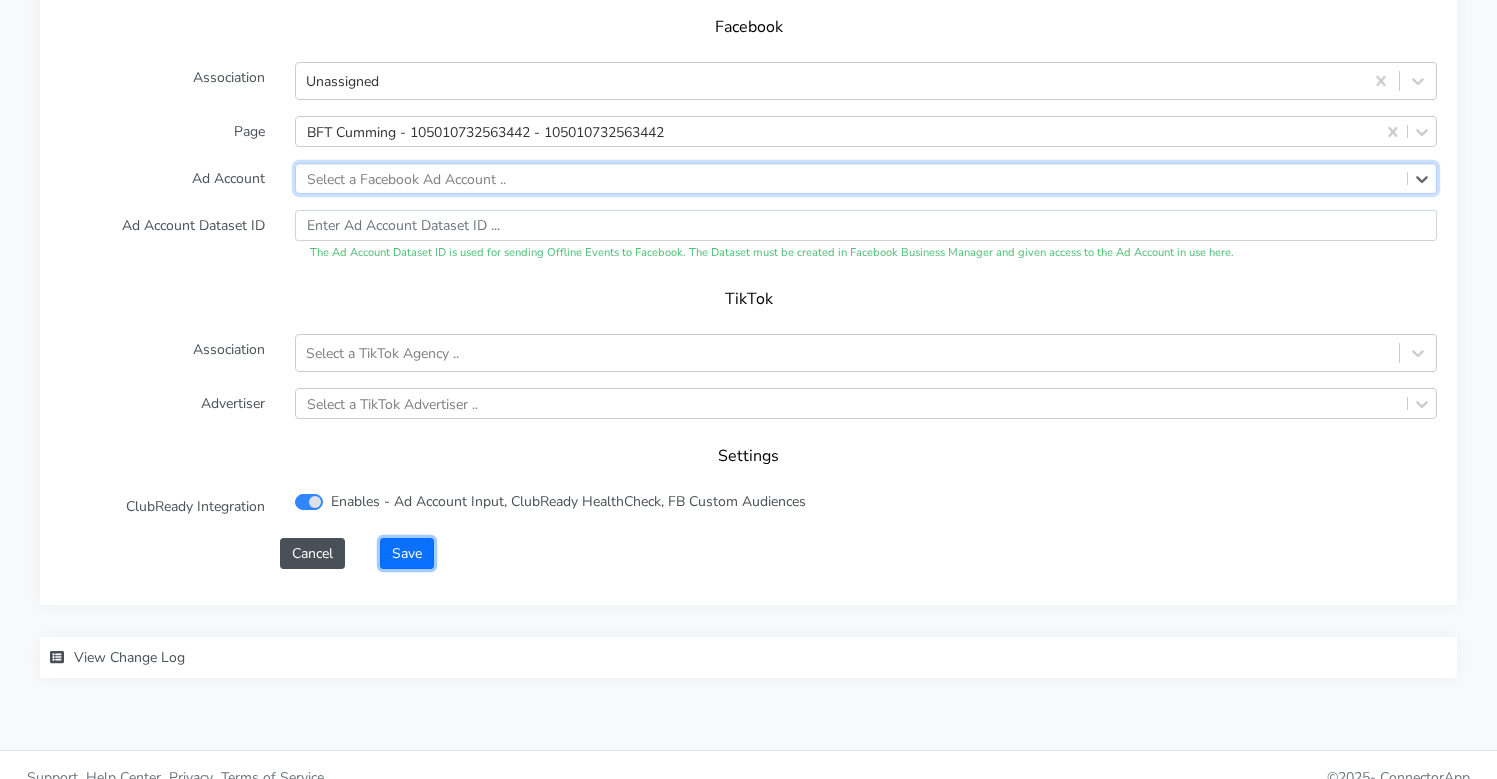 click on "Save" at bounding box center [407, 553] 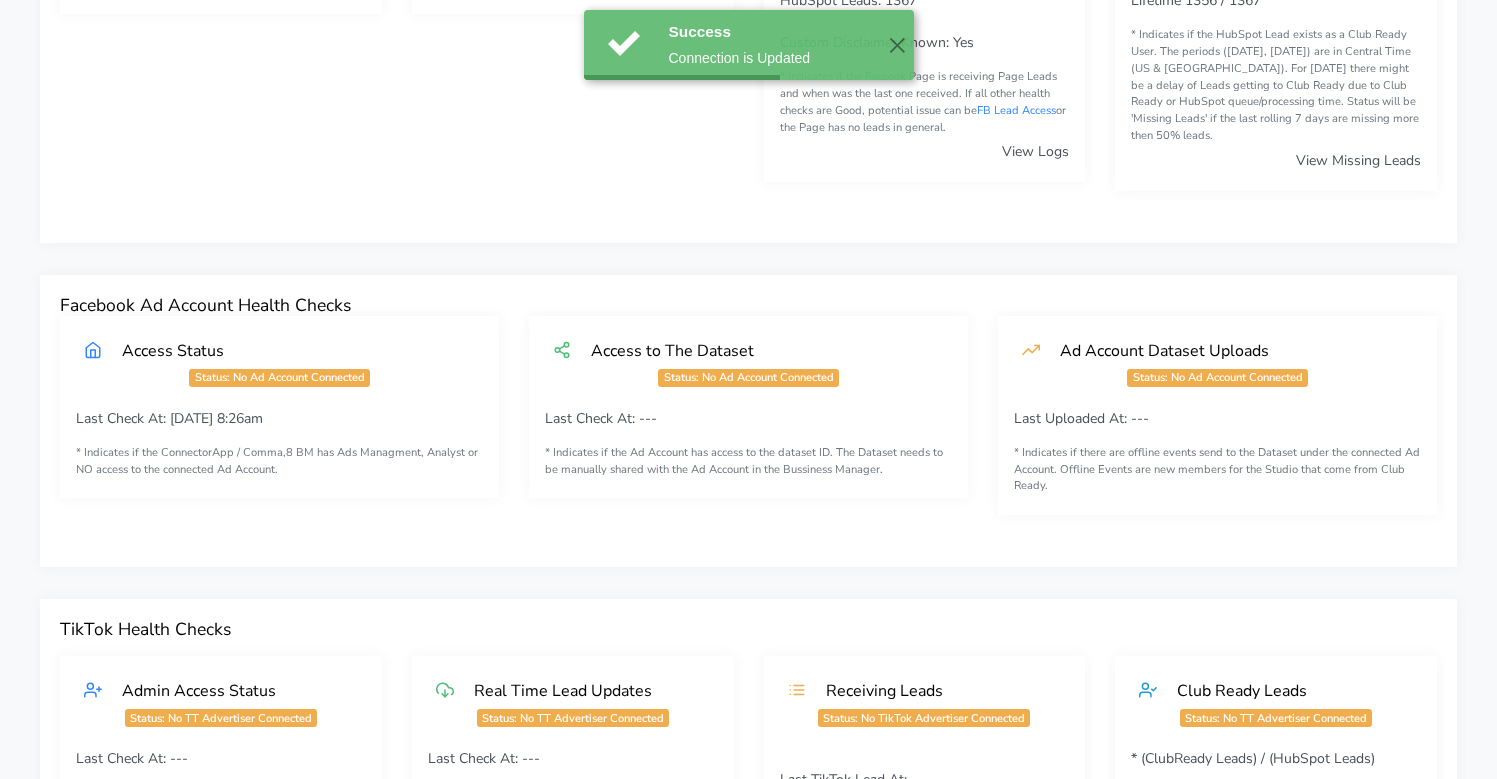 scroll, scrollTop: 0, scrollLeft: 0, axis: both 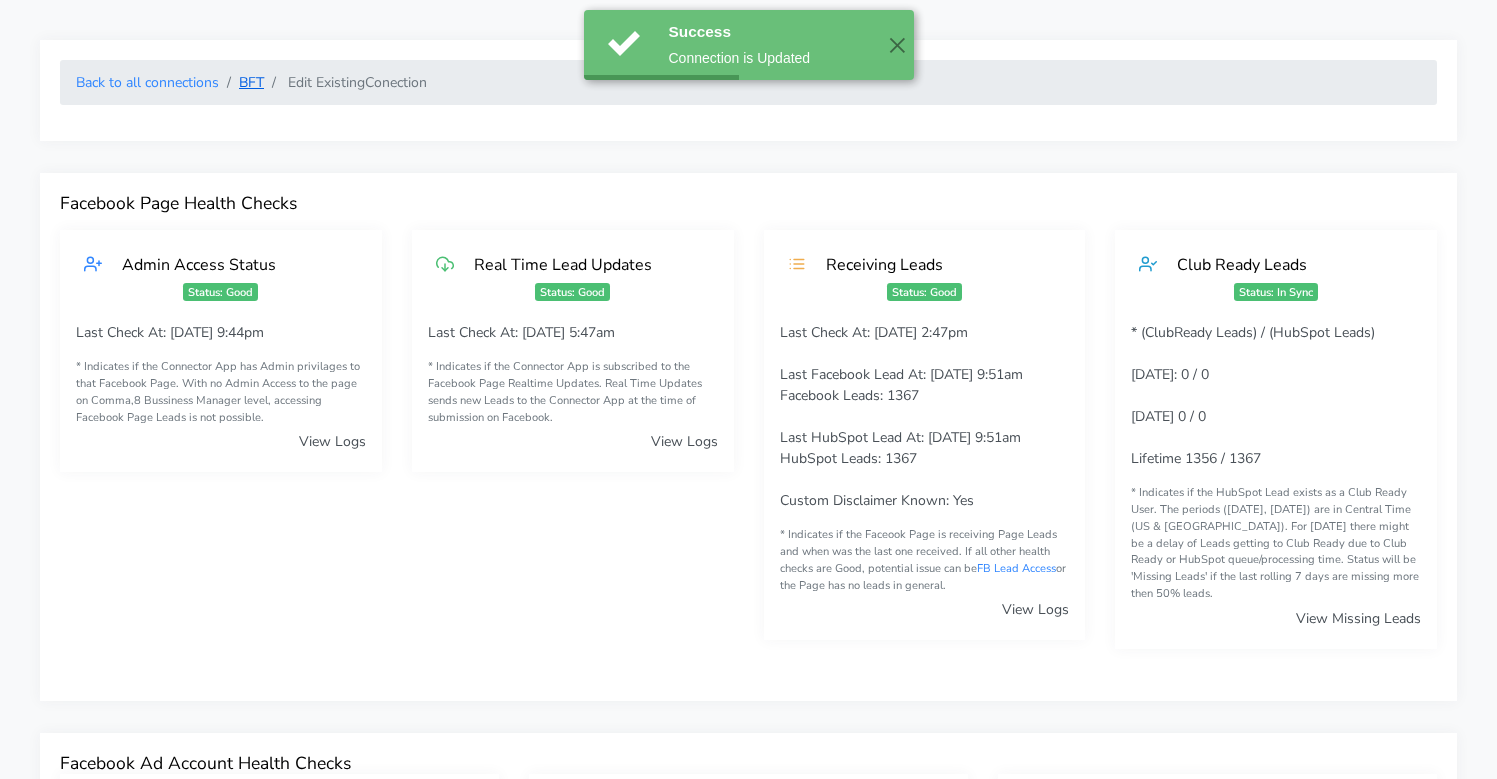 click on "BFT" at bounding box center (251, 82) 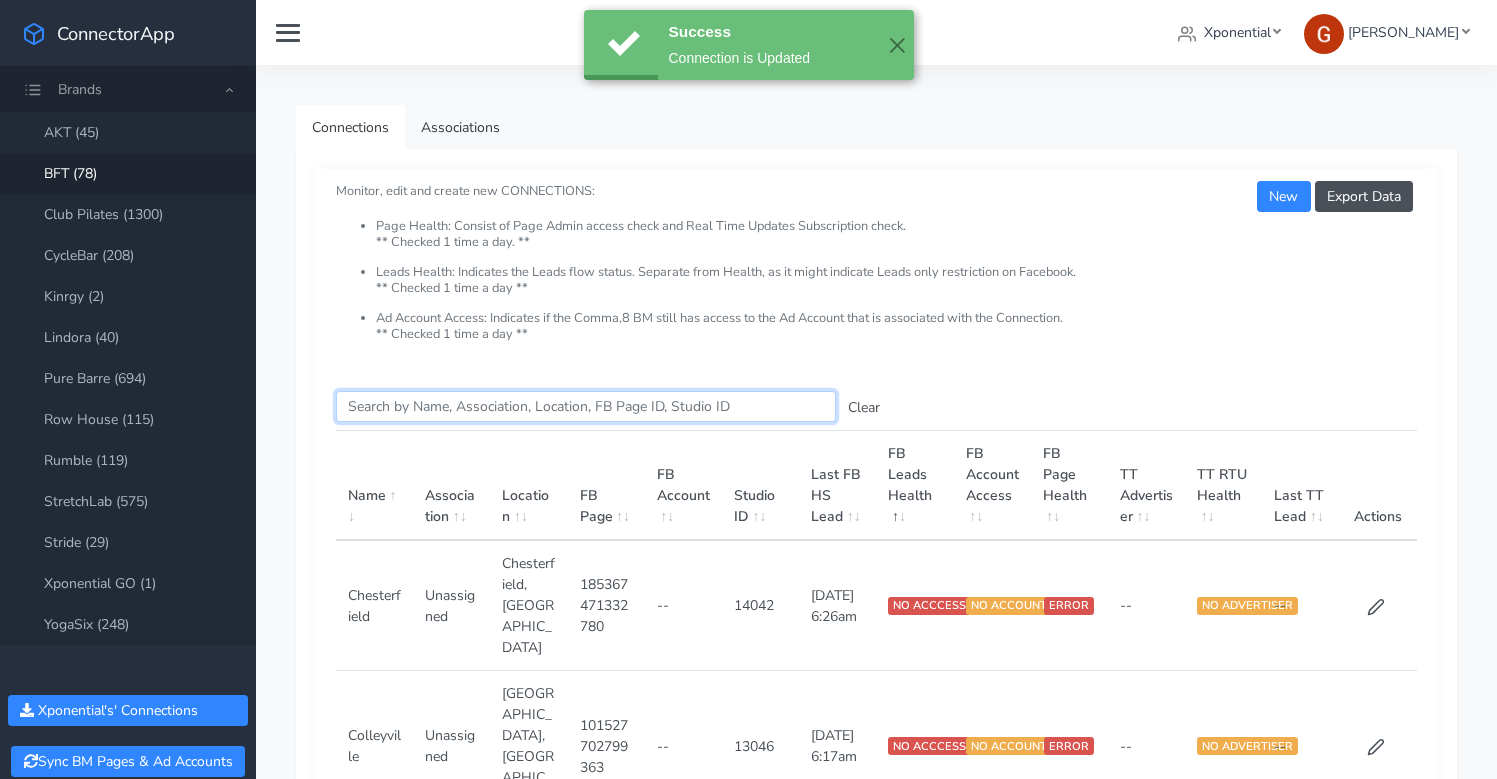 click on "Search this table" at bounding box center [586, 406] 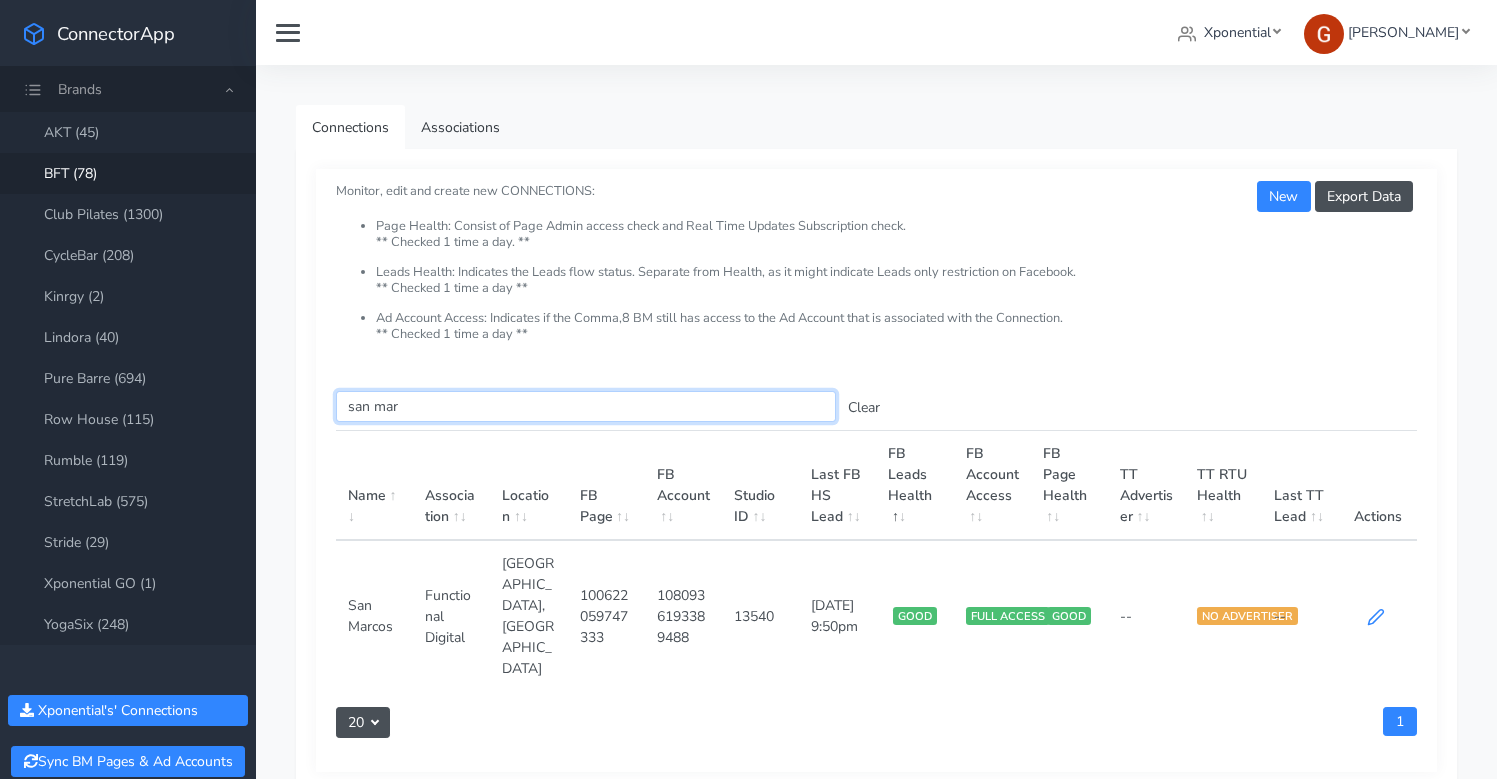 type on "san mar" 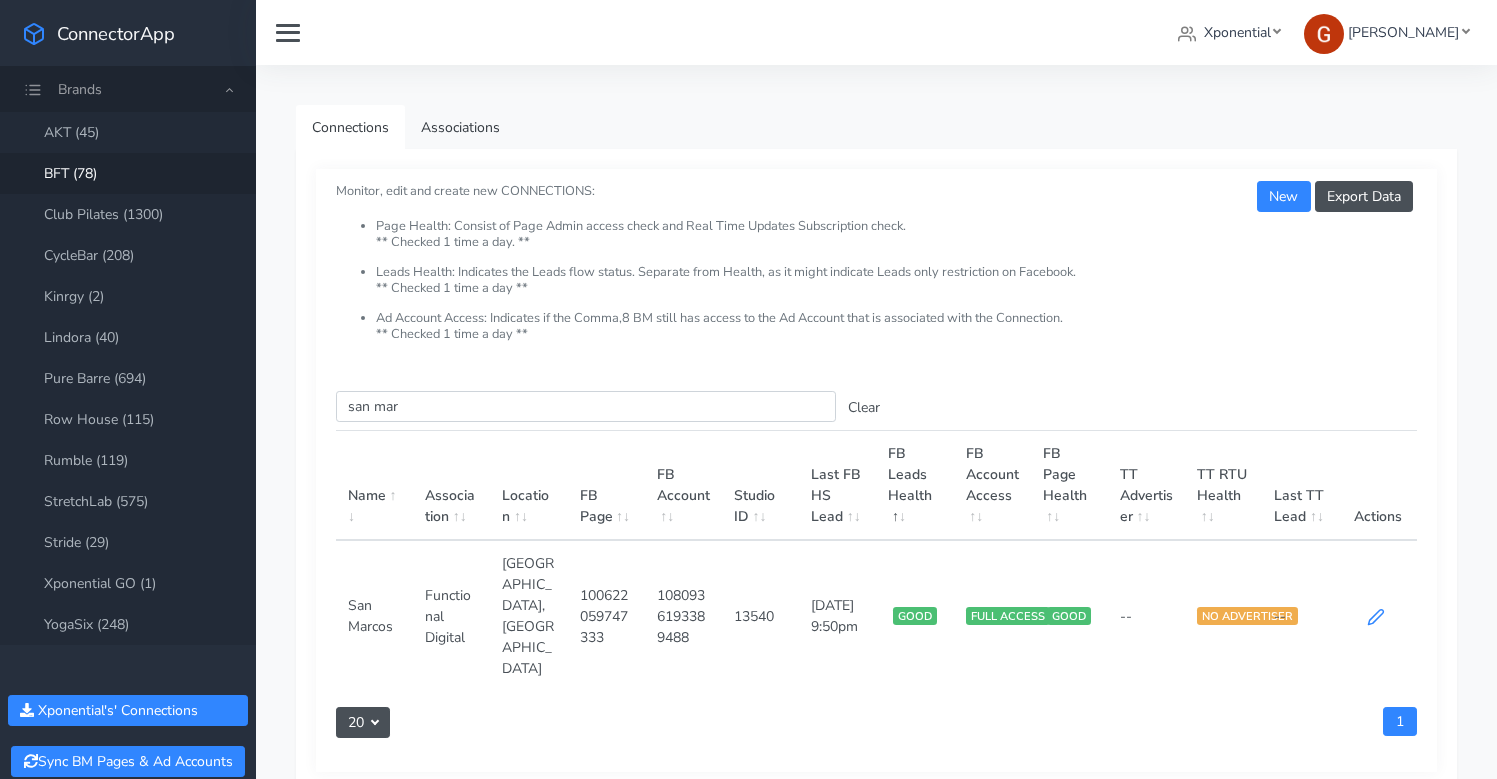 click 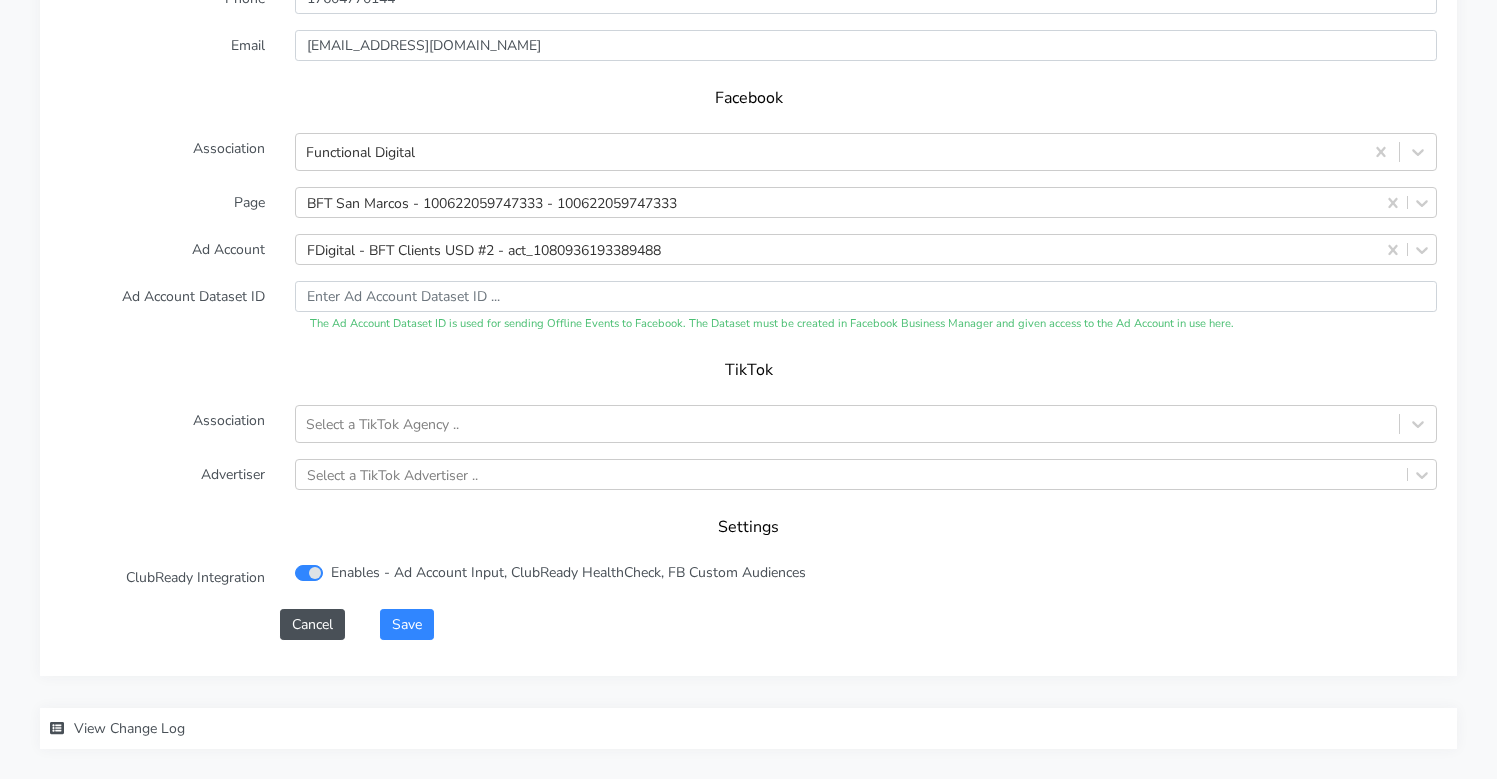scroll, scrollTop: 2071, scrollLeft: 0, axis: vertical 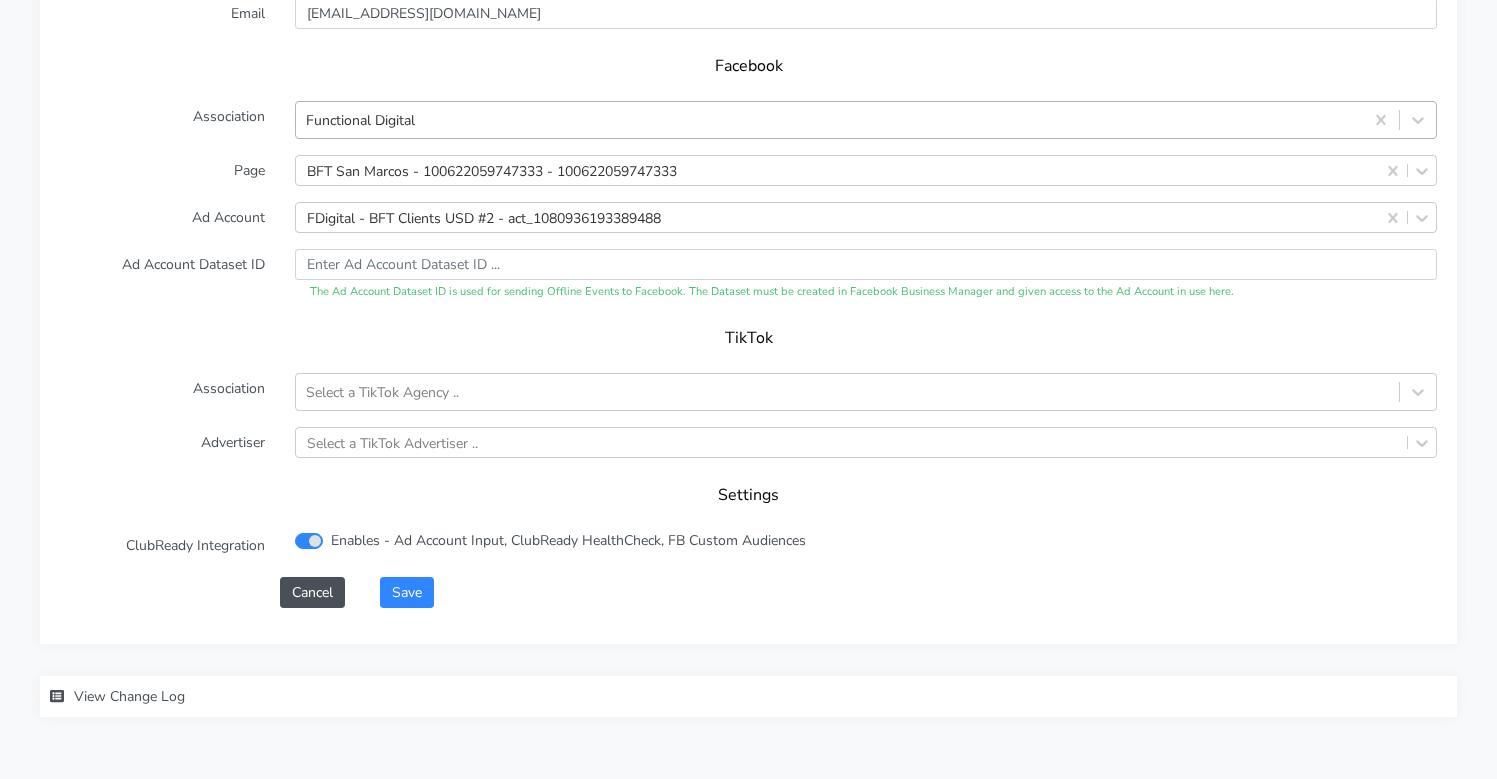 click on "Functional Digital" at bounding box center (360, 120) 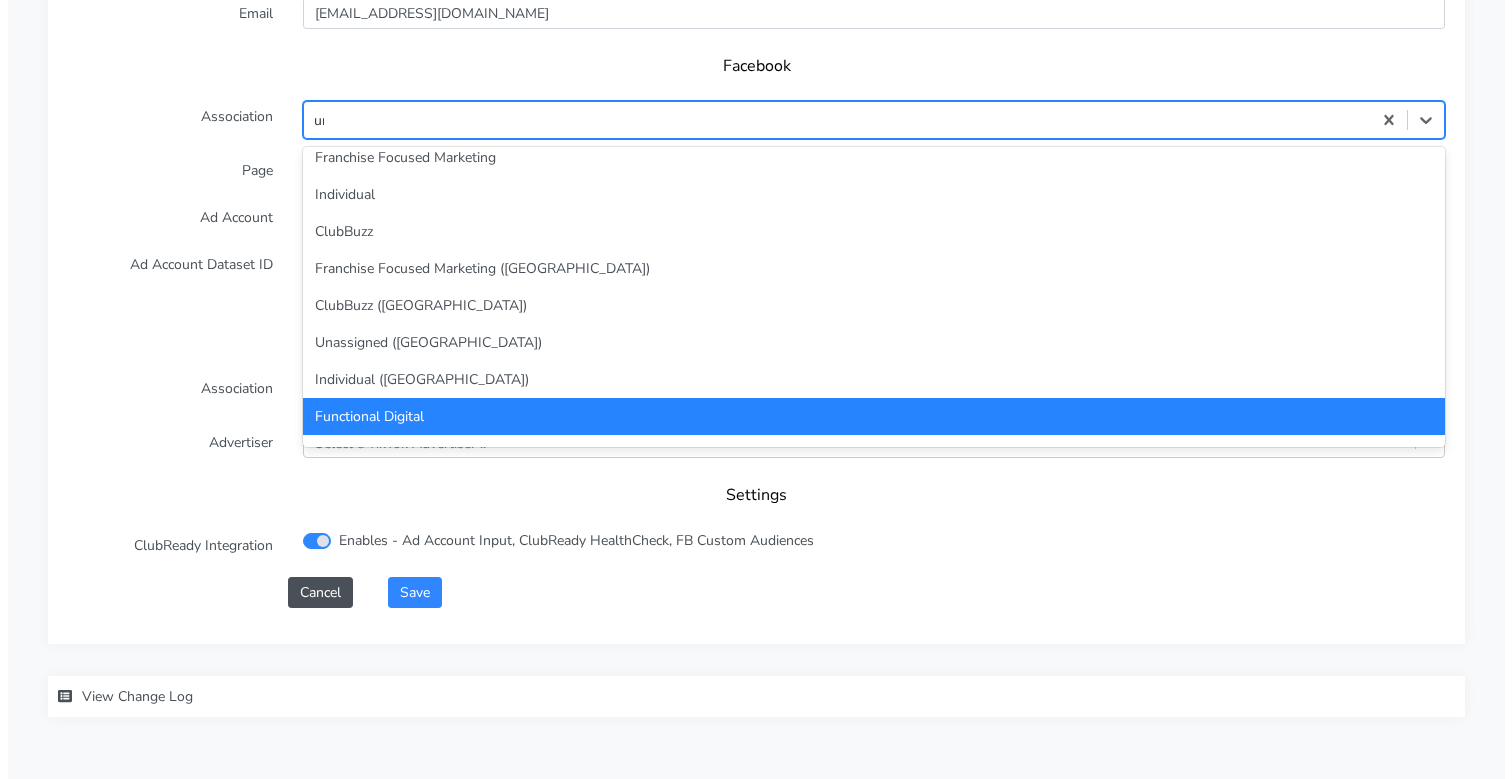 scroll, scrollTop: 0, scrollLeft: 0, axis: both 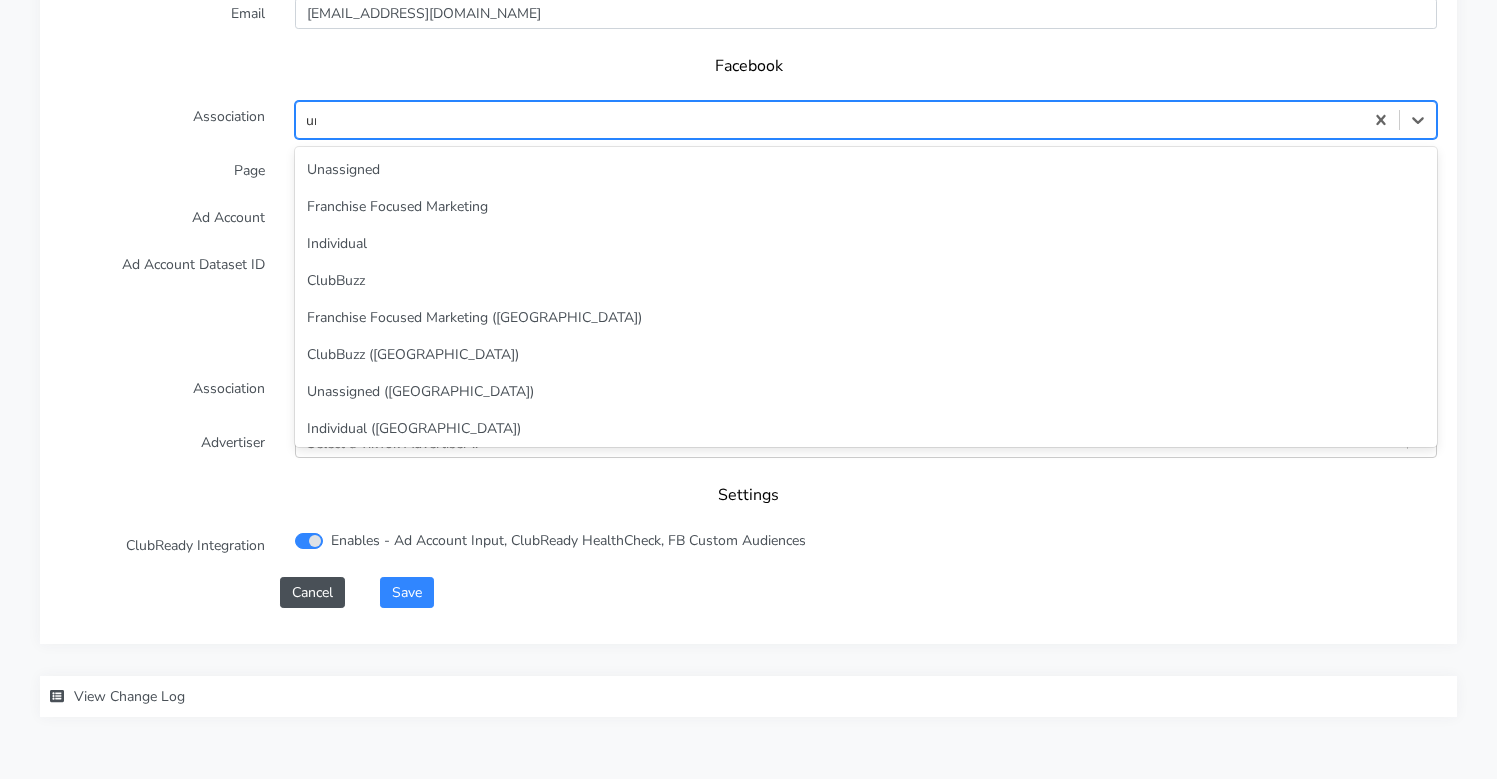 type on "unas" 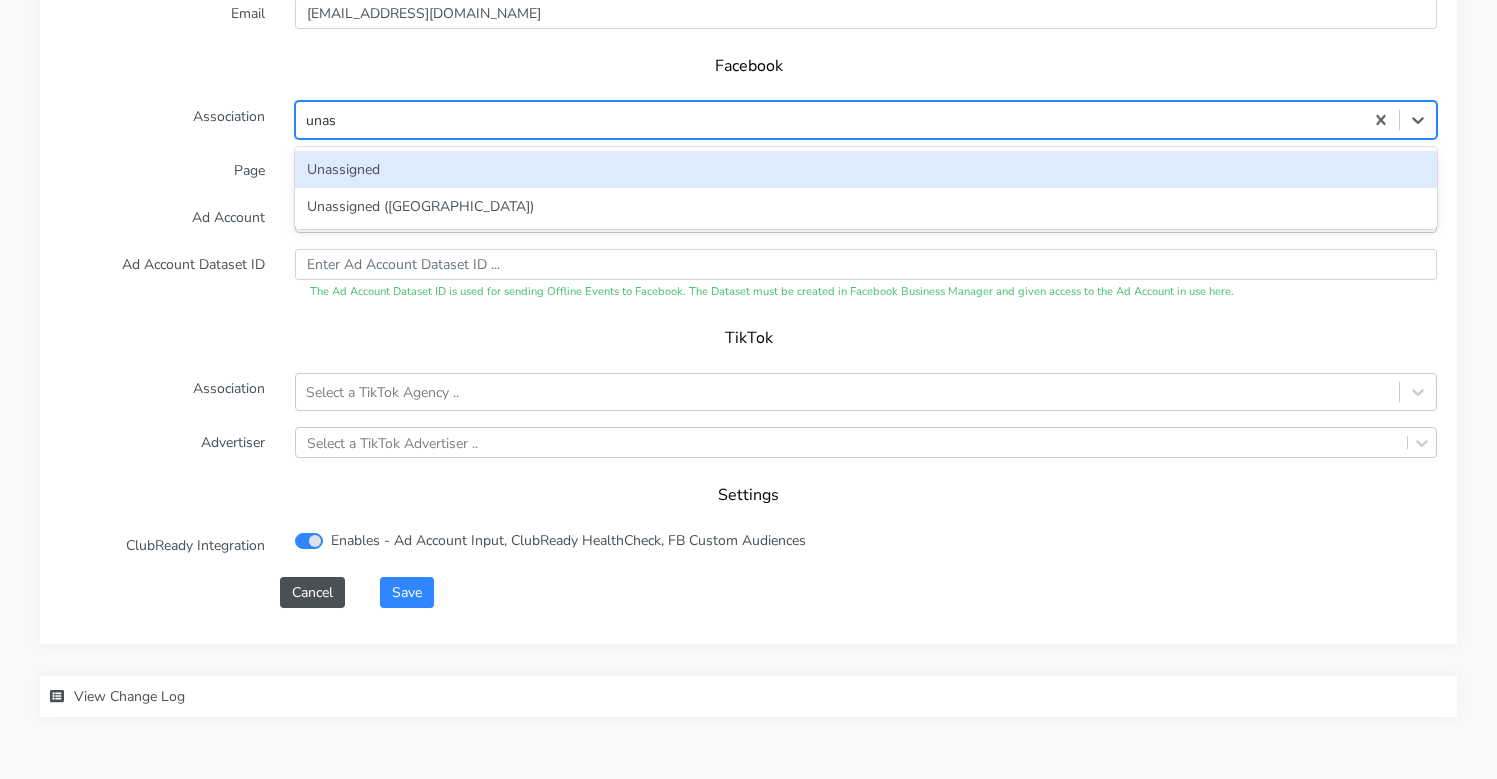 click on "Unassigned" at bounding box center (866, 169) 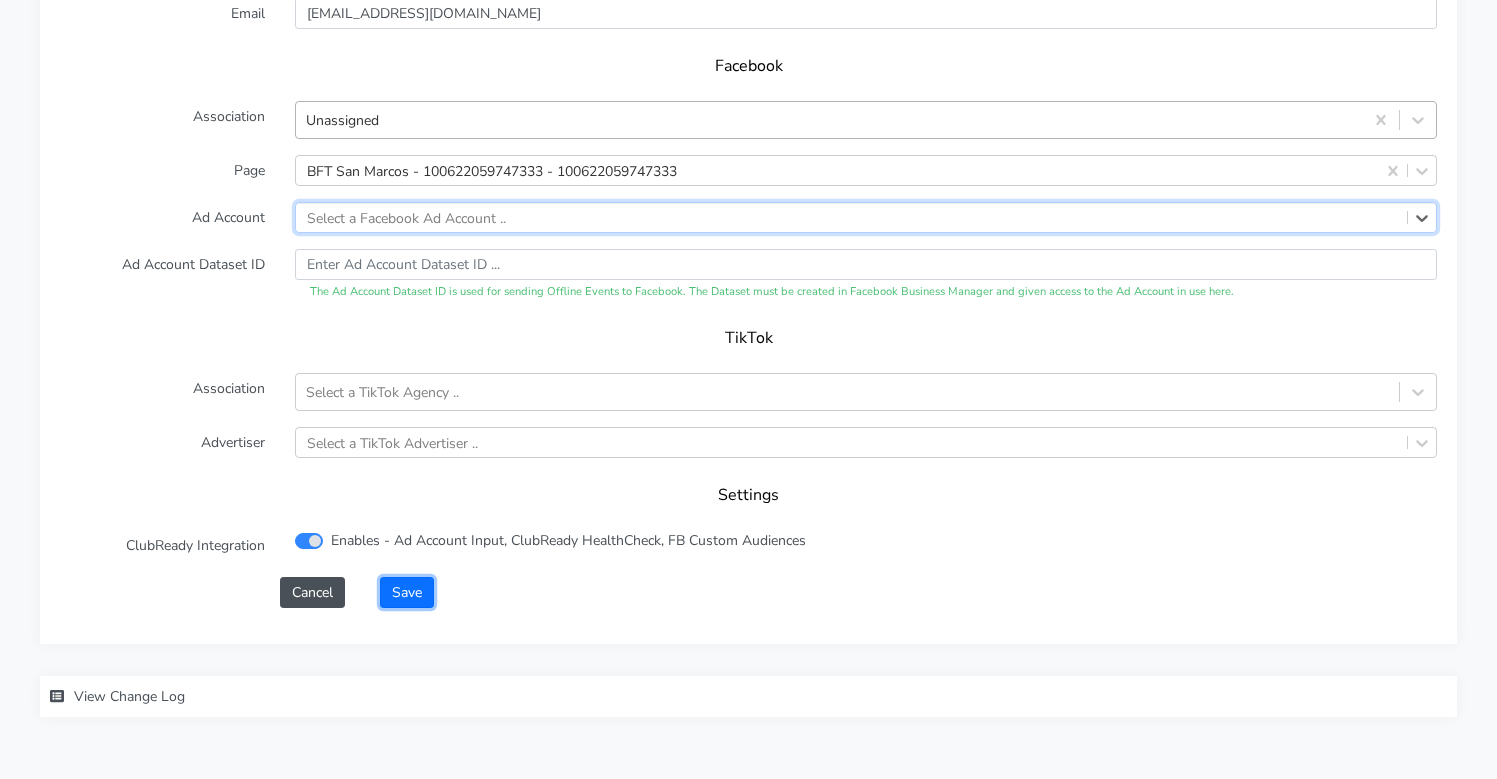 click on "Save" at bounding box center (407, 592) 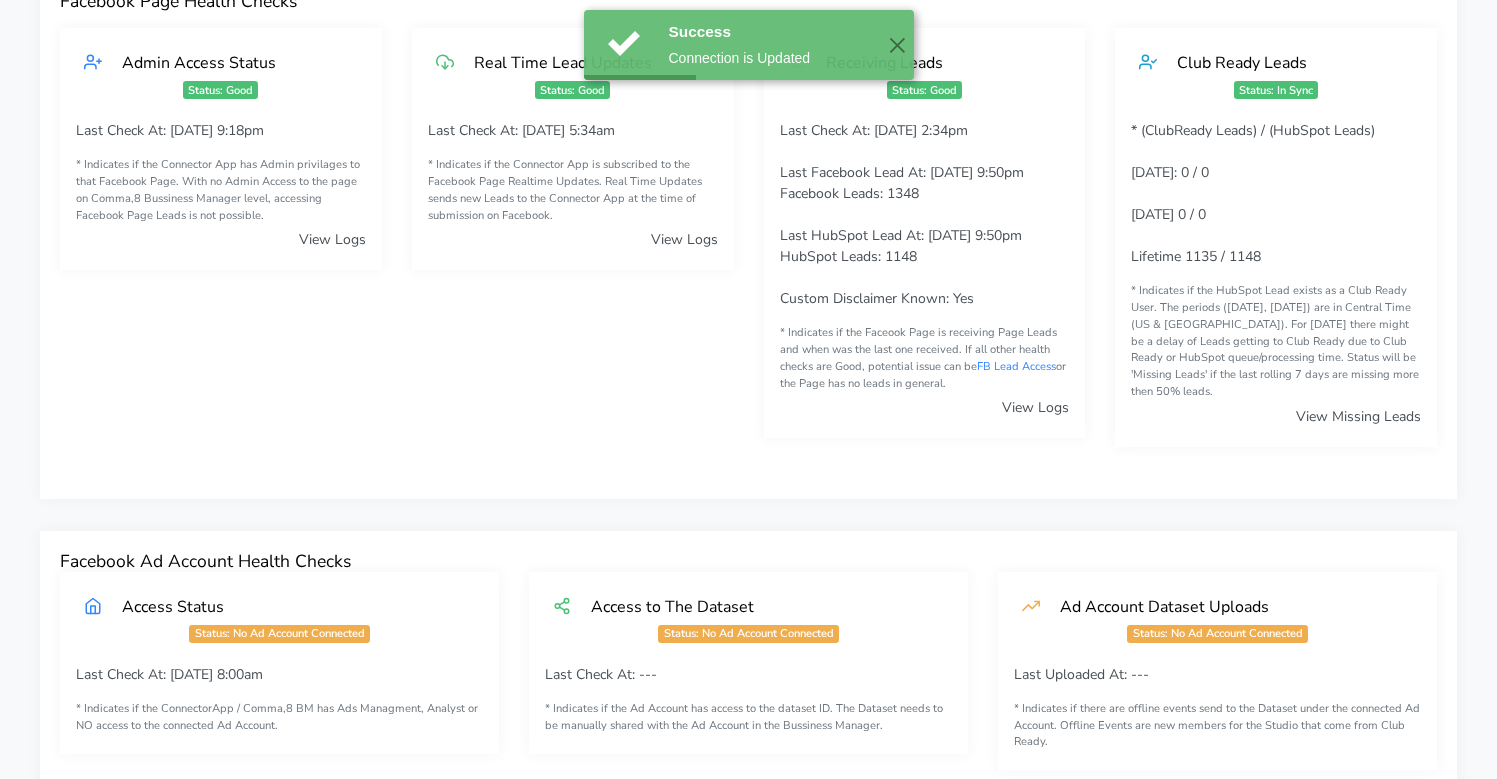 scroll, scrollTop: 0, scrollLeft: 0, axis: both 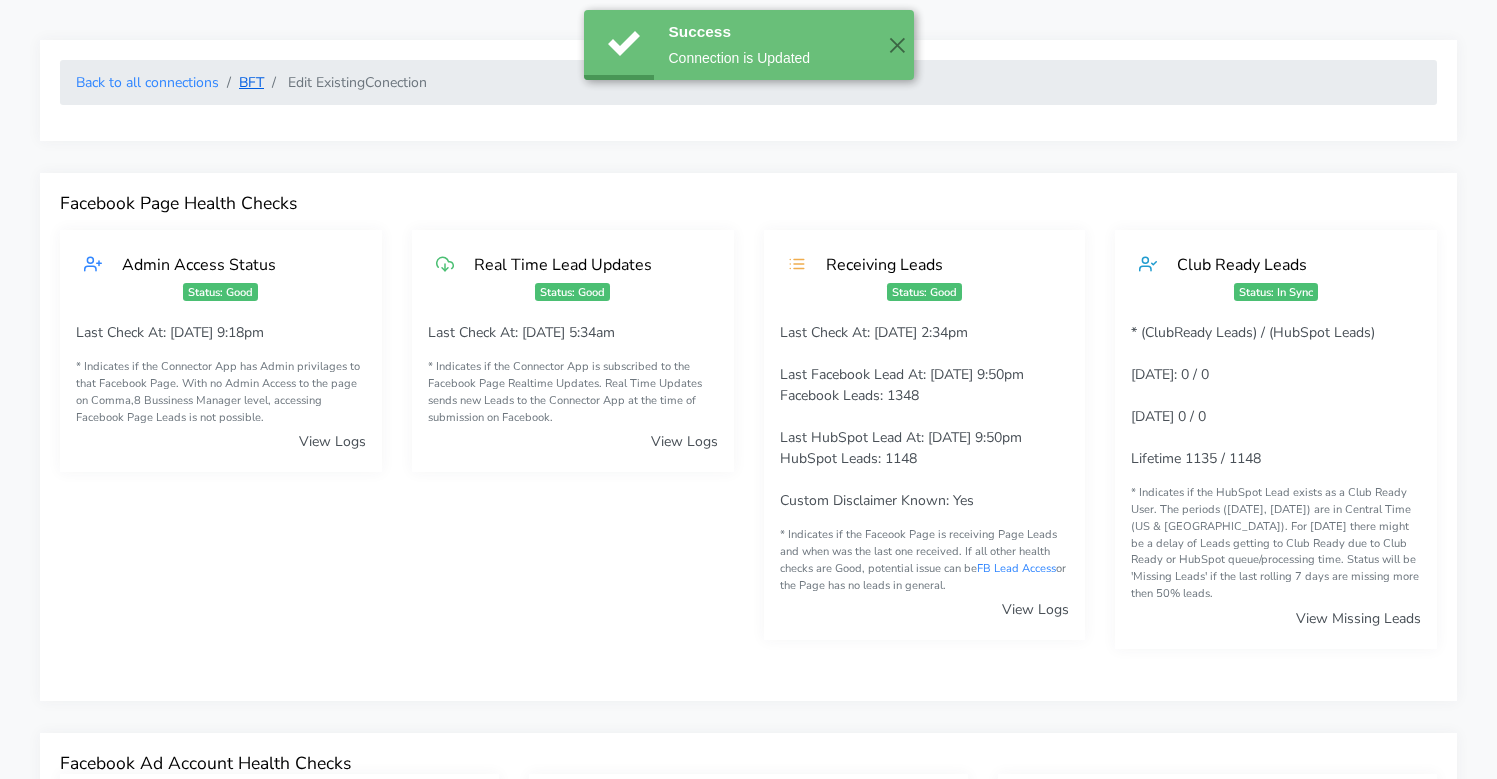 click on "BFT" at bounding box center (251, 82) 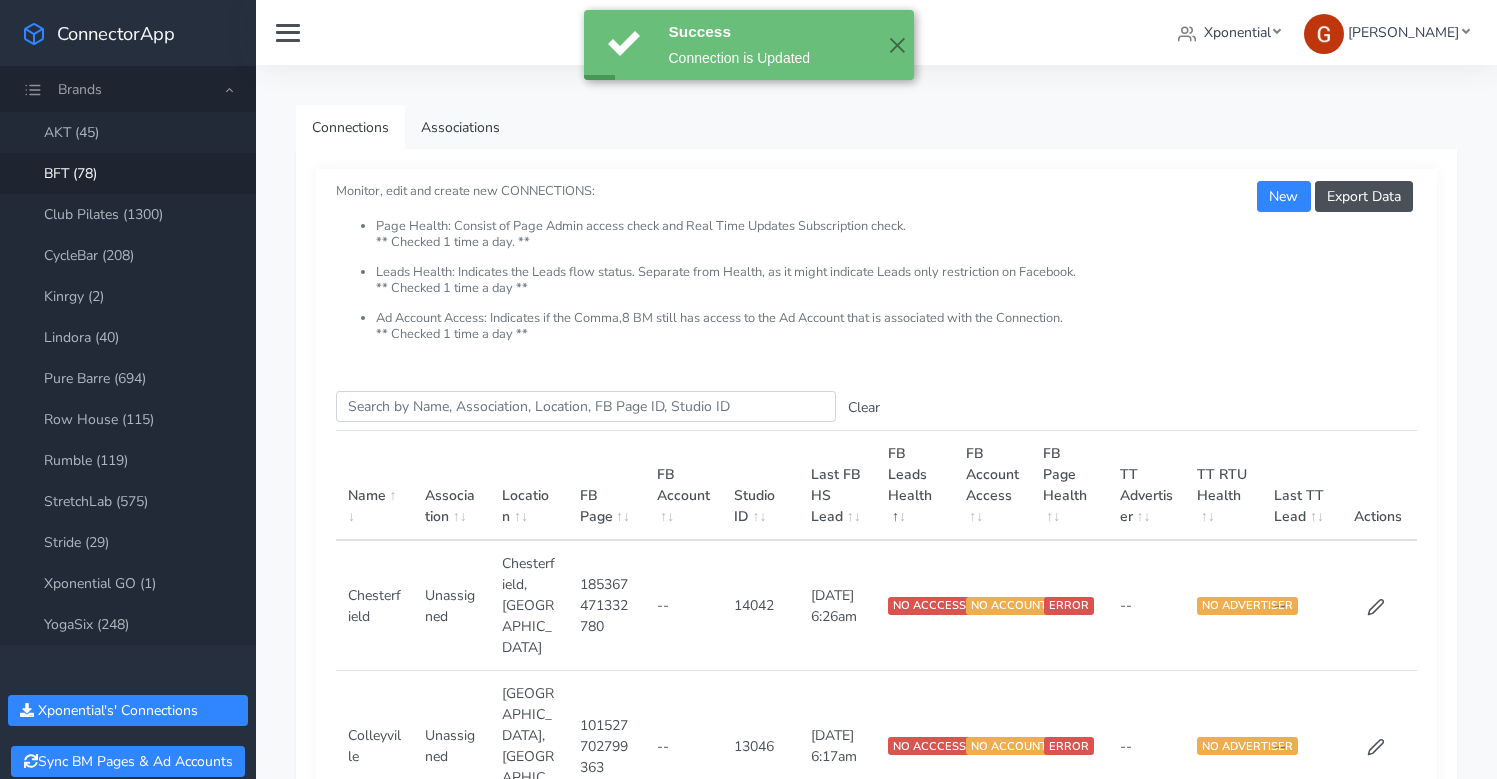 drag, startPoint x: 481, startPoint y: 372, endPoint x: 483, endPoint y: 385, distance: 13.152946 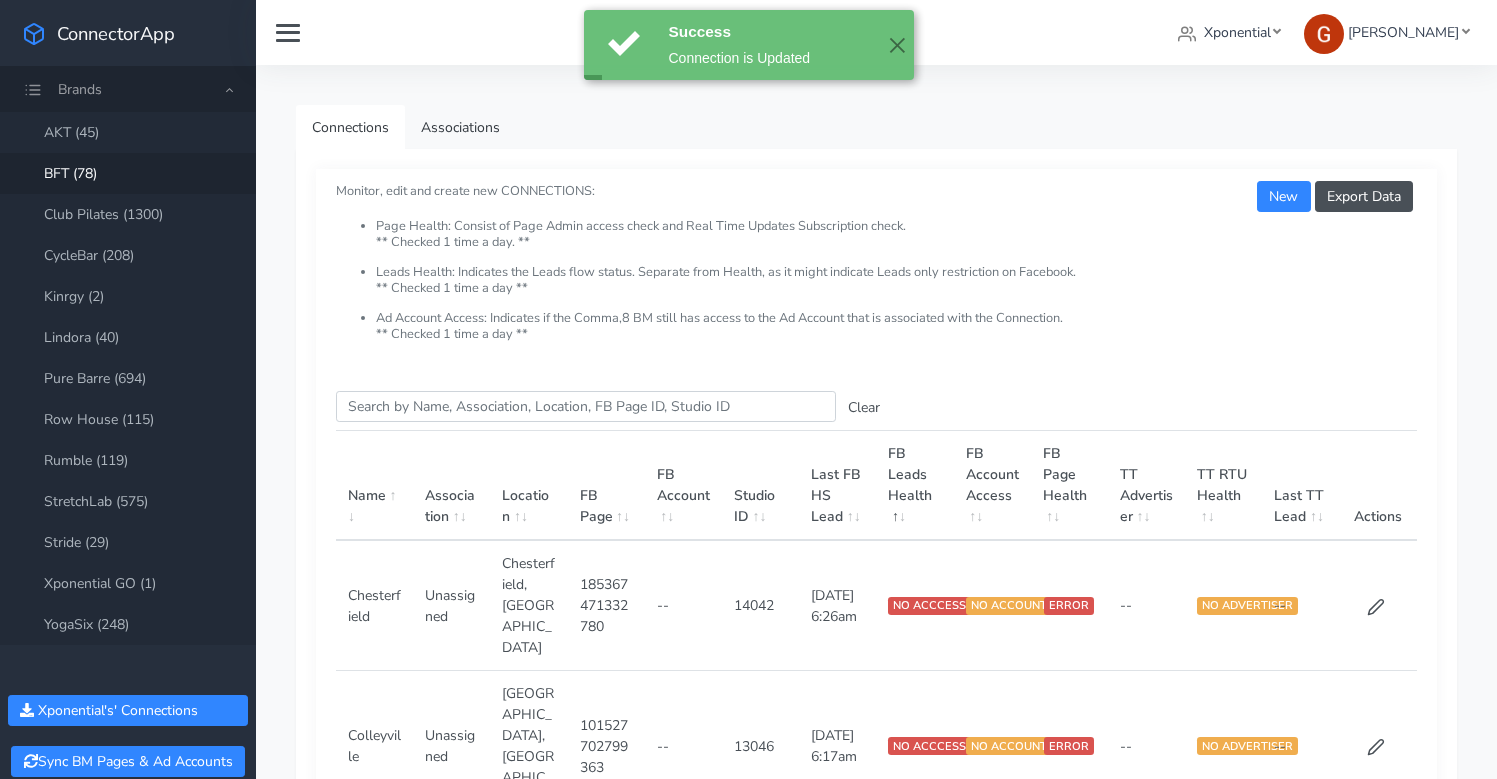 click on "Search this table Clear Name Association Location FB Page FB Account Studio ID Last FB HS Lead FB Leads Health FB Account Access FB Page Health TT Advertiser TT RTU Health Last TT Lead Actions Chesterfield Unassigned [GEOGRAPHIC_DATA],[GEOGRAPHIC_DATA] 185367471332780 -- 14042 [DATE] 6:26am NO ACCCESS NO ACCOUNT ERROR -- NO ADVERTISER -- Colleyville Unassigned Colleyville,TX 101527702799363 -- 13046 [DATE] 6:17am NO ACCCESS NO ACCOUNT ERROR -- NO ADVERTISER -- North Dallas Unassigned [GEOGRAPHIC_DATA] -- 14189 [DATE] 3:19pm NO ACCCESS NO ACCOUNT ERROR -- NO ADVERTISER -- Sienna Functional Digital [US_STATE][GEOGRAPHIC_DATA] [CREDIT_CARD_NUMBER] 1080936193389488 13839 [DATE] 6:32pm NO ACCCESS FULL ACCESS ERROR -- NO ADVERTISER -- Apex Functional Digital Apex,NC 540063059180953 1080936193389488 14176 [DATE] 3:54pm NO DATA FULL ACCESS GOOD -- NO ADVERTISER -- [GEOGRAPHIC_DATA] -- 14014 [DATE] 10:33pm NO DATA NO ACCOUNT GOOD -- NO ADVERTISER -- Brentwood Unassigned [GEOGRAPHIC_DATA],TN 110377128608631 --" at bounding box center (876, 1943) 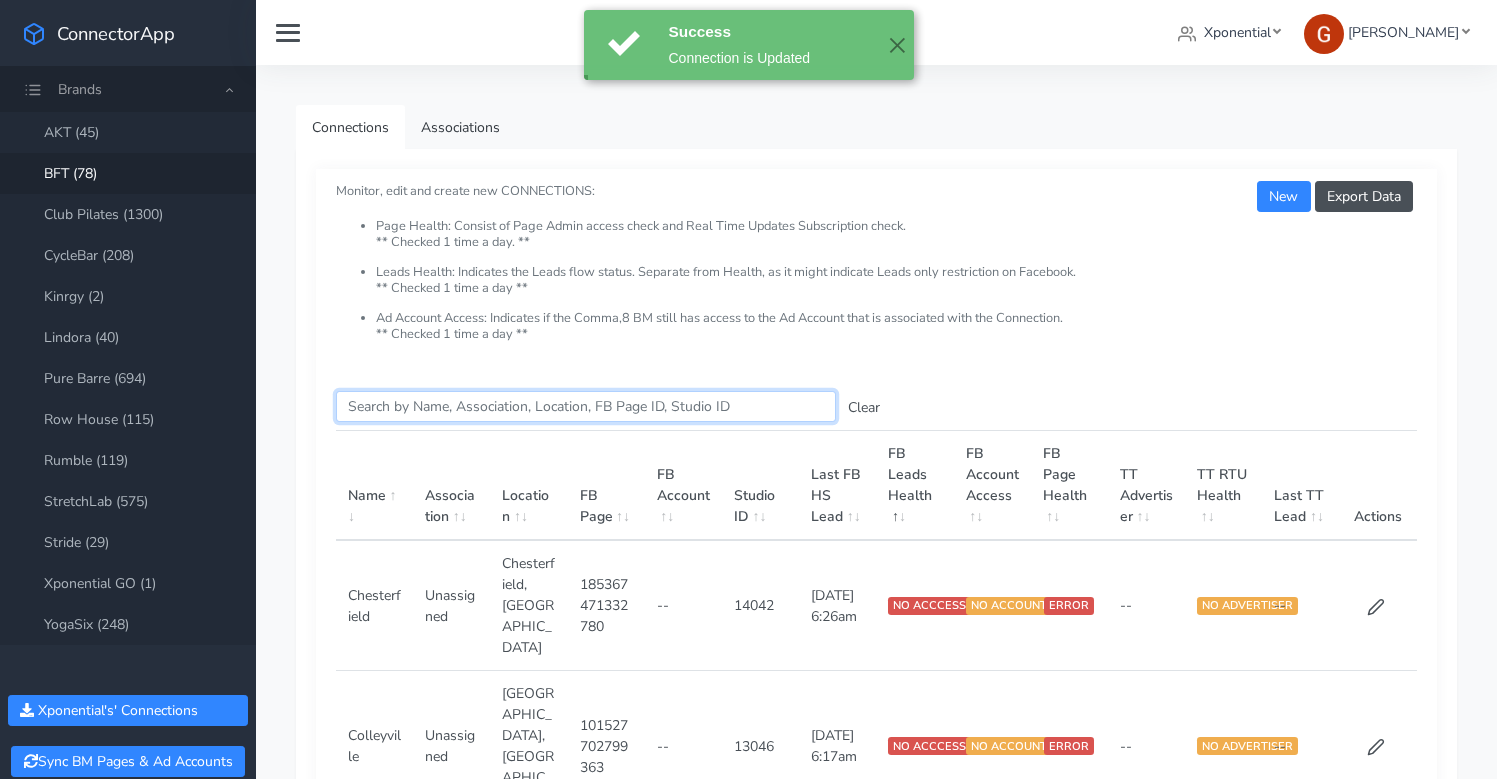click on "Search this table" at bounding box center (586, 406) 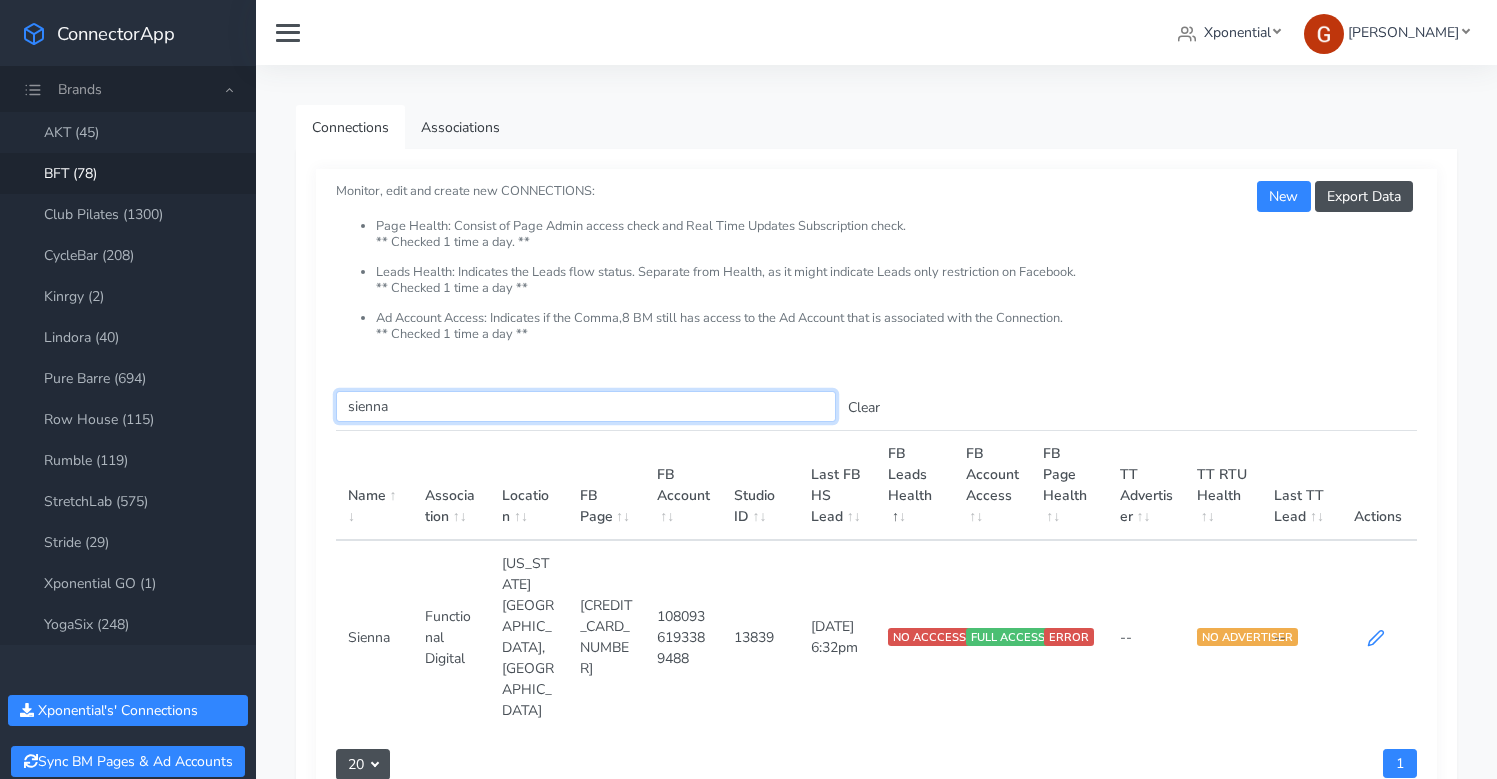 type on "sienna" 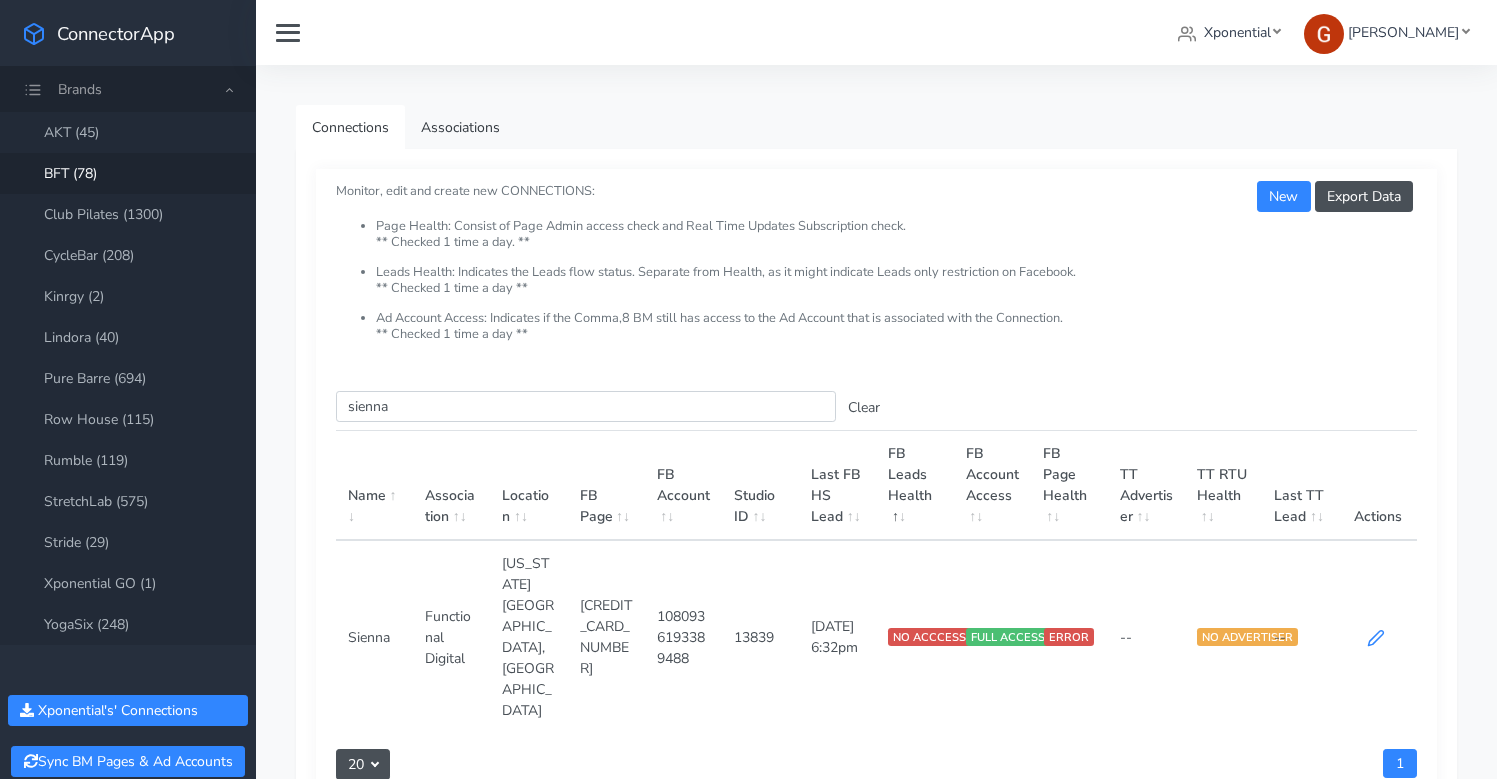 click 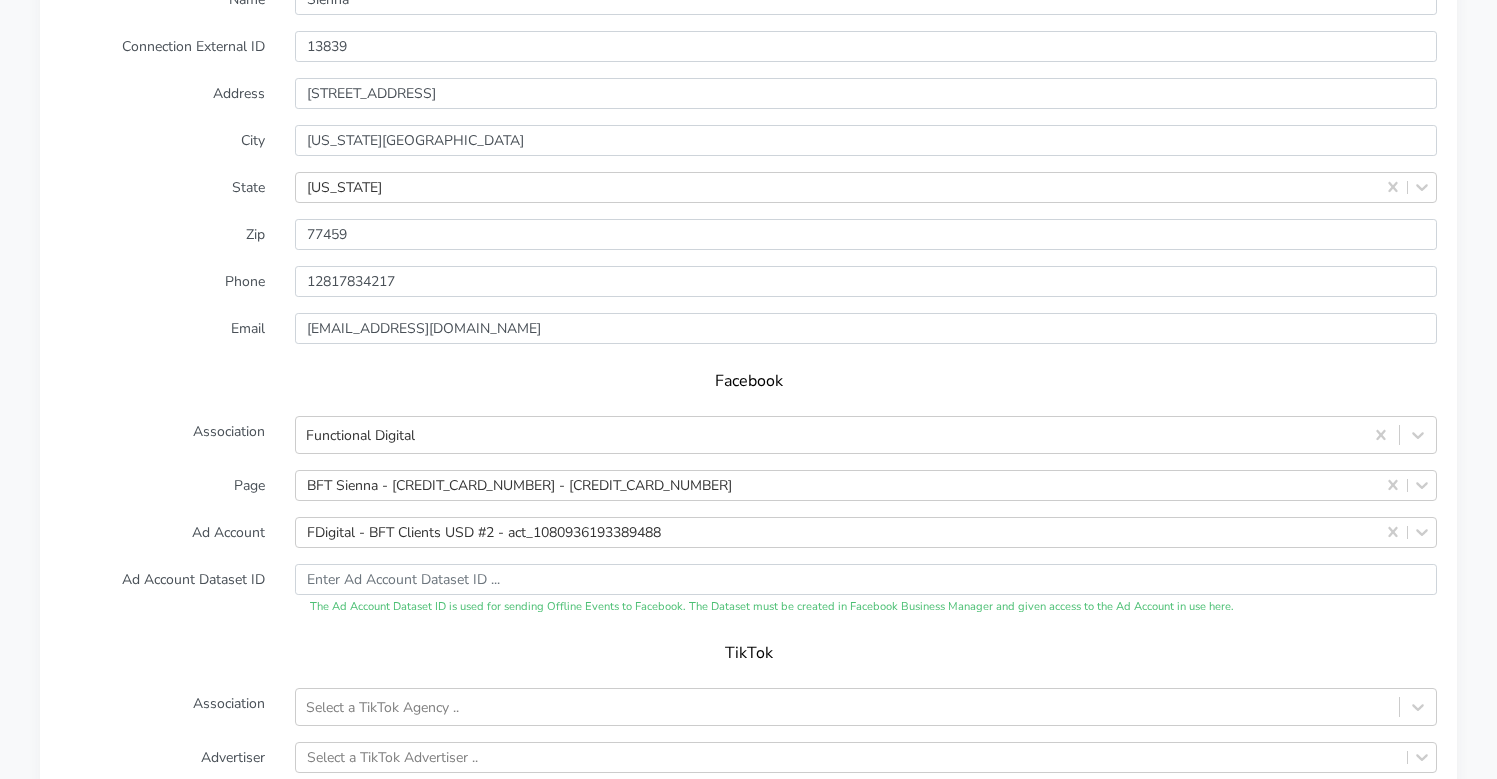 scroll, scrollTop: 1879, scrollLeft: 0, axis: vertical 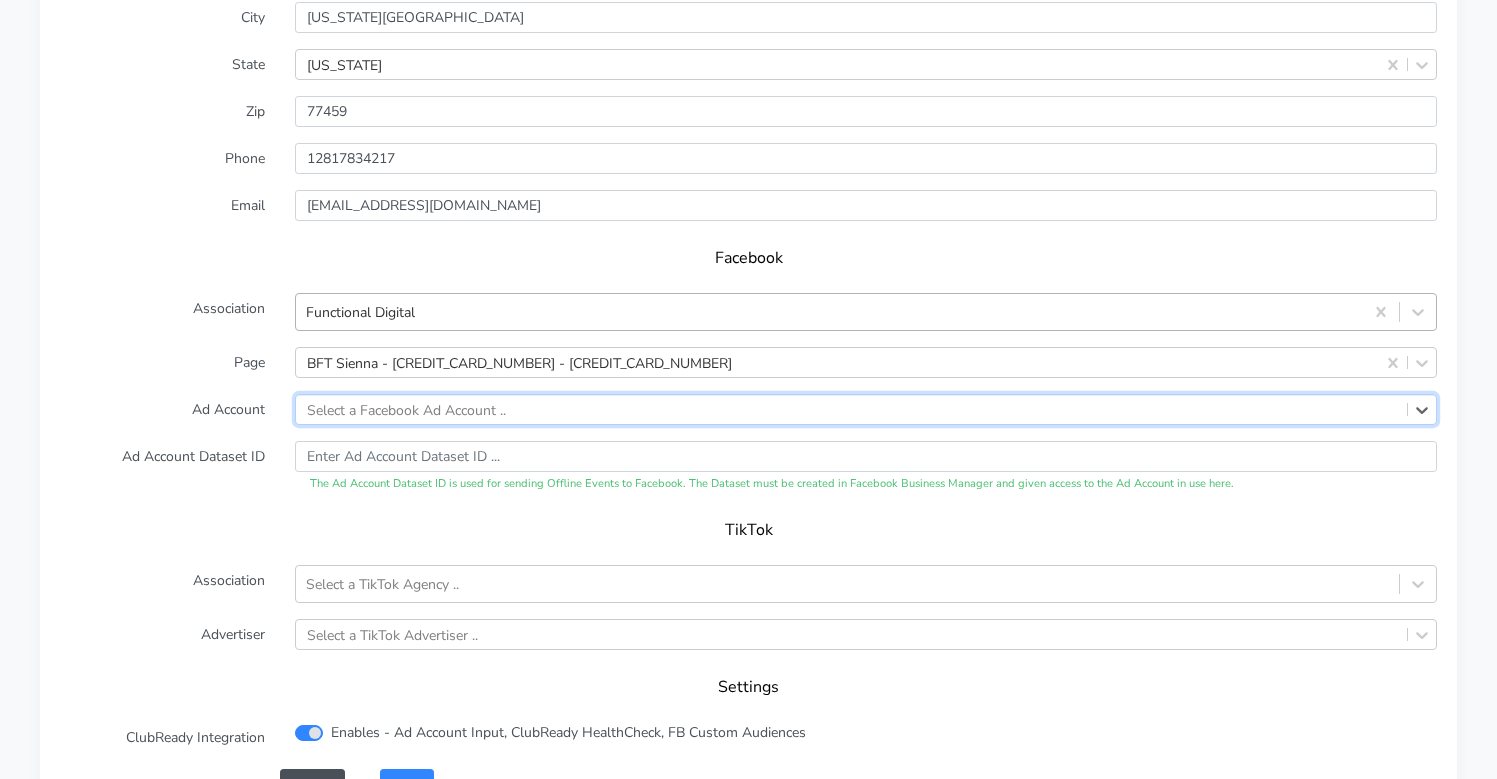 click on "Functional Digital" at bounding box center (829, 312) 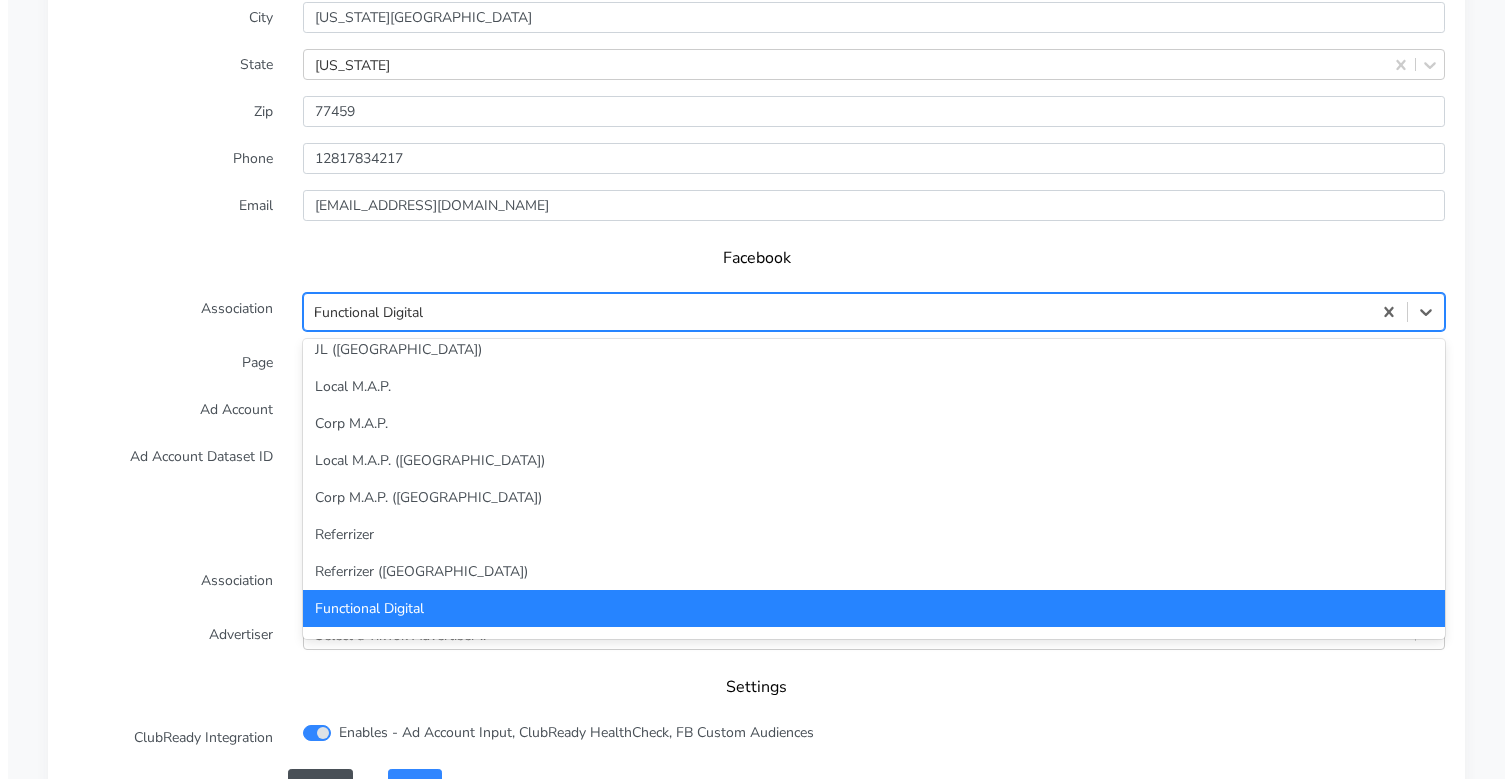 scroll, scrollTop: 0, scrollLeft: 0, axis: both 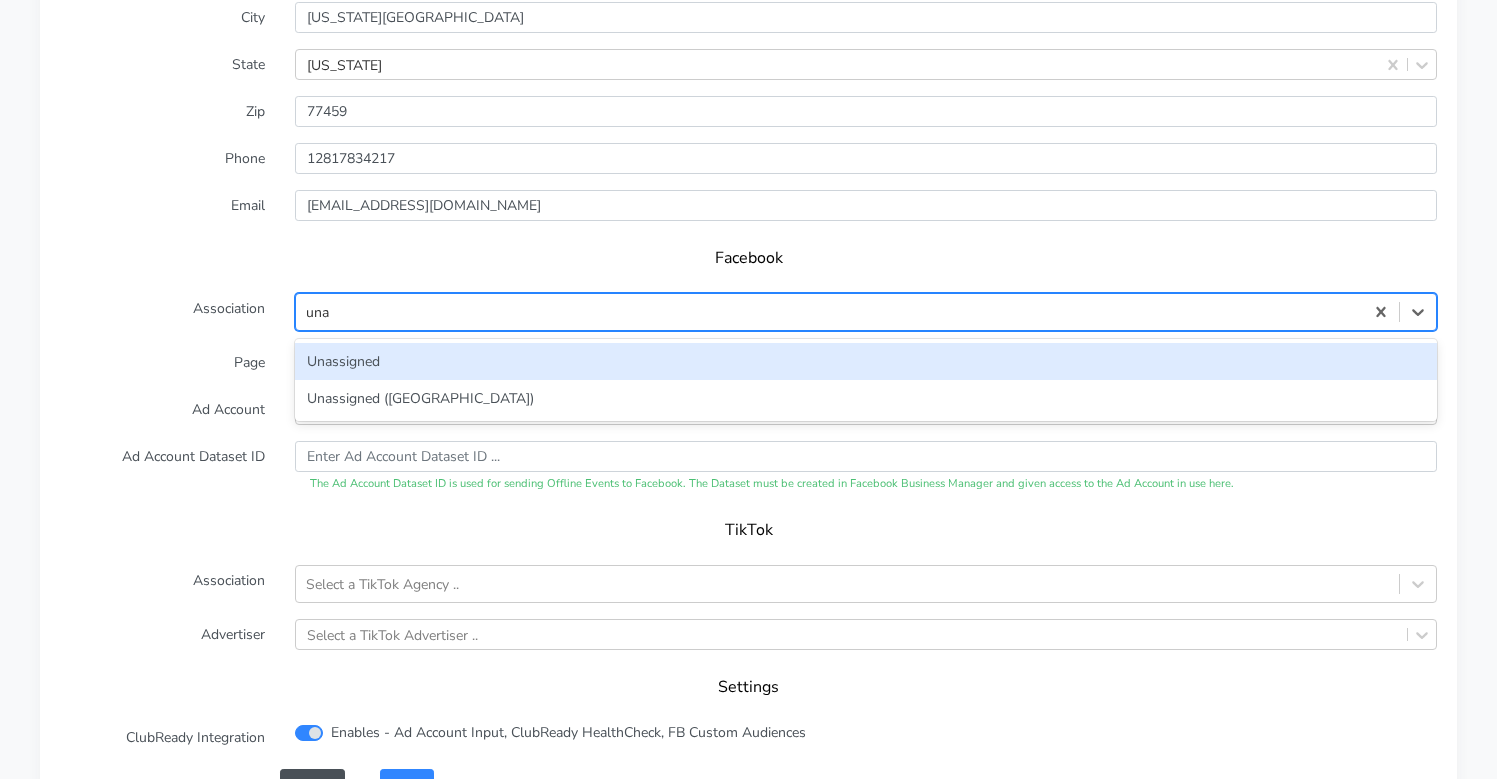 type on "unas" 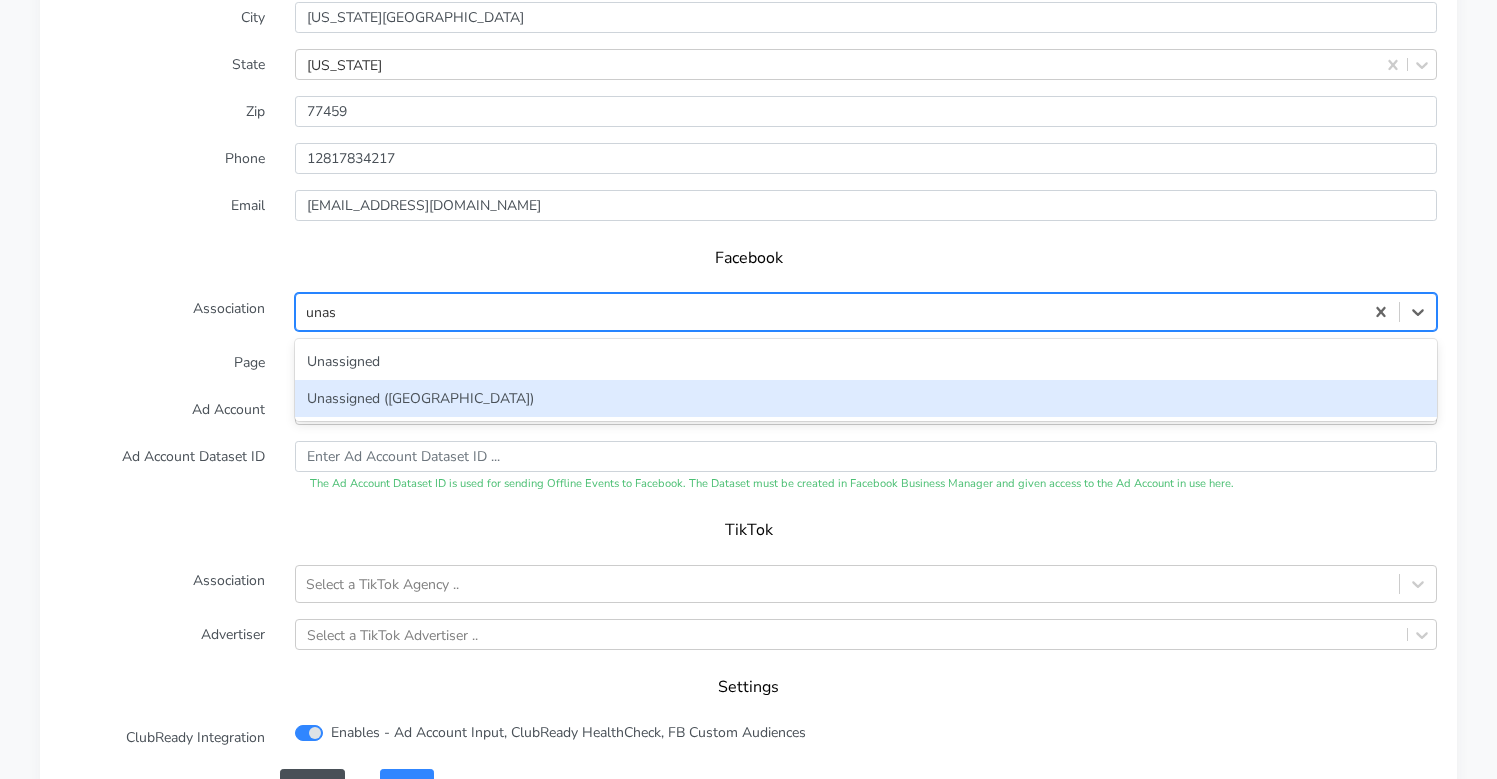 click on "Unassigned ([GEOGRAPHIC_DATA])" at bounding box center (866, 398) 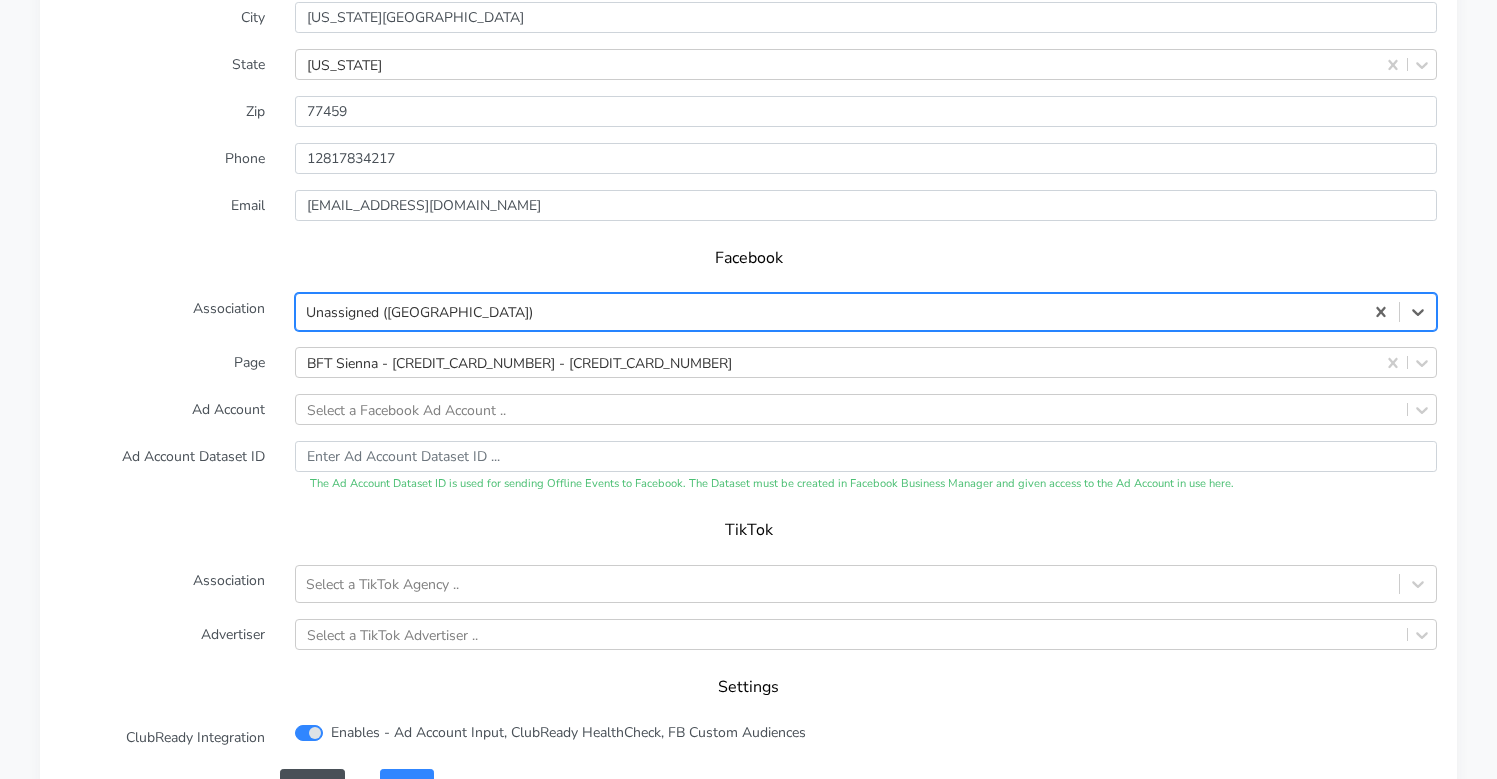 click on "Unassigned ([GEOGRAPHIC_DATA])" at bounding box center (829, 312) 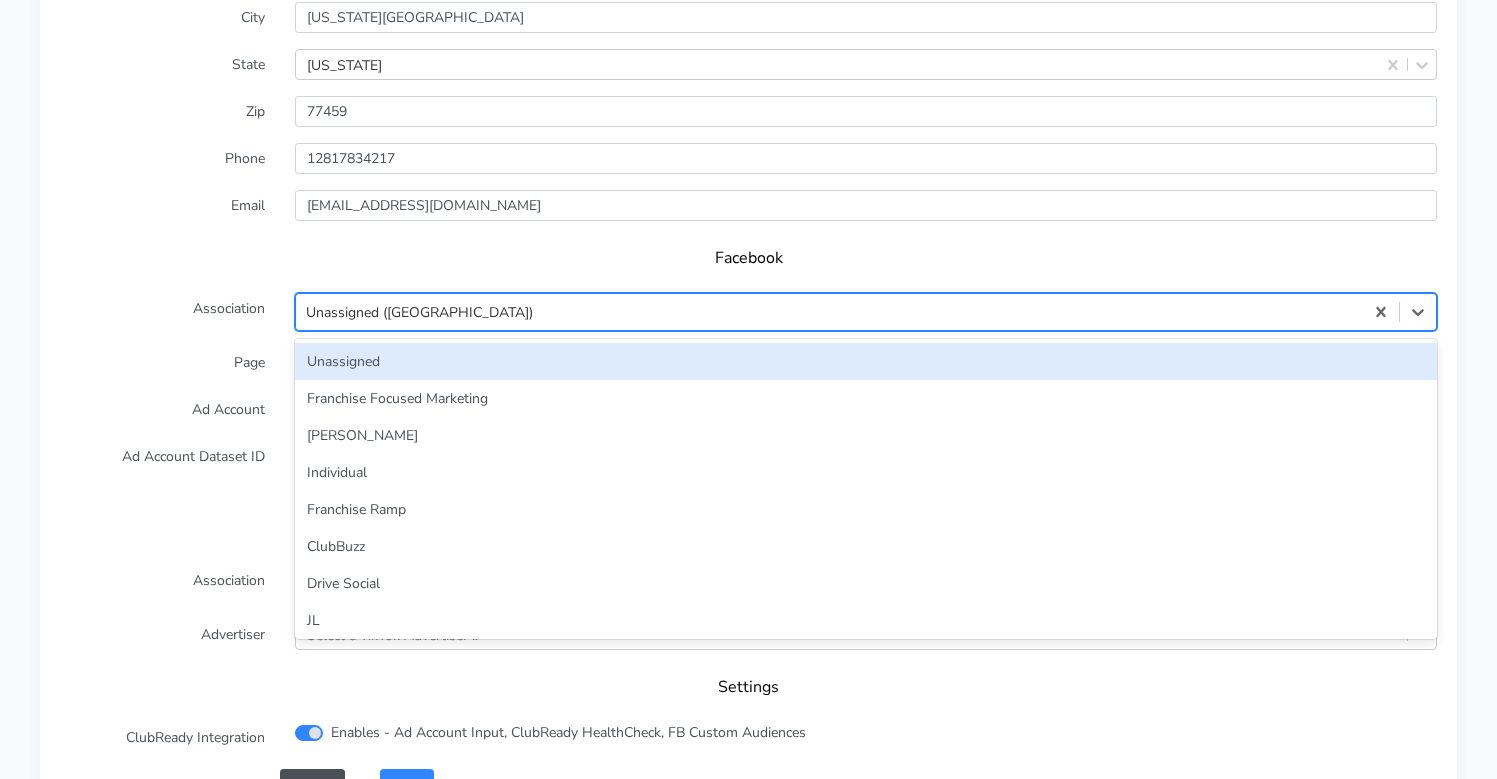 click on "Unassigned" at bounding box center [866, 361] 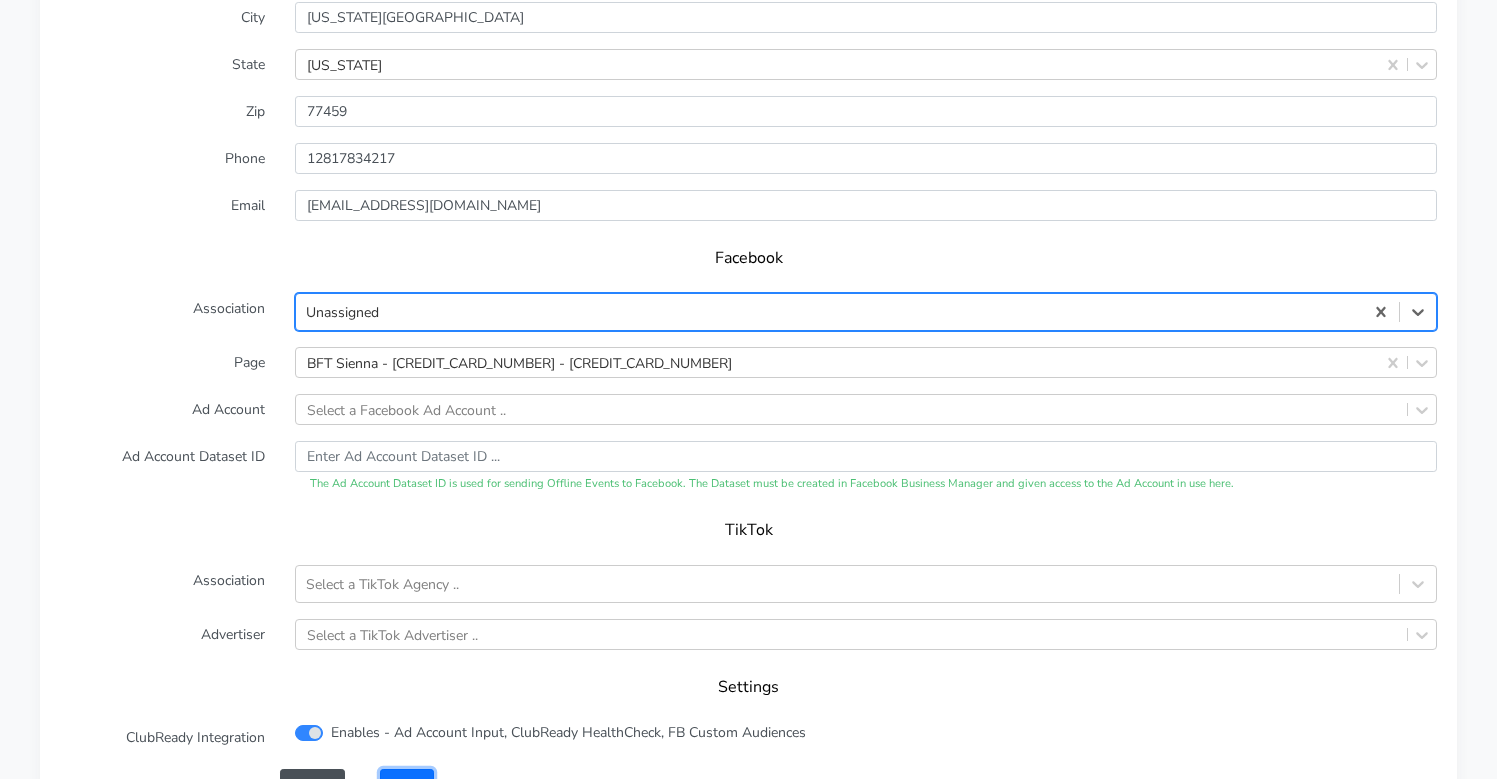 click on "Save" at bounding box center [407, 784] 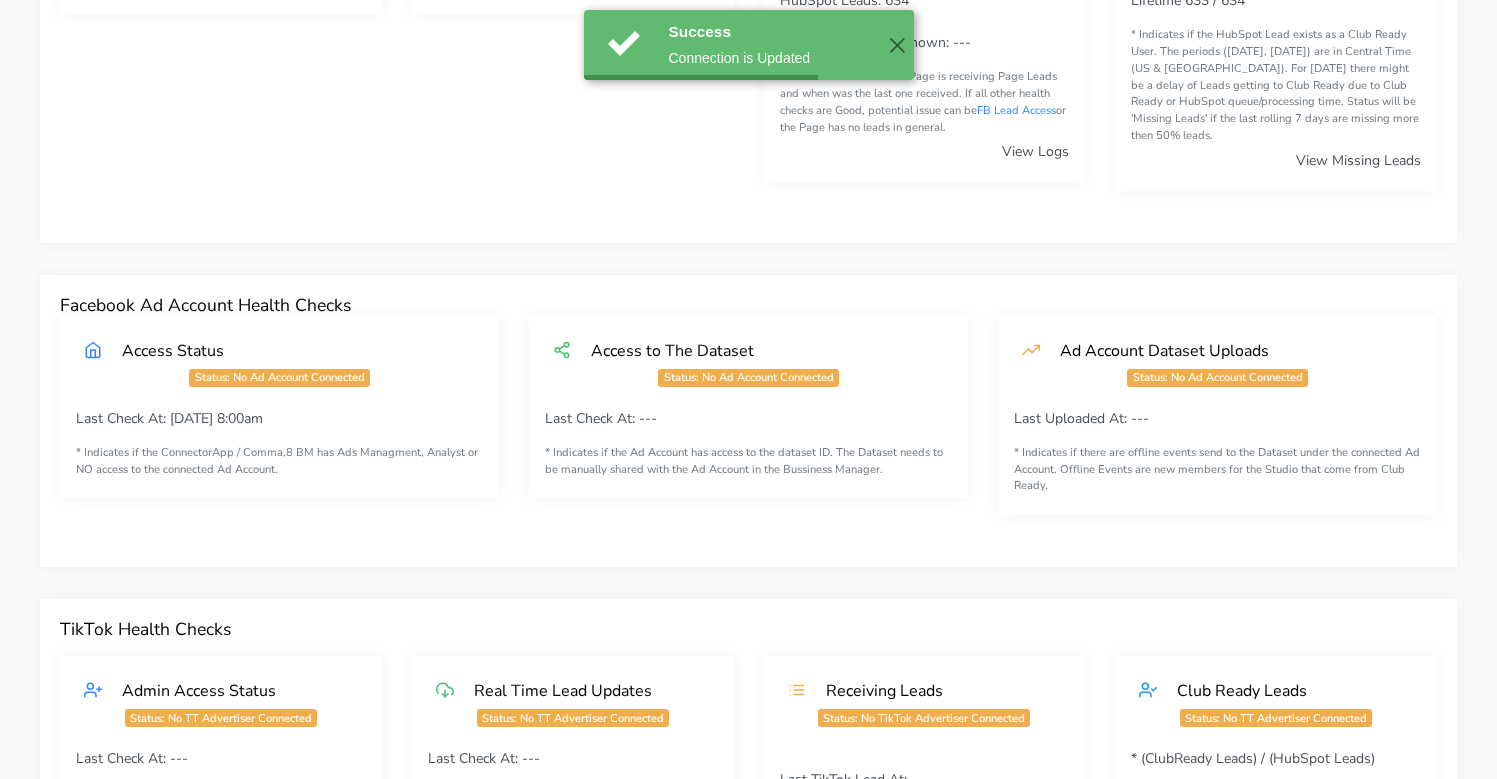 scroll, scrollTop: 0, scrollLeft: 0, axis: both 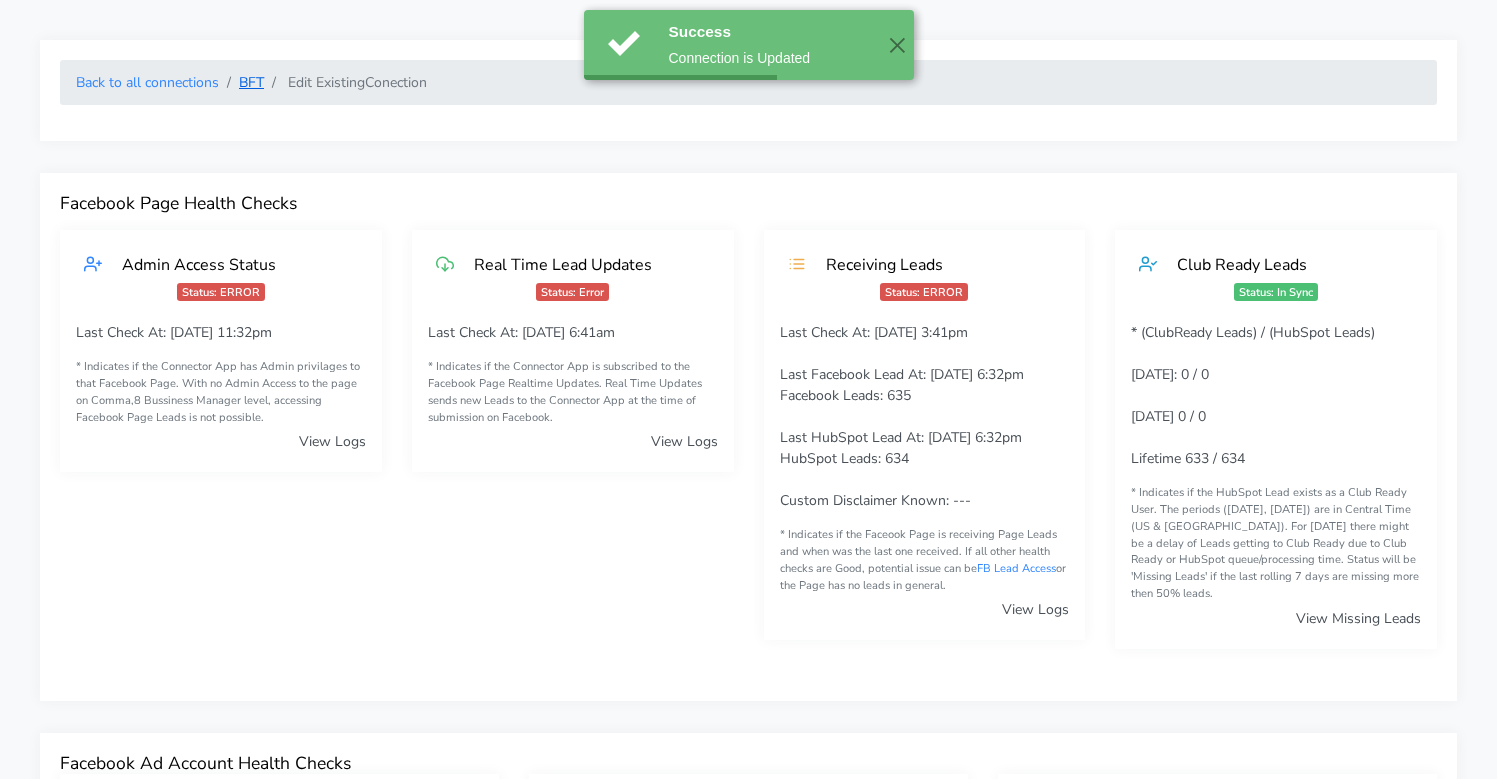 click on "BFT" at bounding box center [251, 82] 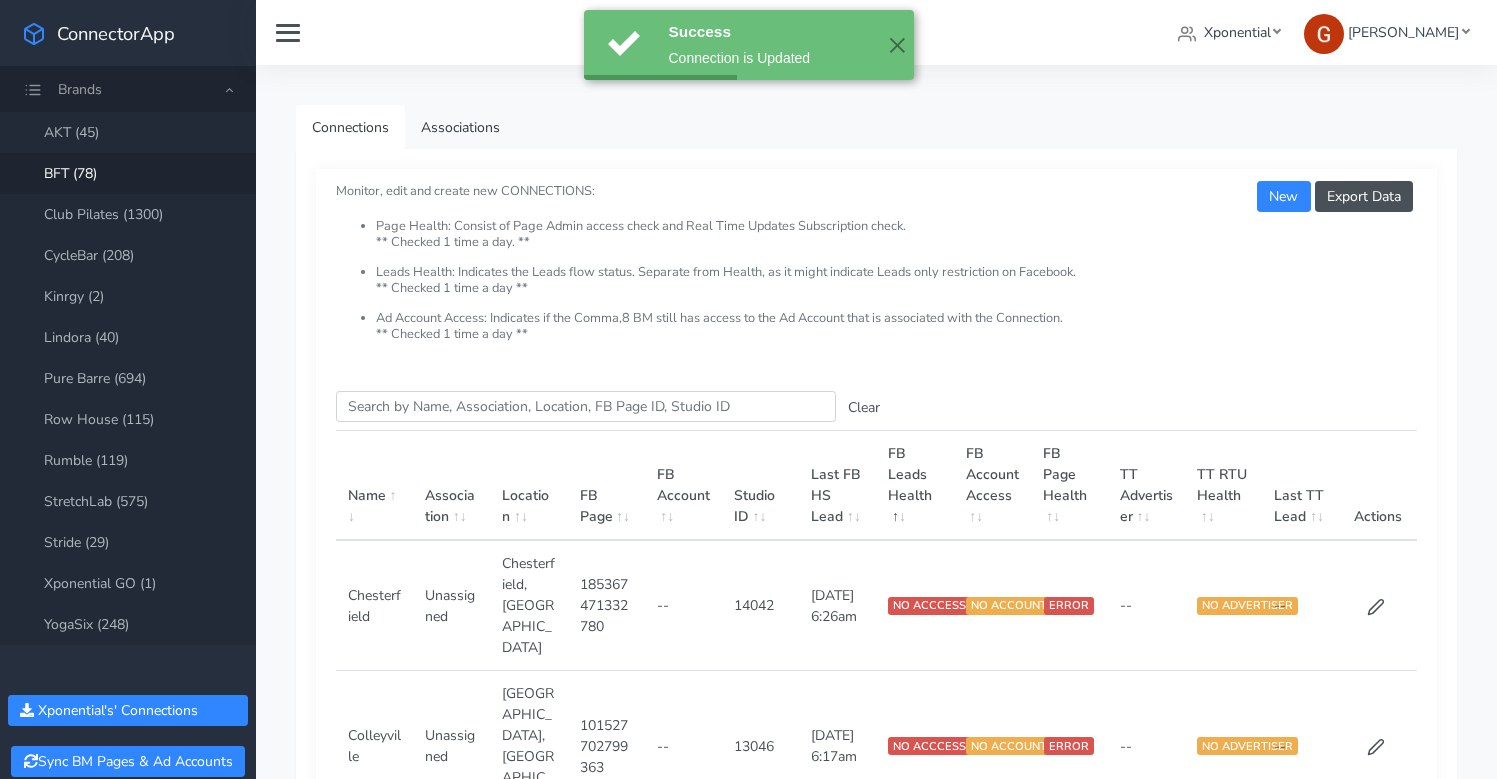 click on "Search this table Clear Name Association Location FB Page FB Account Studio ID Last FB HS Lead FB Leads Health FB Account Access FB Page Health TT Advertiser TT RTU Health Last TT Lead Actions Chesterfield Unassigned [GEOGRAPHIC_DATA],[GEOGRAPHIC_DATA] 185367471332780 -- 14042 [DATE] 6:26am NO ACCCESS NO ACCOUNT ERROR -- NO ADVERTISER -- Colleyville Unassigned Colleyville,TX 101527702799363 -- 13046 [DATE] 6:17am NO ACCCESS NO ACCOUNT ERROR -- NO ADVERTISER -- North Dallas Unassigned [GEOGRAPHIC_DATA] -- 14189 [DATE] 3:19pm NO ACCCESS NO ACCOUNT ERROR -- NO ADVERTISER -- Sienna Unassigned [US_STATE][GEOGRAPHIC_DATA] [CREDIT_CARD_NUMBER] -- 13839 [DATE] 6:32pm NO ACCCESS NO ACCOUNT ERROR -- NO ADVERTISER -- Apex Functional Digital Apex,NC 540063059180953 1080936193389488 14176 [DATE] 3:54pm NO DATA FULL ACCESS GOOD -- NO ADVERTISER -- [GEOGRAPHIC_DATA] -- 14014 [DATE] 10:33pm NO DATA NO ACCOUNT GOOD -- NO ADVERTISER -- Brentwood Unassigned [GEOGRAPHIC_DATA] -- 13149 [DATE] 1:07am" at bounding box center (876, 1943) 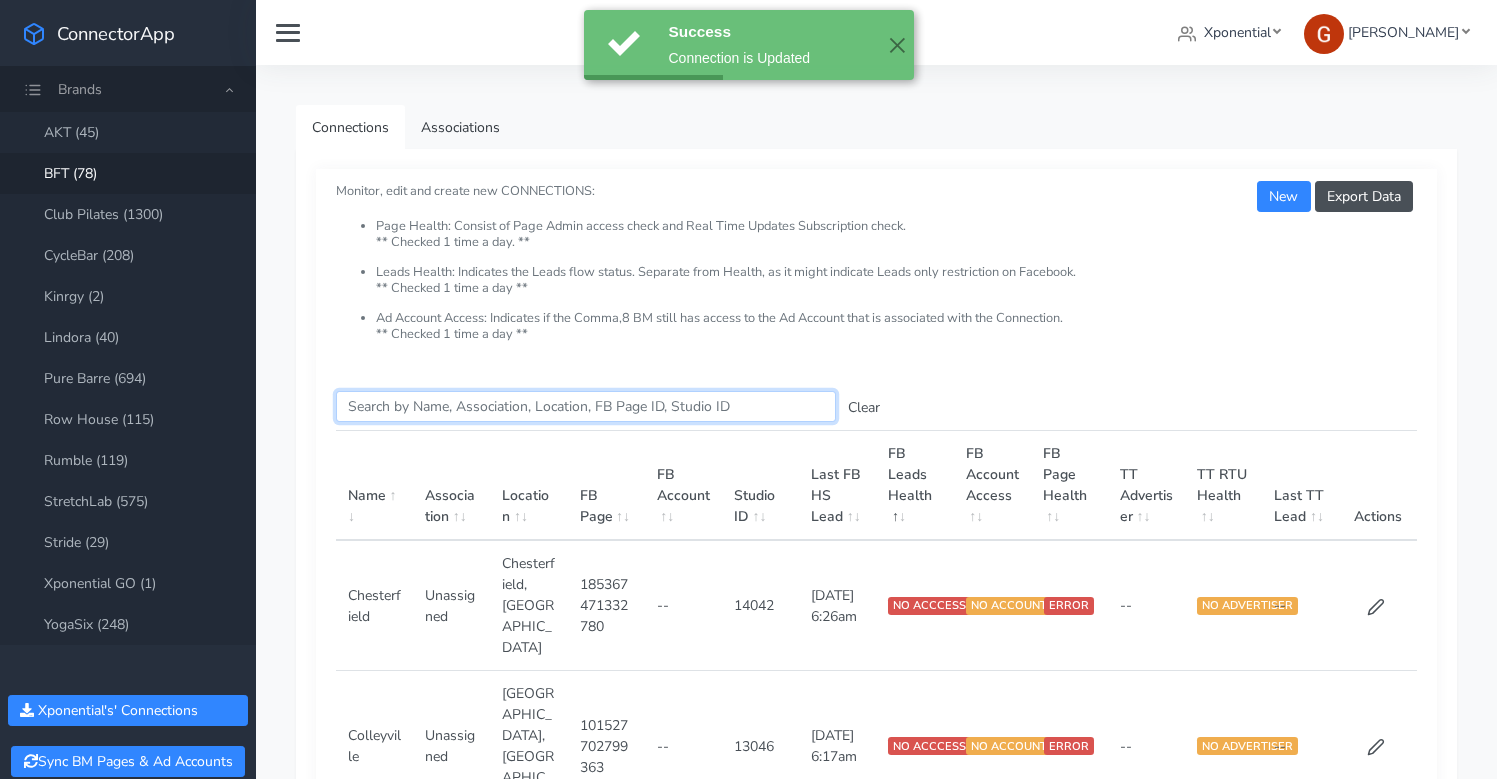 click on "Search this table" at bounding box center (586, 406) 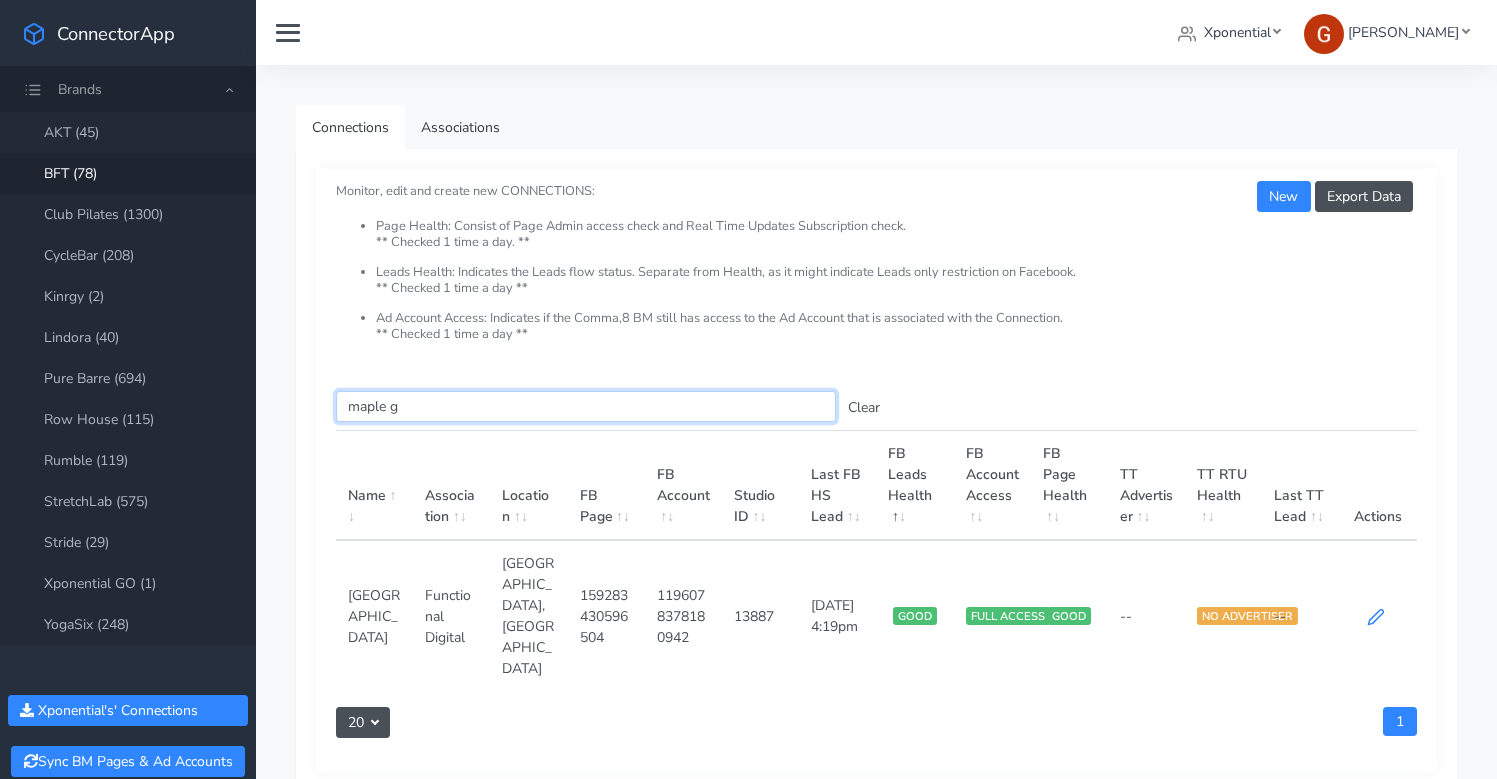 type on "maple g" 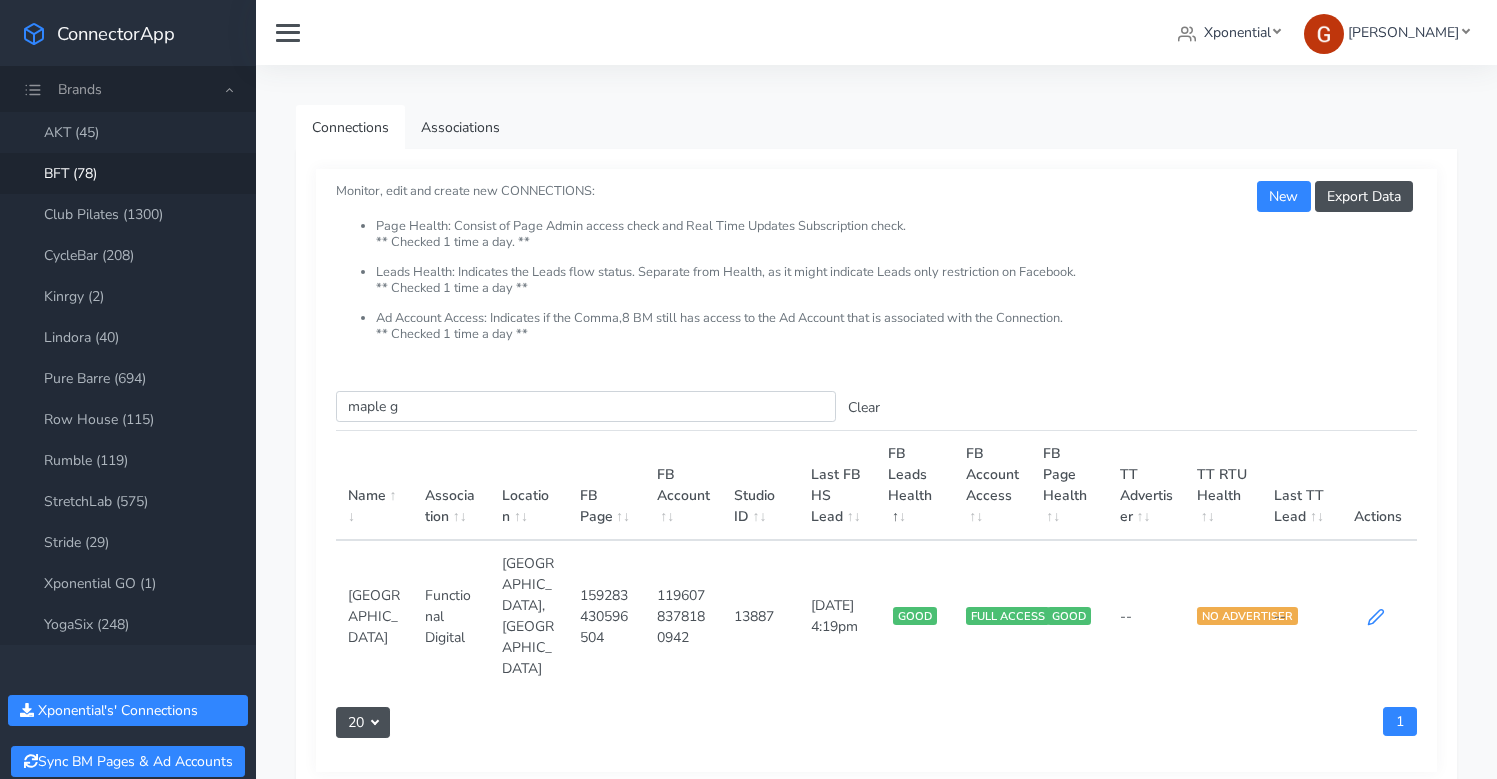 click 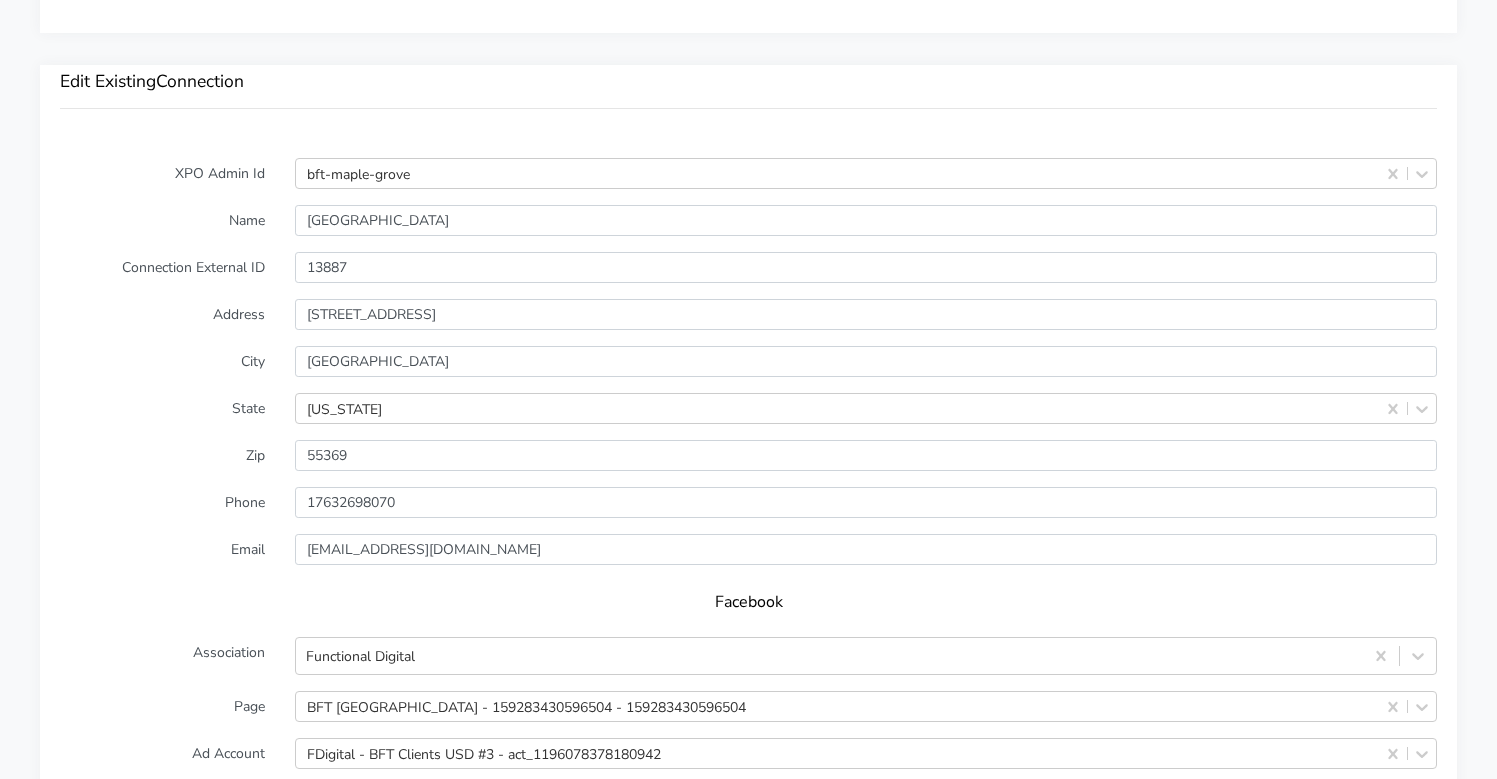 scroll, scrollTop: 1937, scrollLeft: 0, axis: vertical 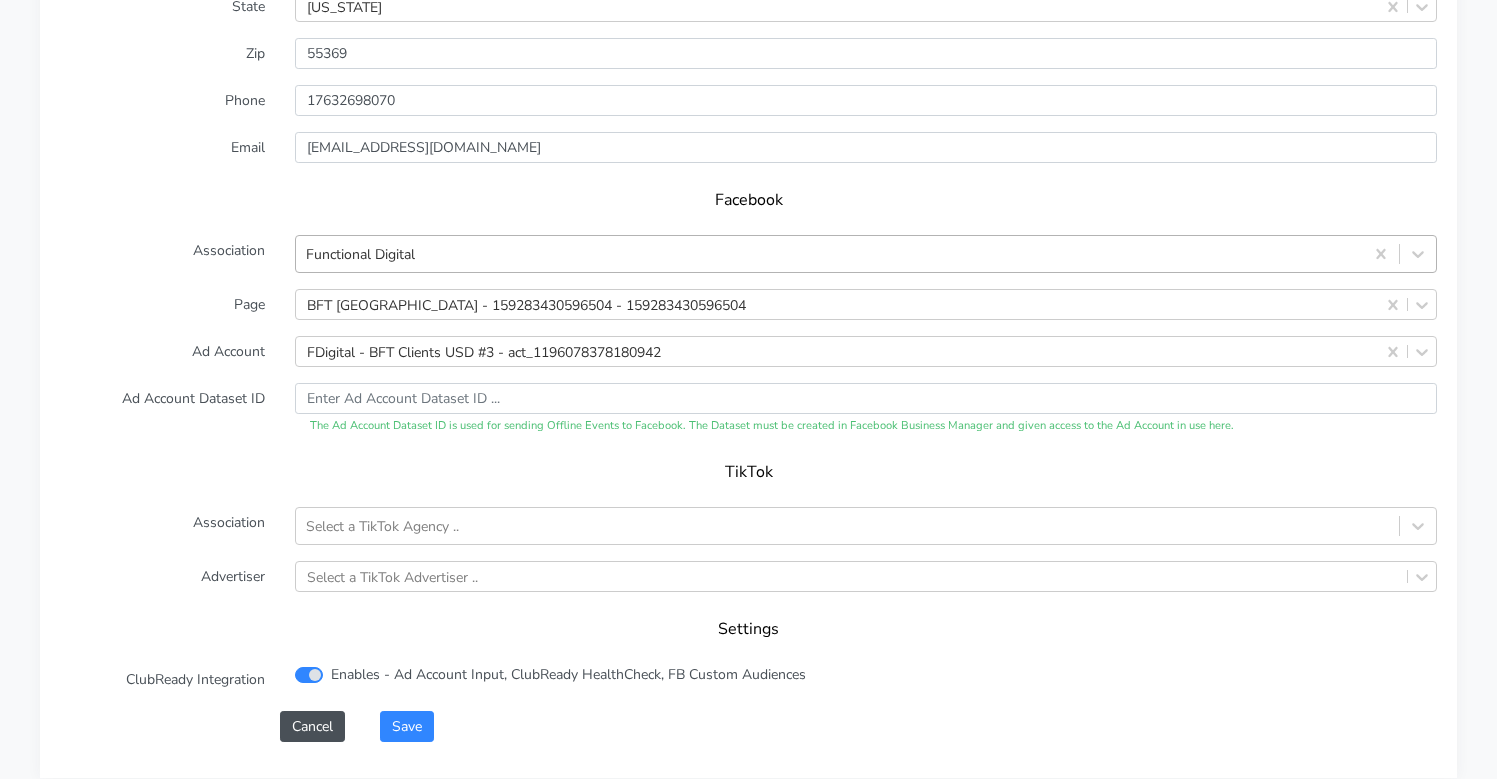 click on "Functional Digital" at bounding box center (829, 254) 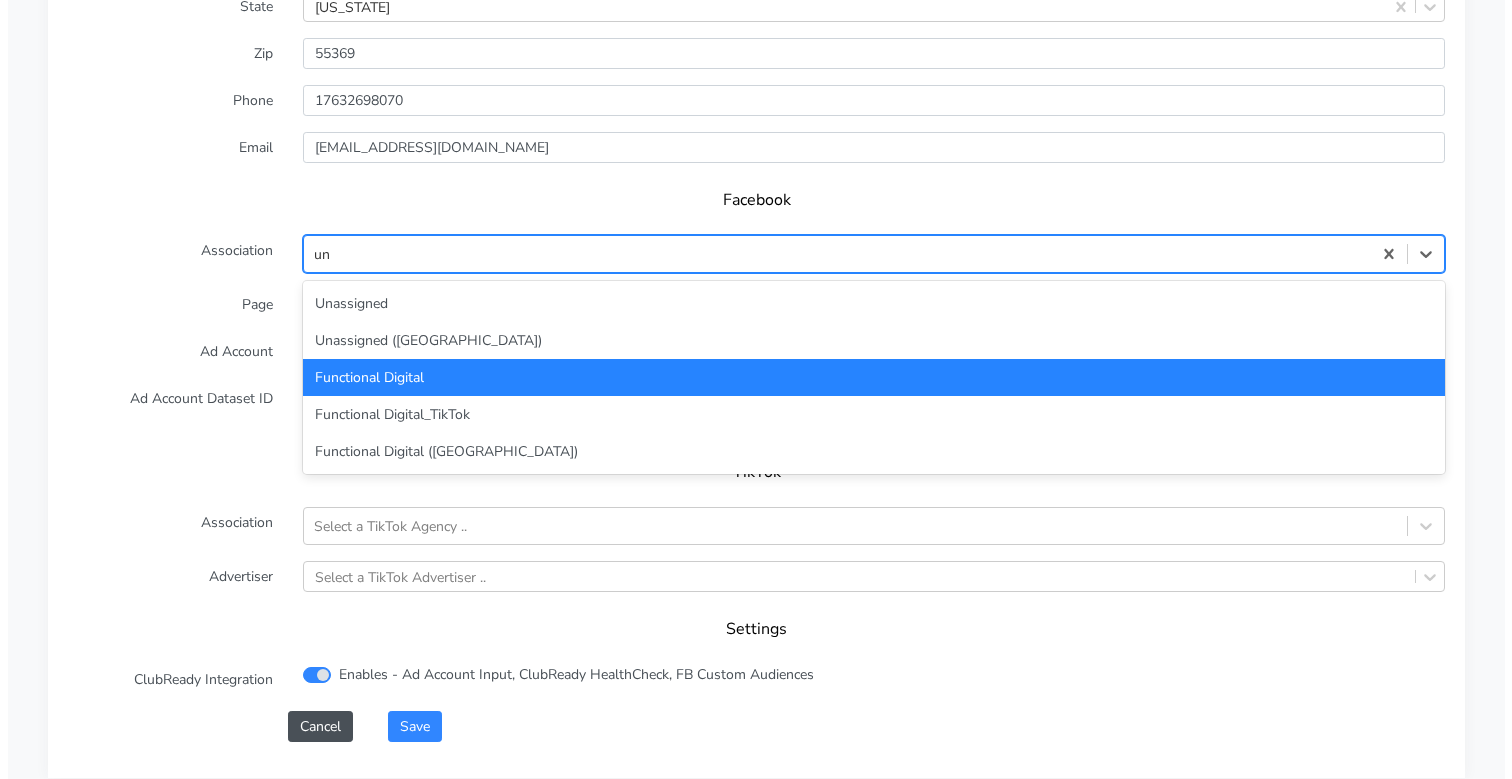 scroll, scrollTop: 0, scrollLeft: 0, axis: both 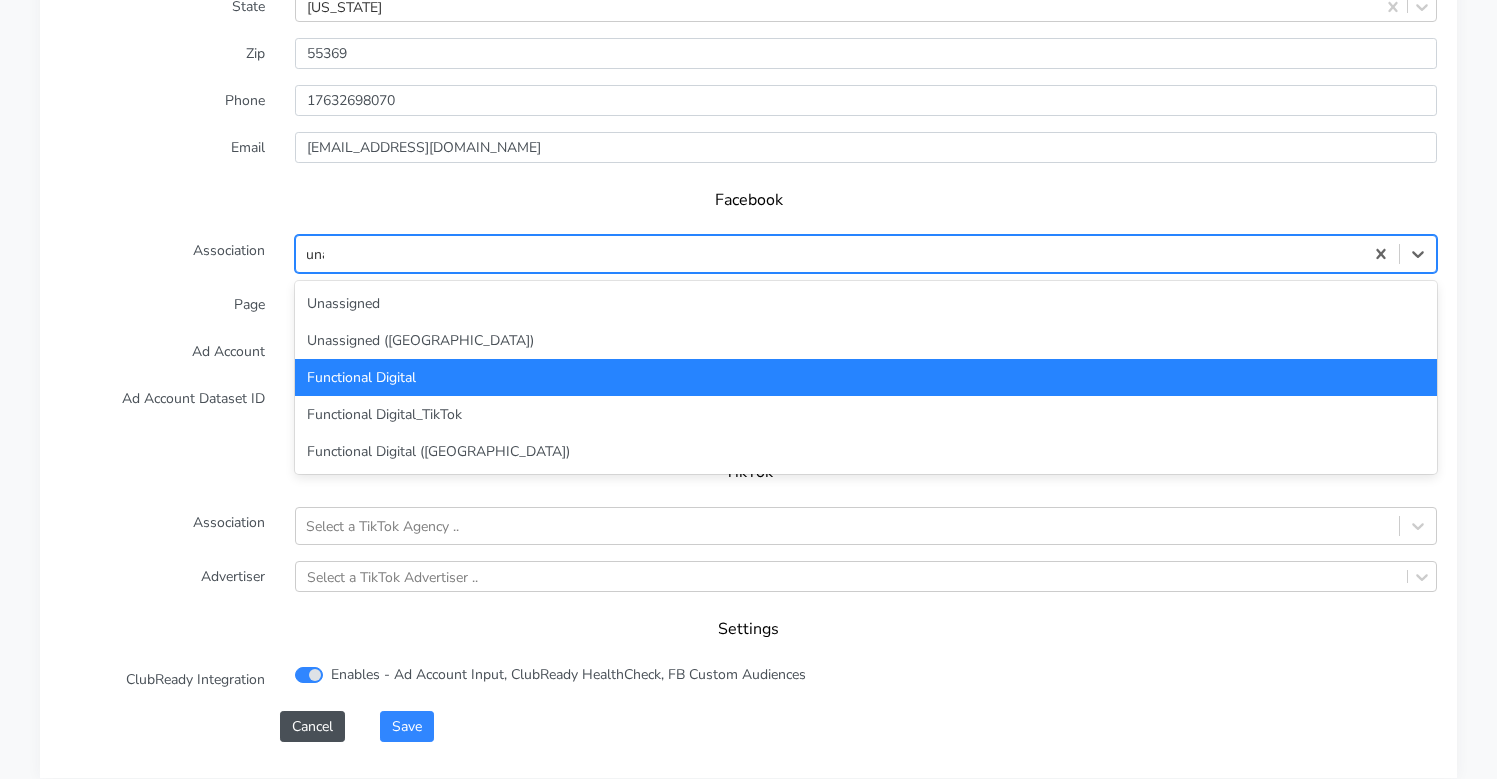 type on "unas" 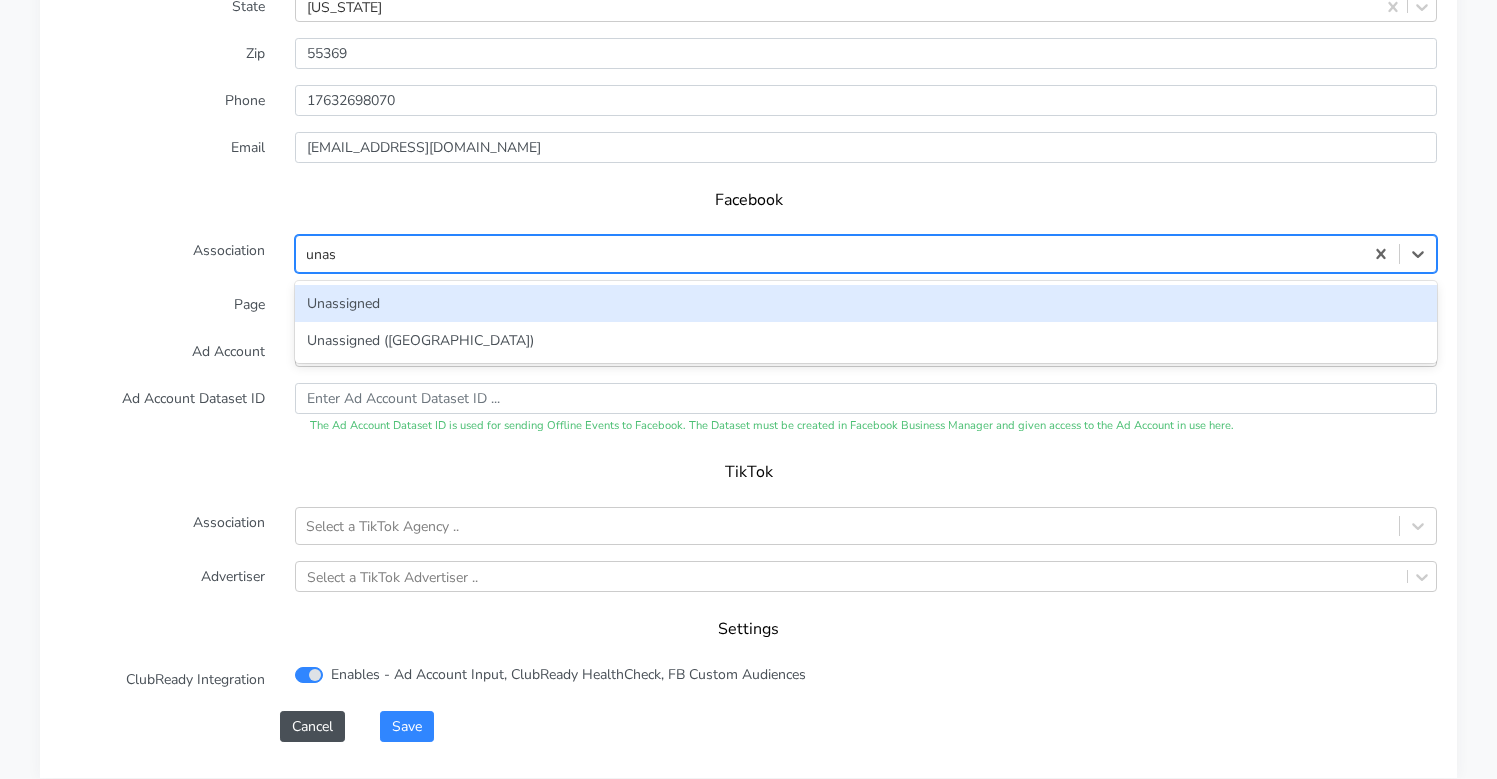 click on "Unassigned" at bounding box center [866, 303] 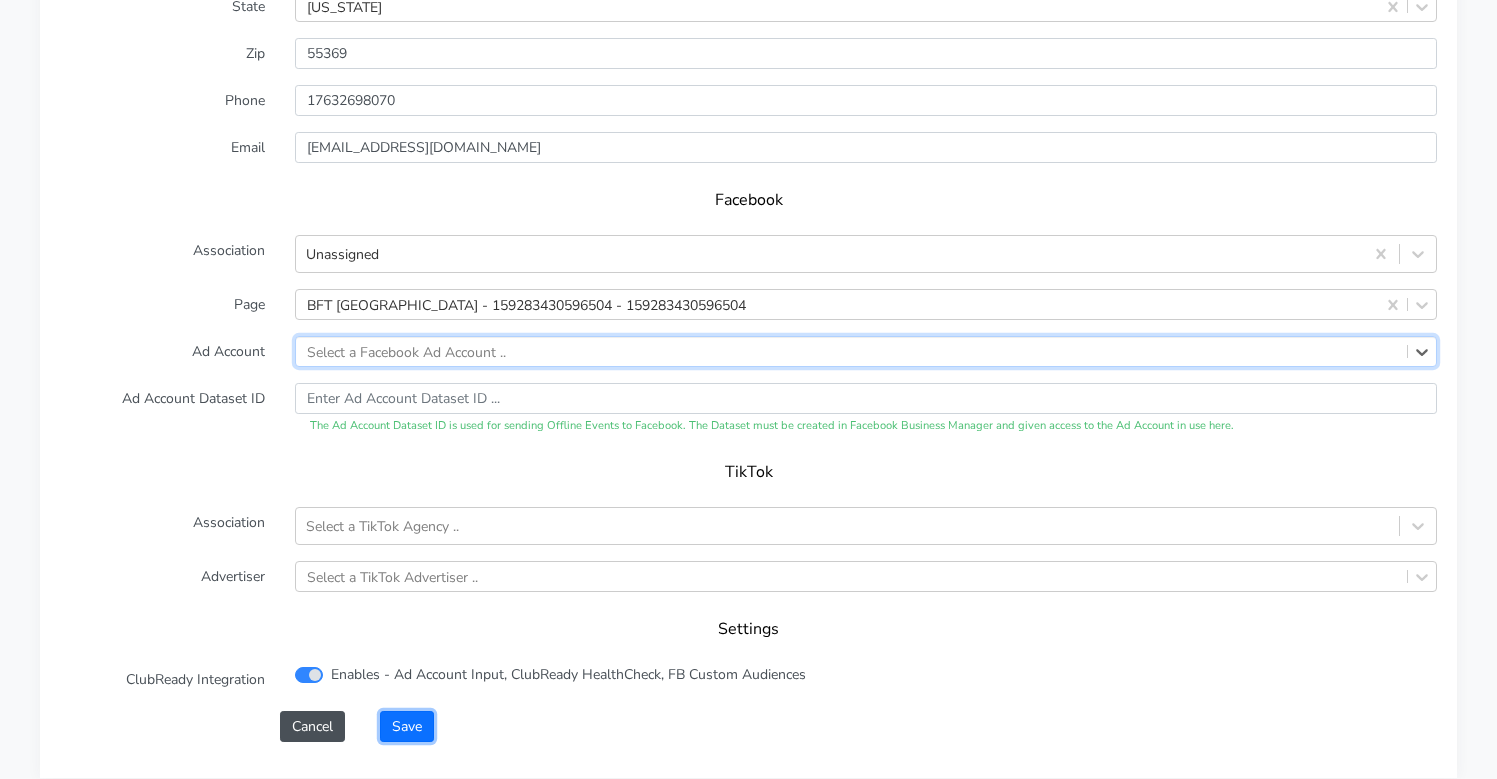 click on "Save" at bounding box center (407, 726) 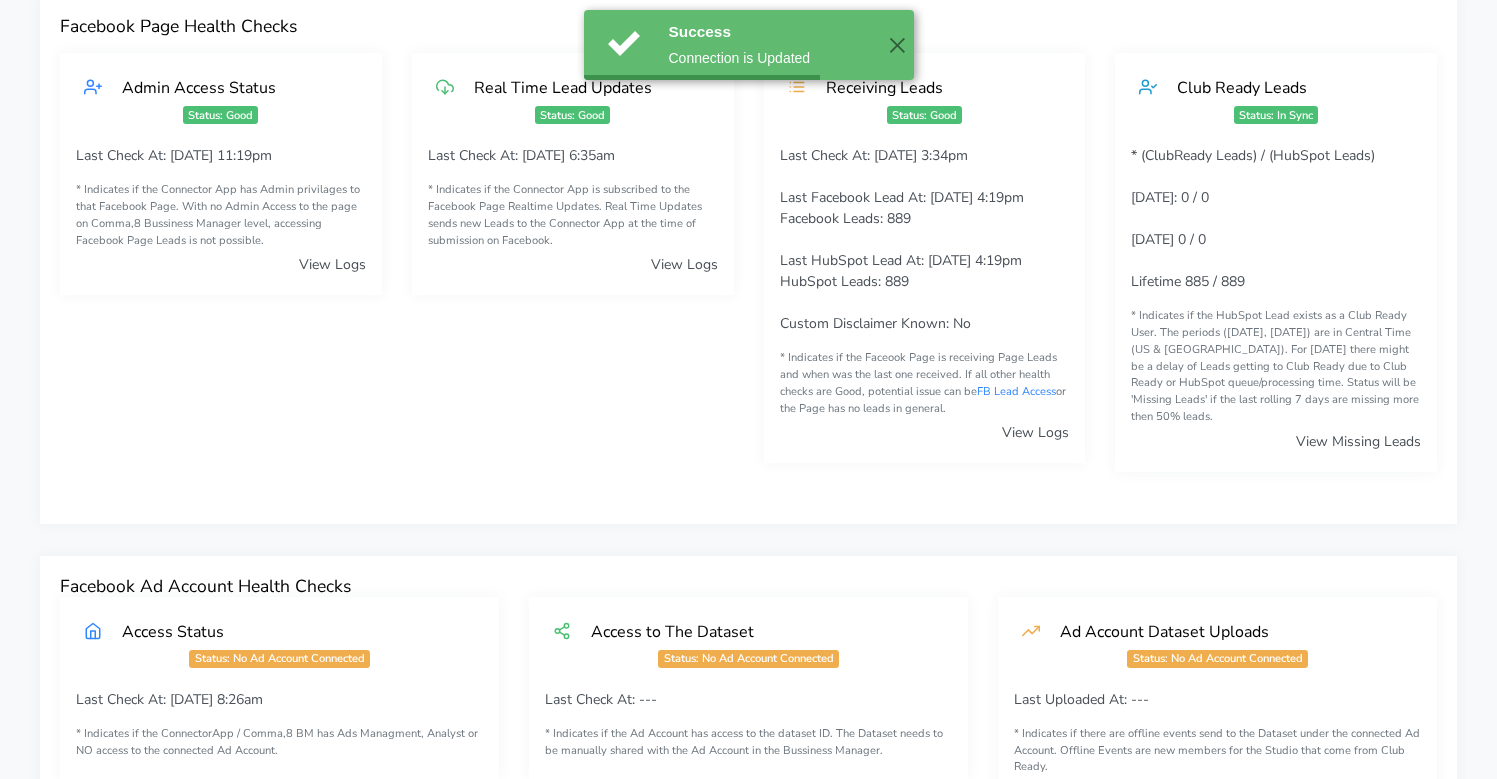 scroll, scrollTop: 0, scrollLeft: 0, axis: both 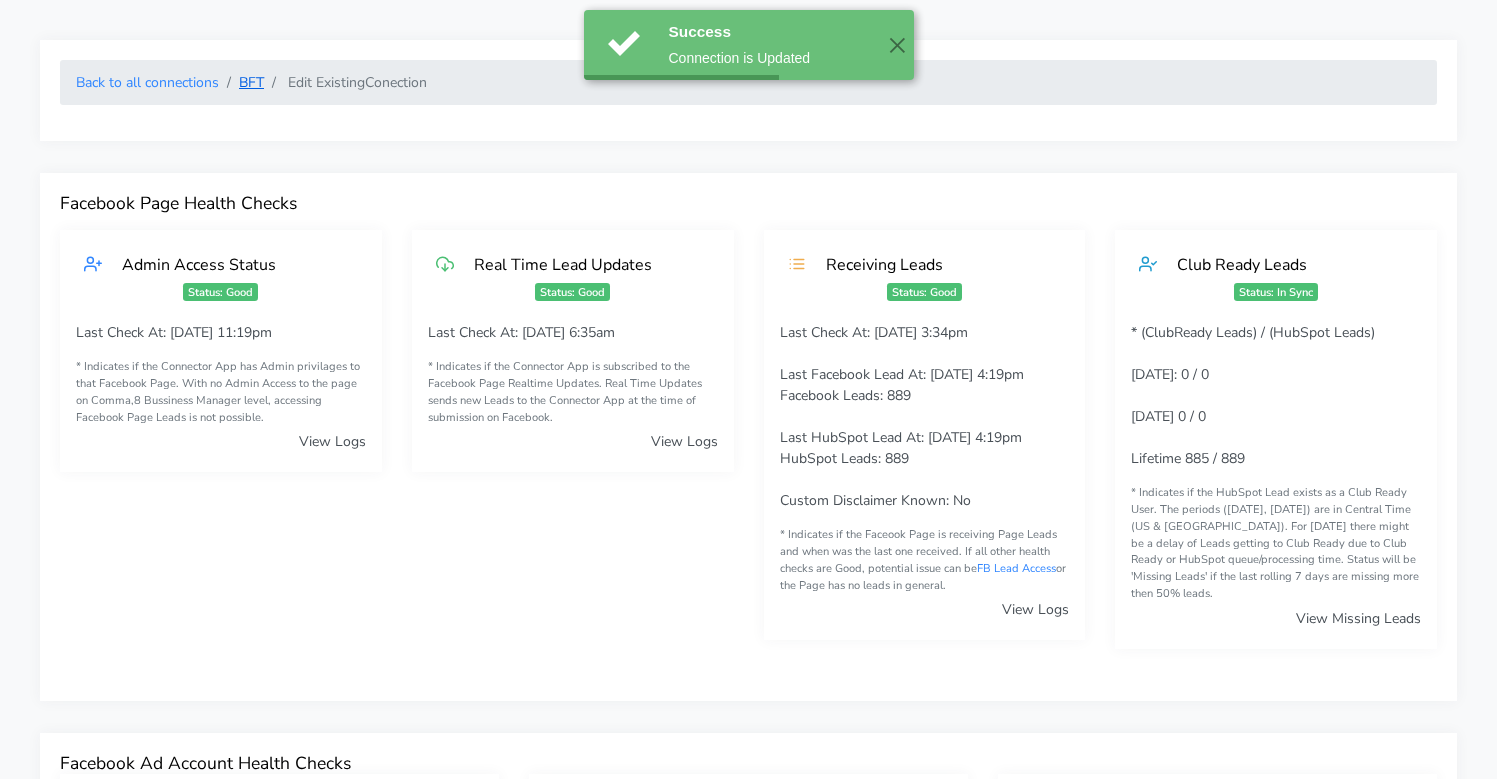 click on "BFT" at bounding box center [251, 82] 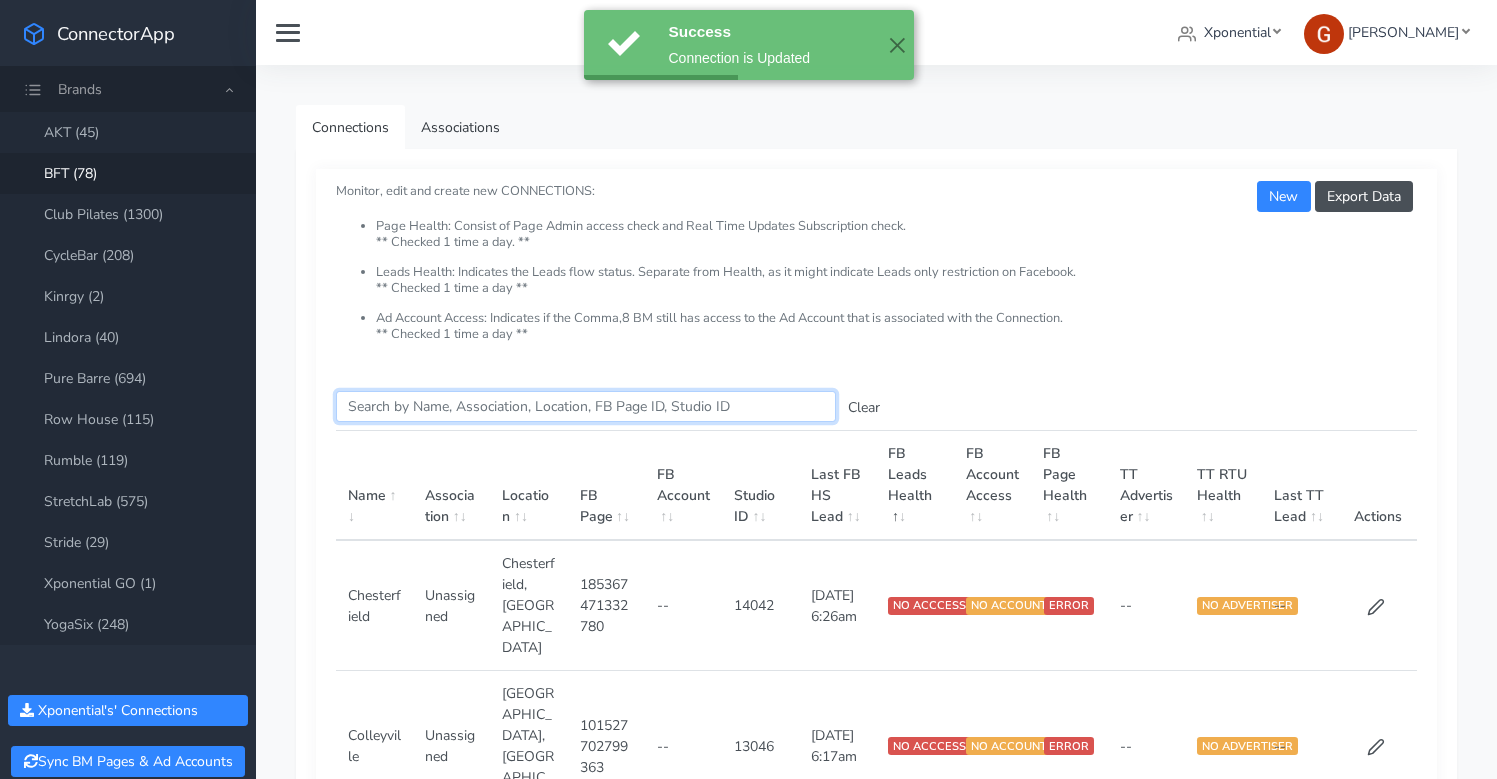 click on "Search this table" at bounding box center (586, 406) 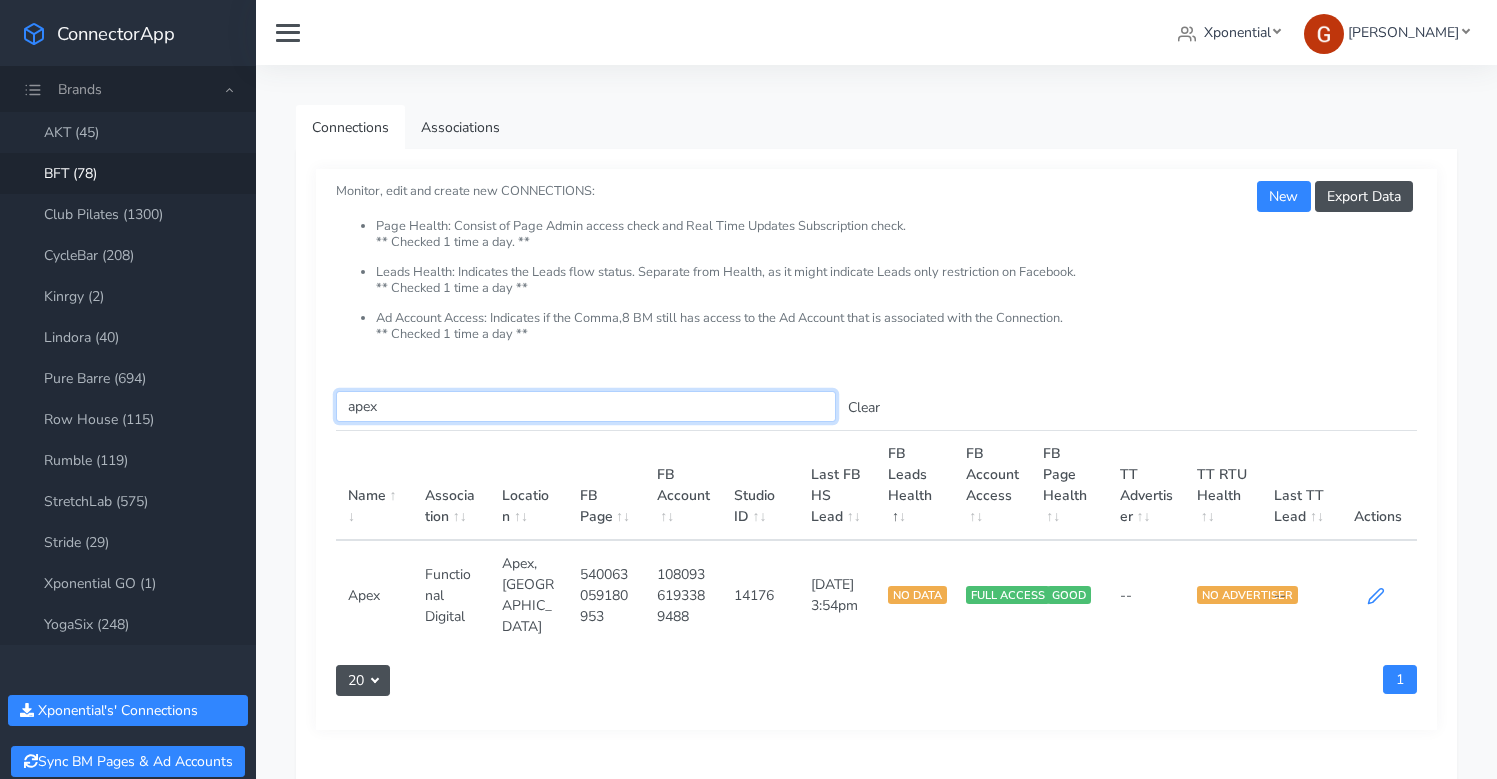 type on "apex" 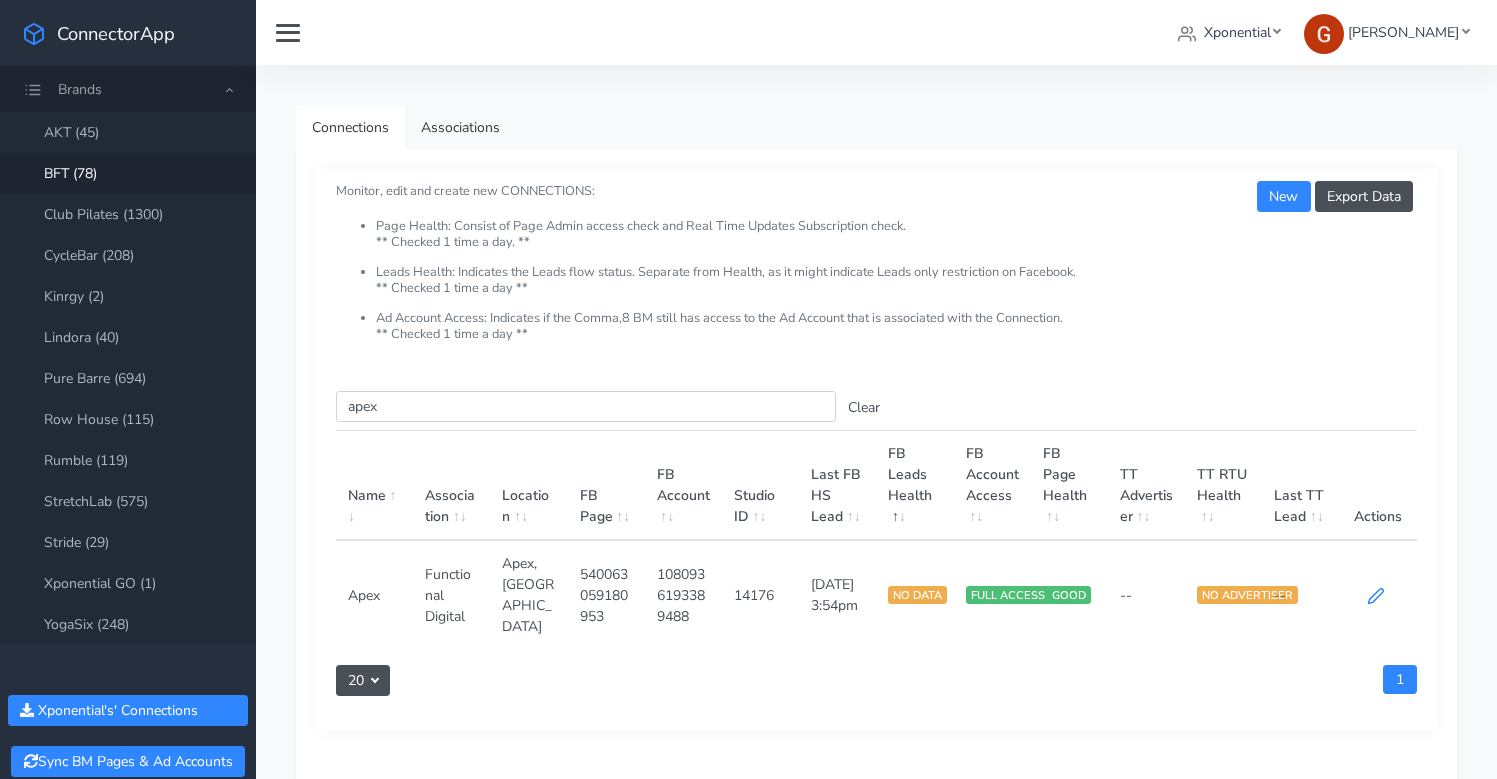 click 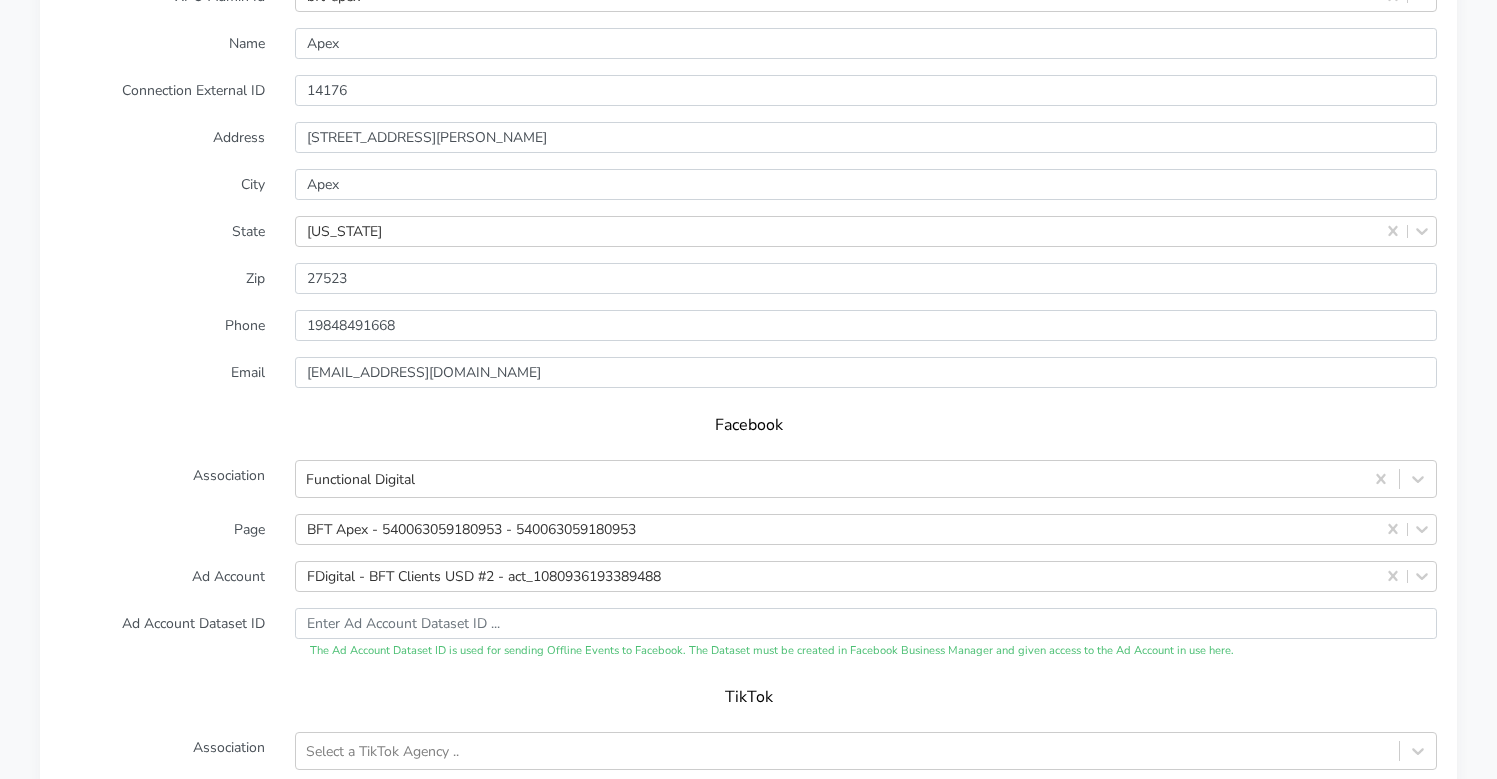 scroll, scrollTop: 1755, scrollLeft: 0, axis: vertical 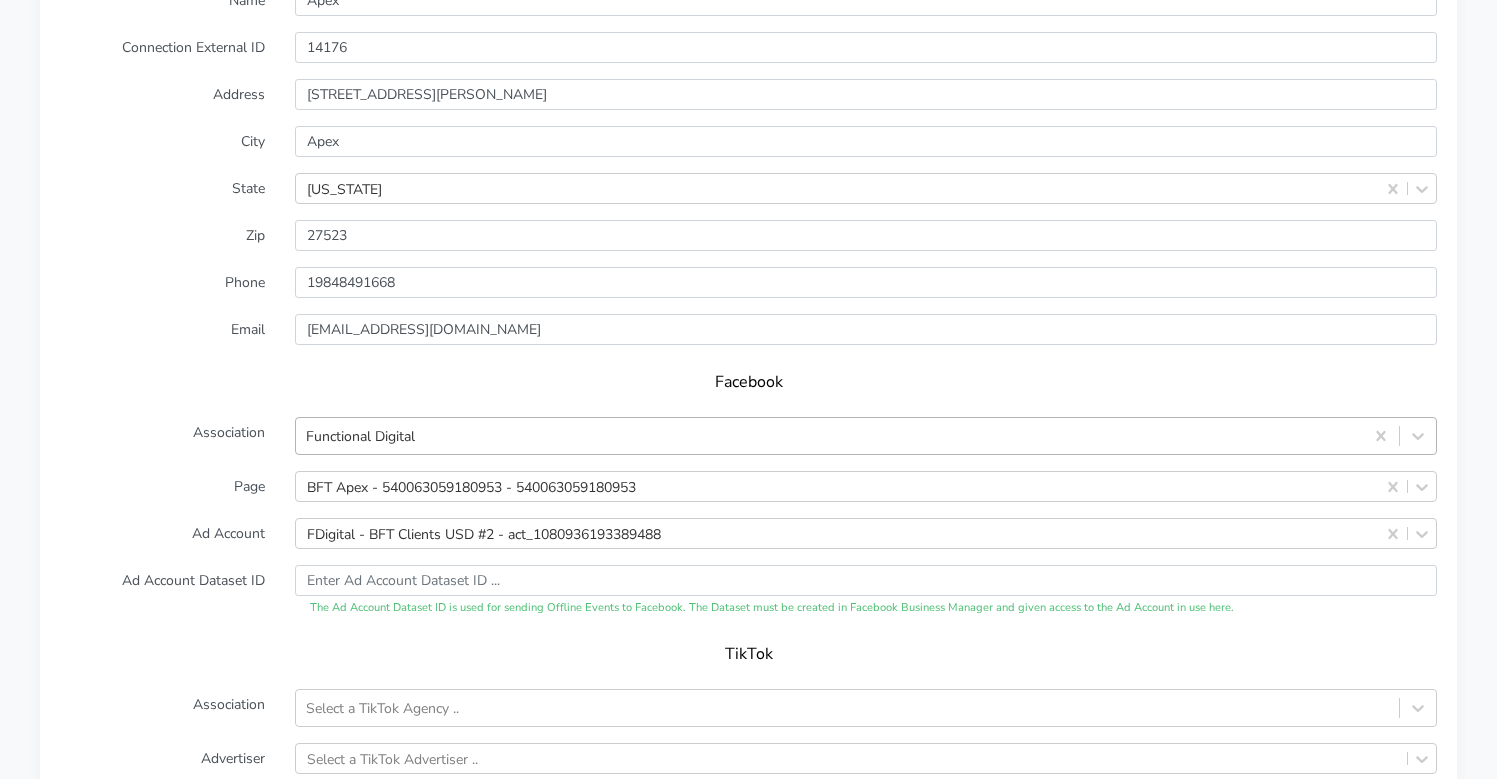 click on "Functional Digital" at bounding box center (829, 436) 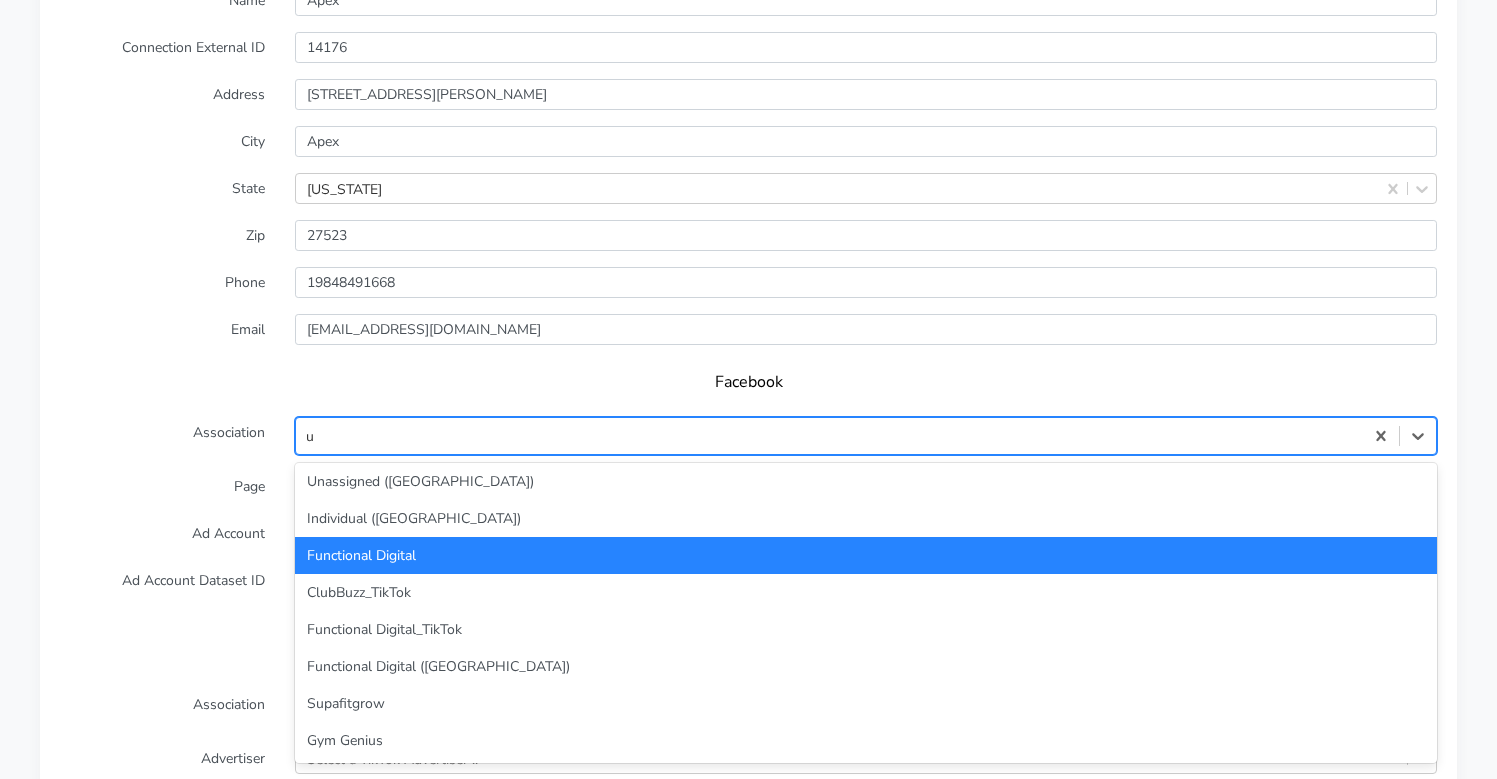 scroll, scrollTop: 0, scrollLeft: 0, axis: both 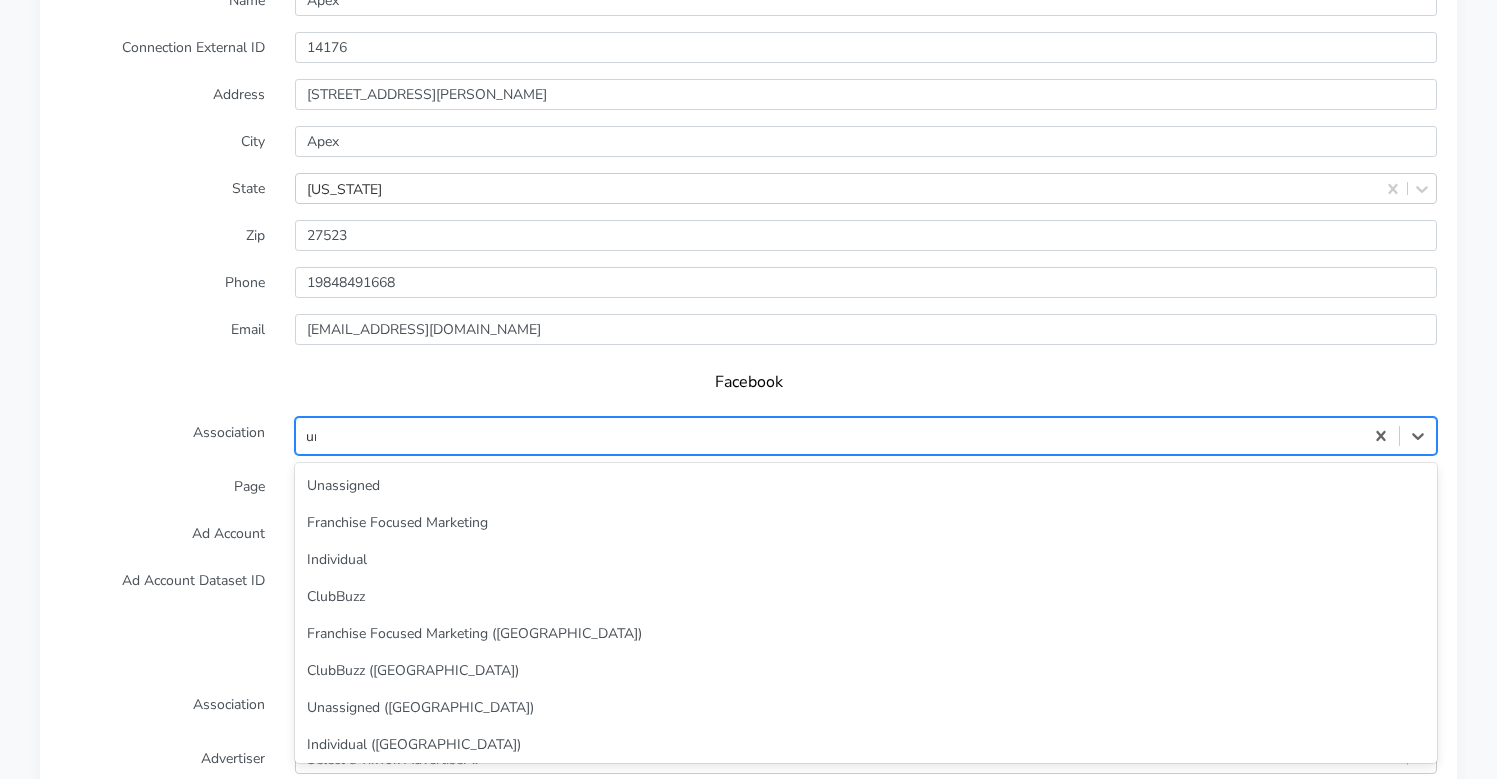 type on "unas" 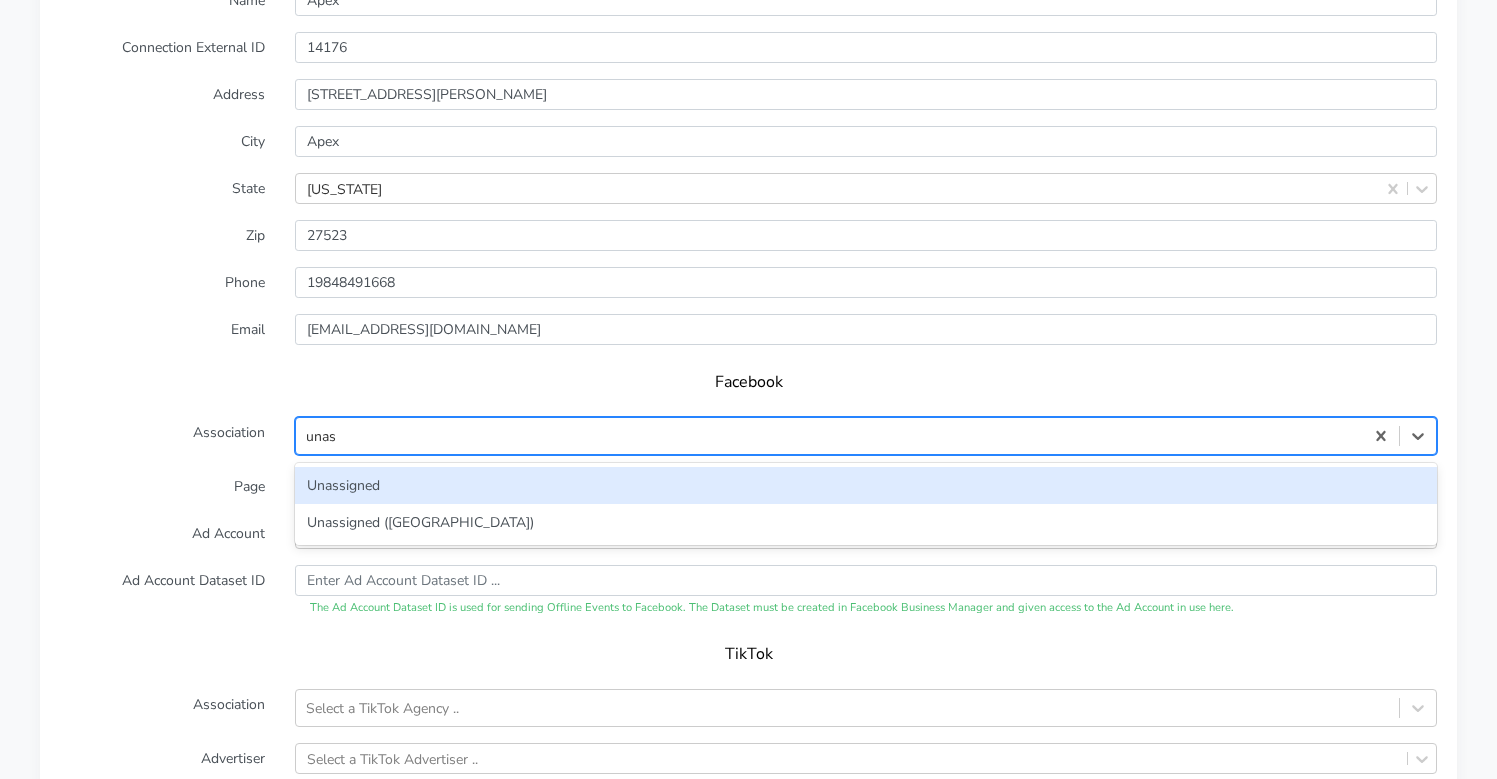 click on "Unassigned" at bounding box center [866, 485] 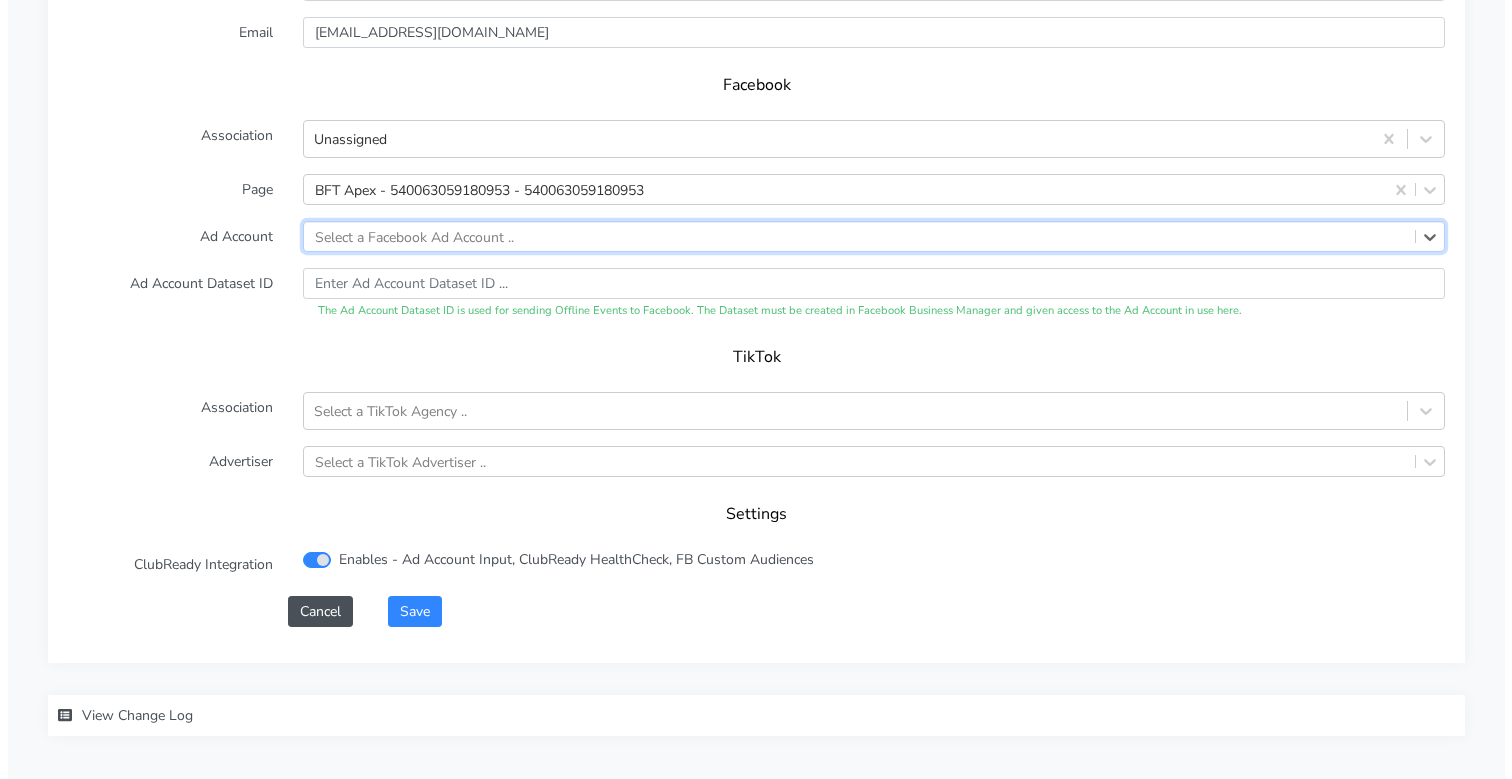 scroll, scrollTop: 2110, scrollLeft: 0, axis: vertical 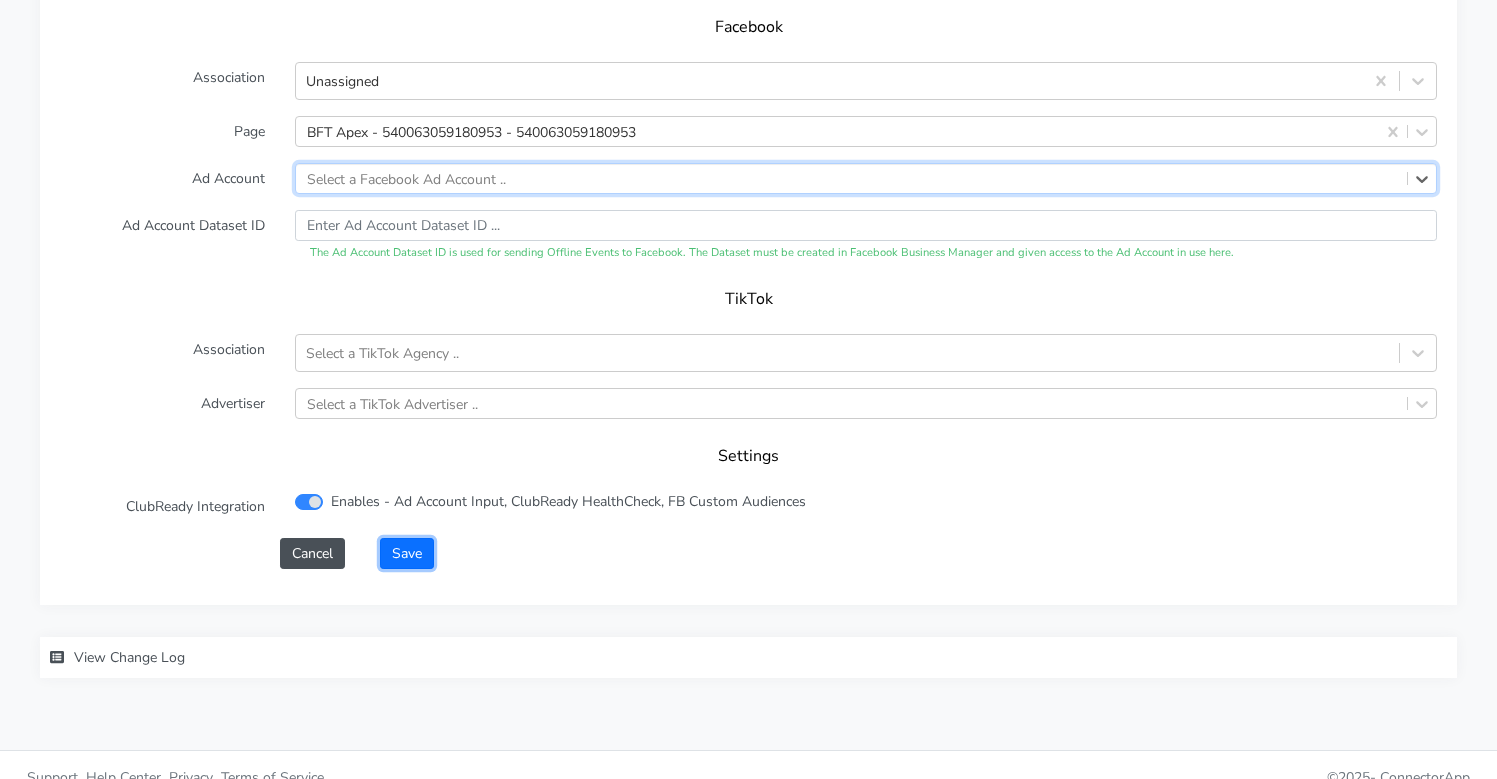 click on "Save" at bounding box center [407, 553] 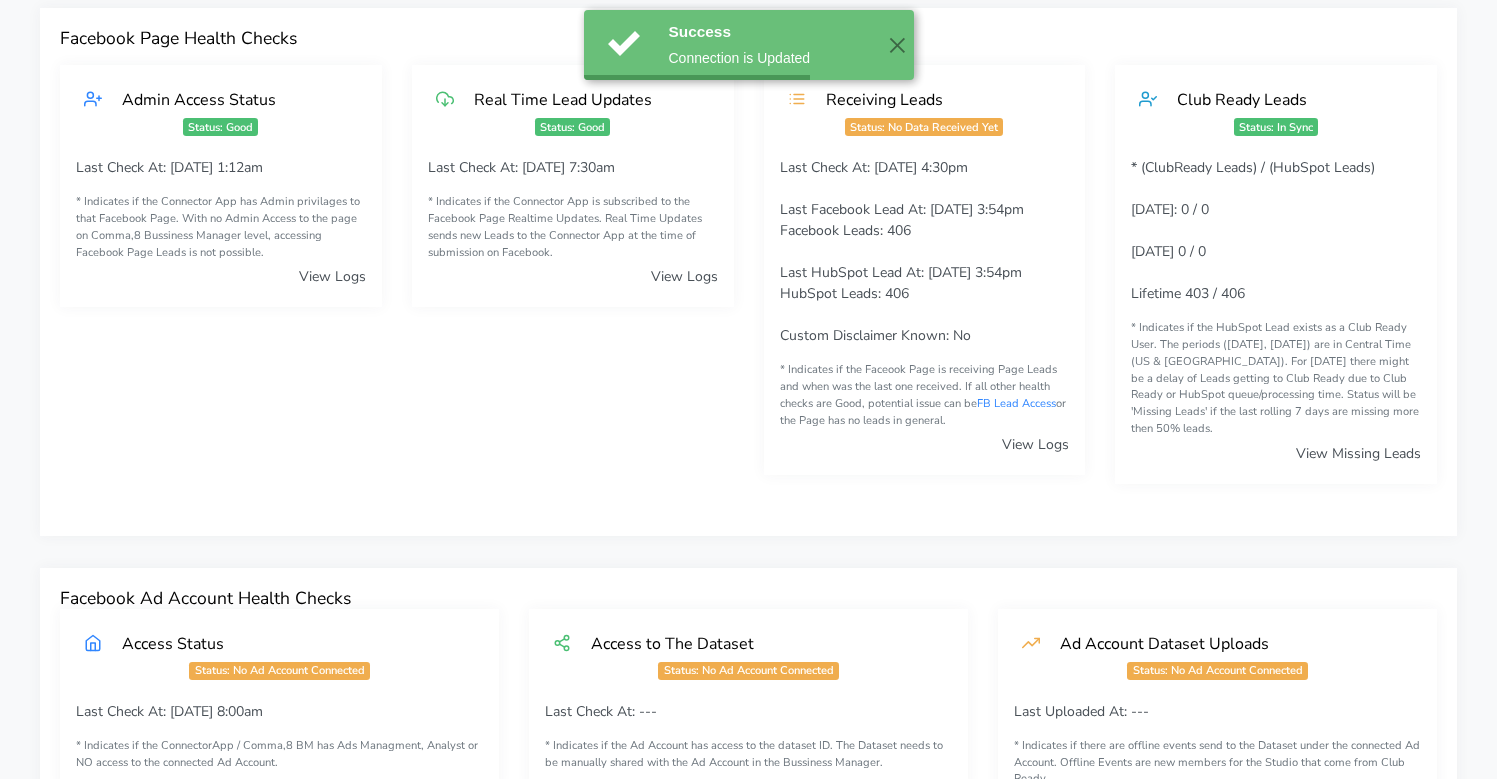 scroll, scrollTop: 0, scrollLeft: 0, axis: both 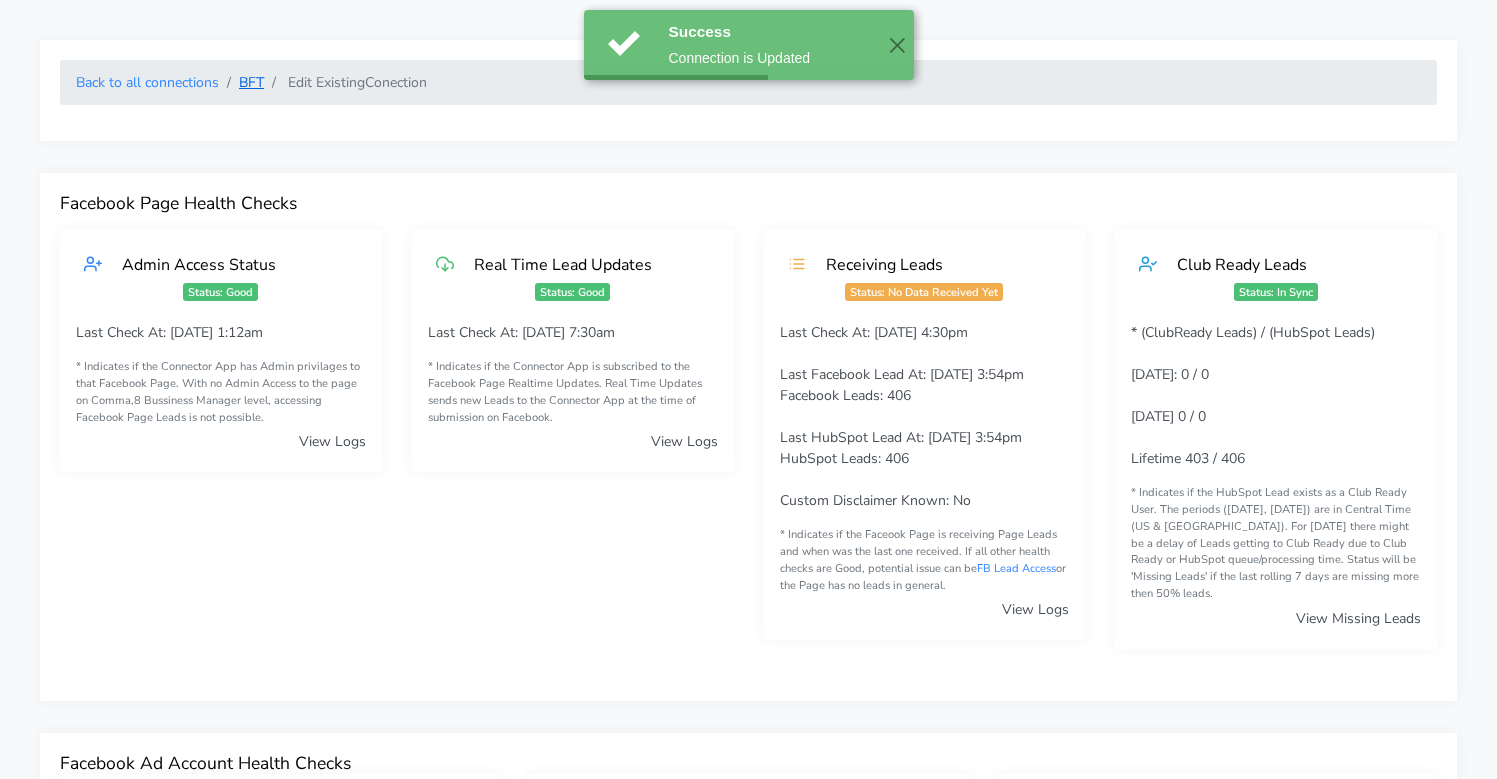click on "BFT" at bounding box center (251, 82) 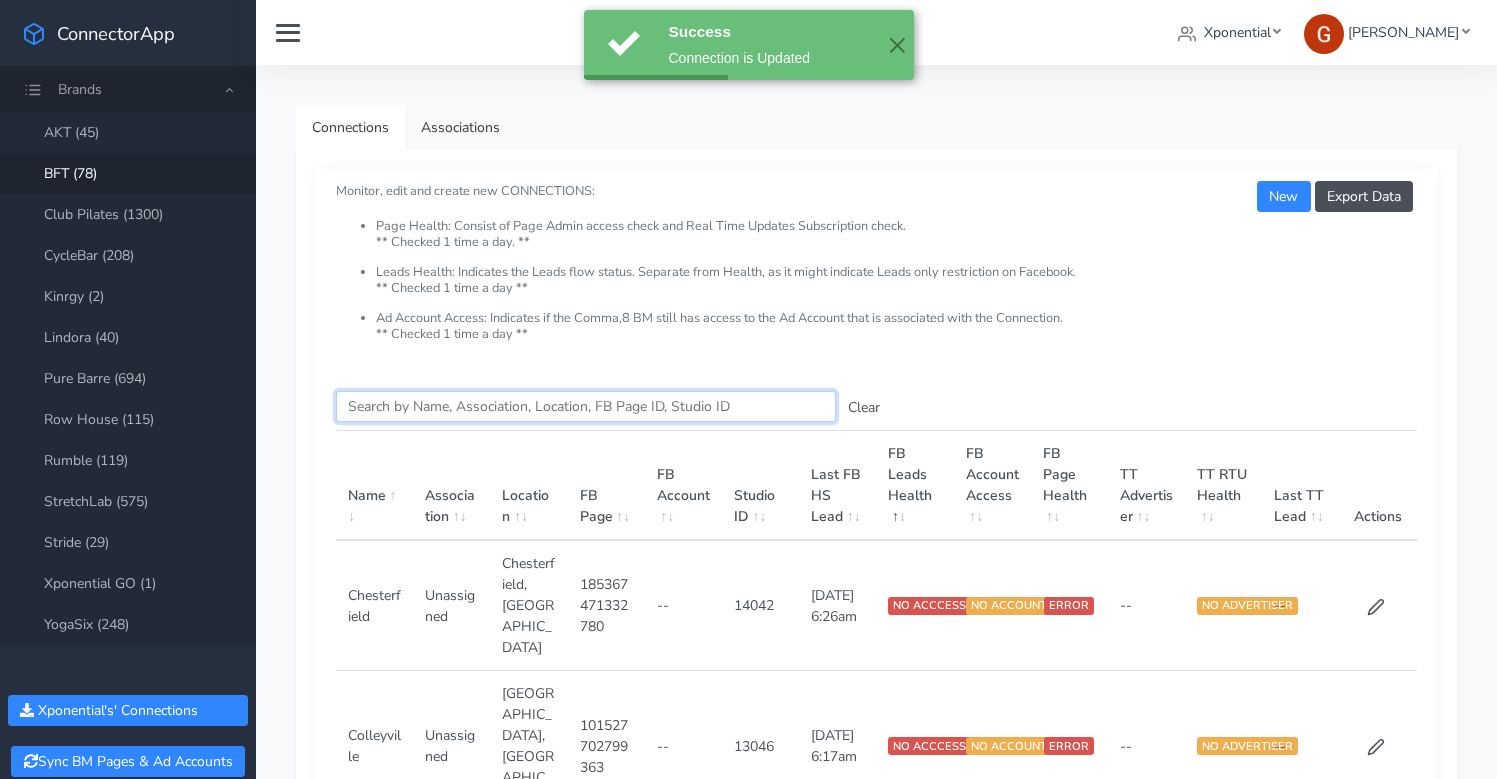 click on "Search this table" at bounding box center (586, 406) 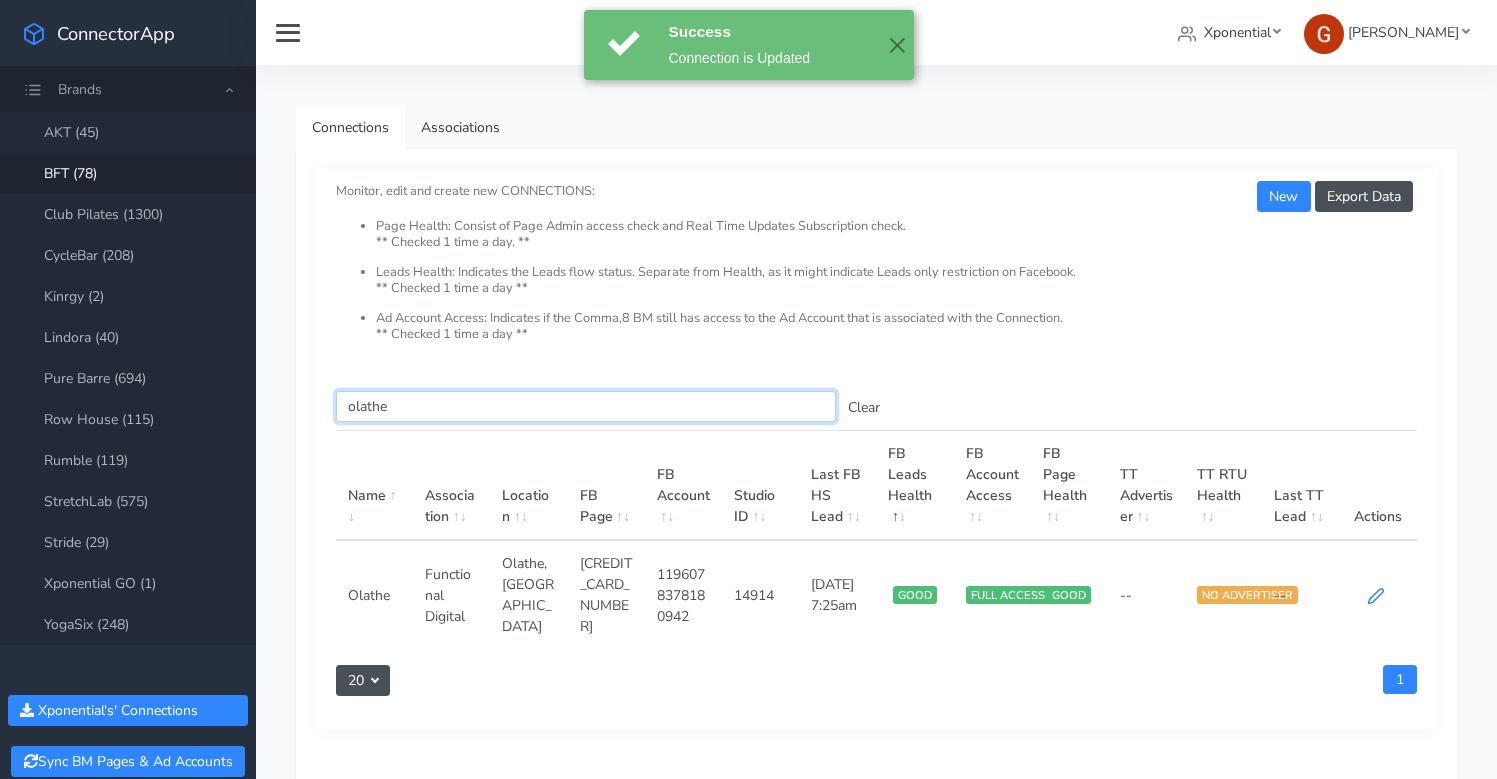 type on "olathe" 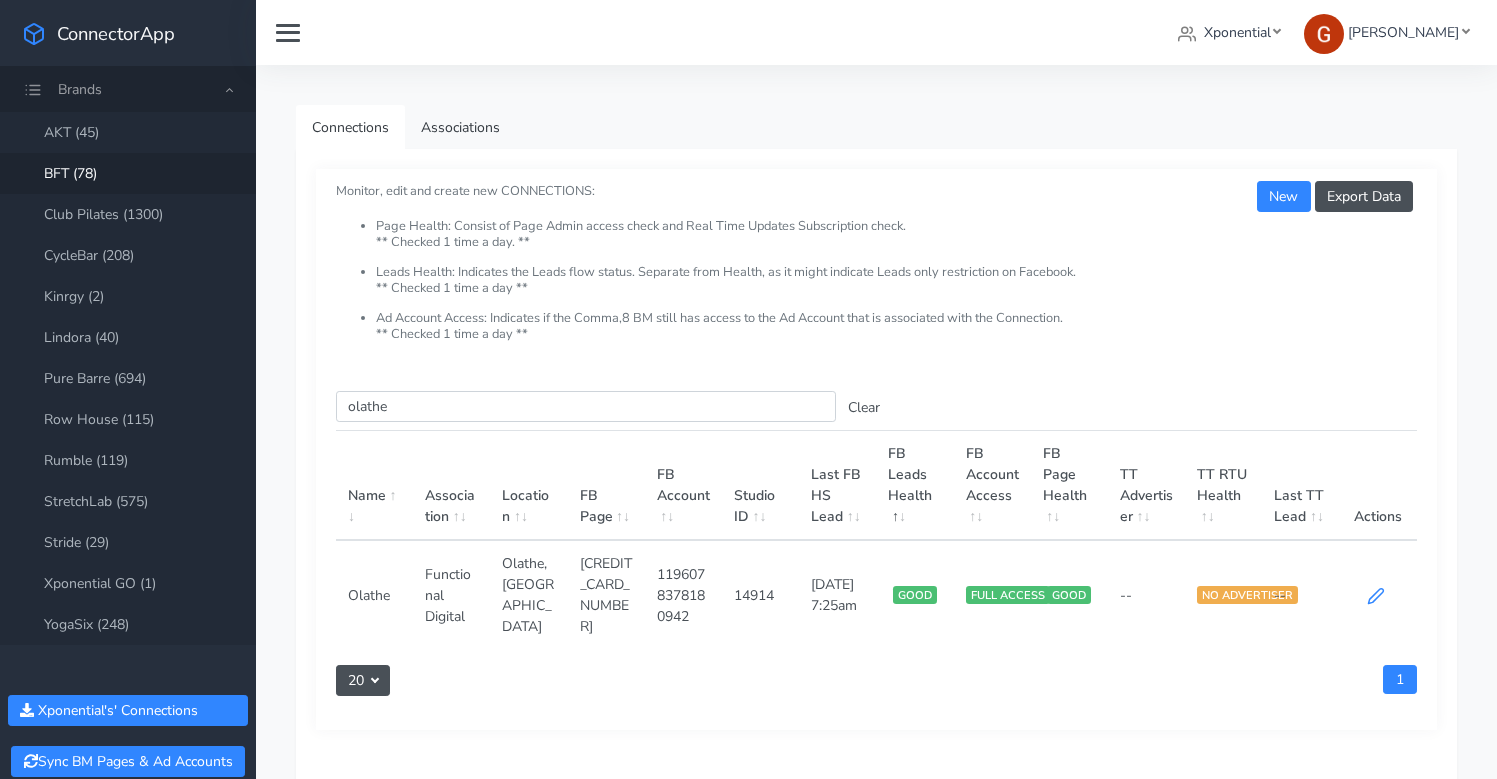 click 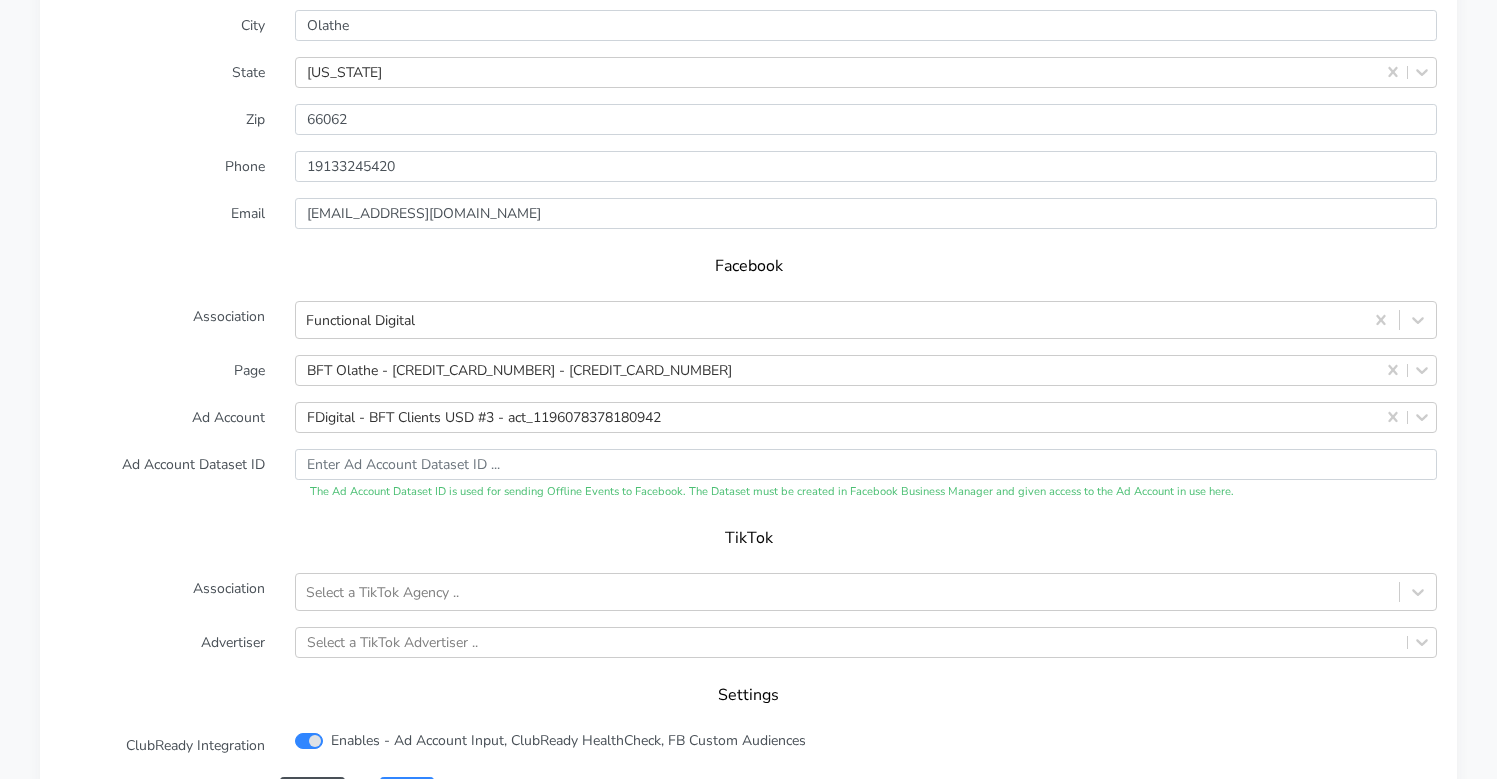 scroll, scrollTop: 2110, scrollLeft: 0, axis: vertical 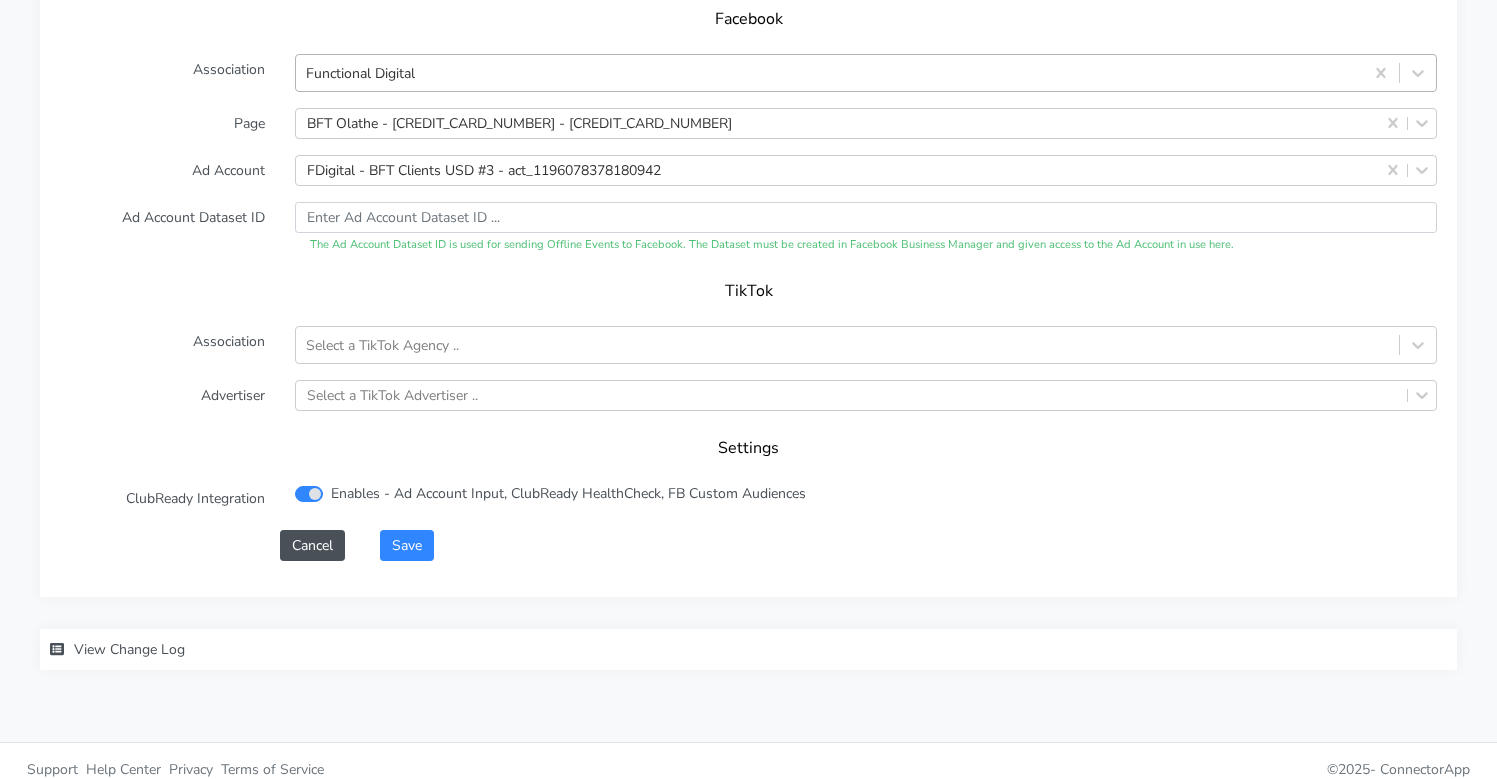 click on "Functional Digital" at bounding box center [829, 72] 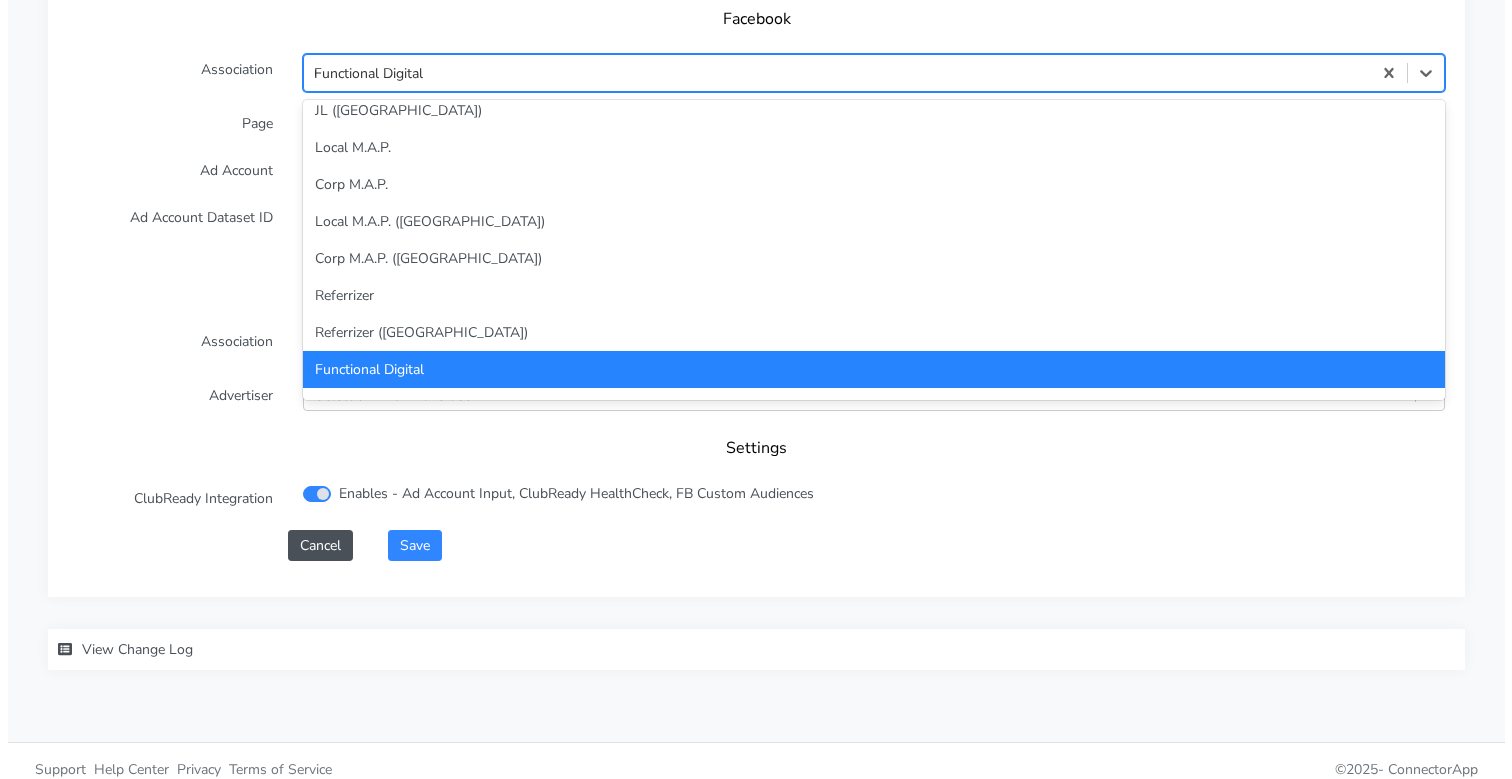 scroll, scrollTop: 0, scrollLeft: 0, axis: both 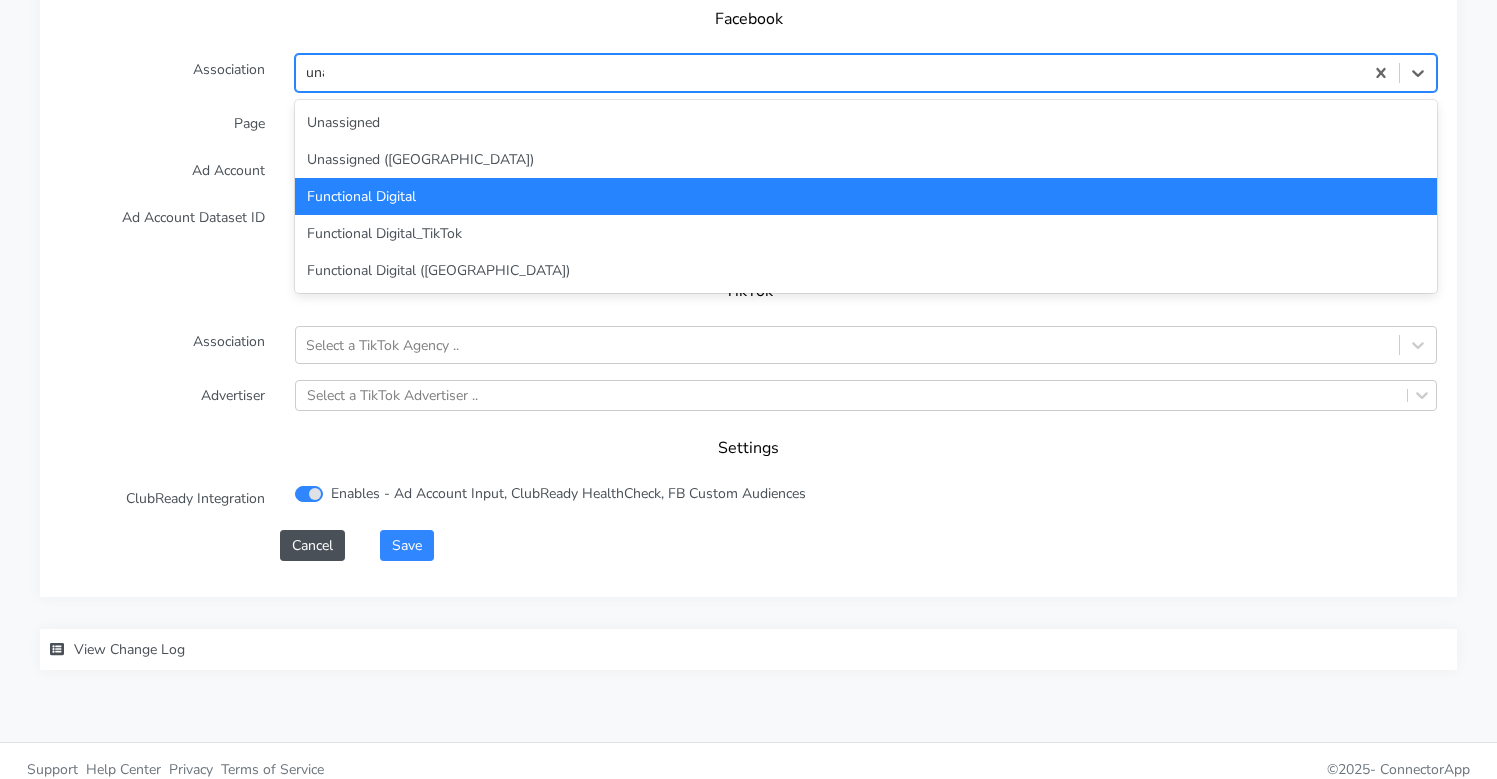 type on "unas" 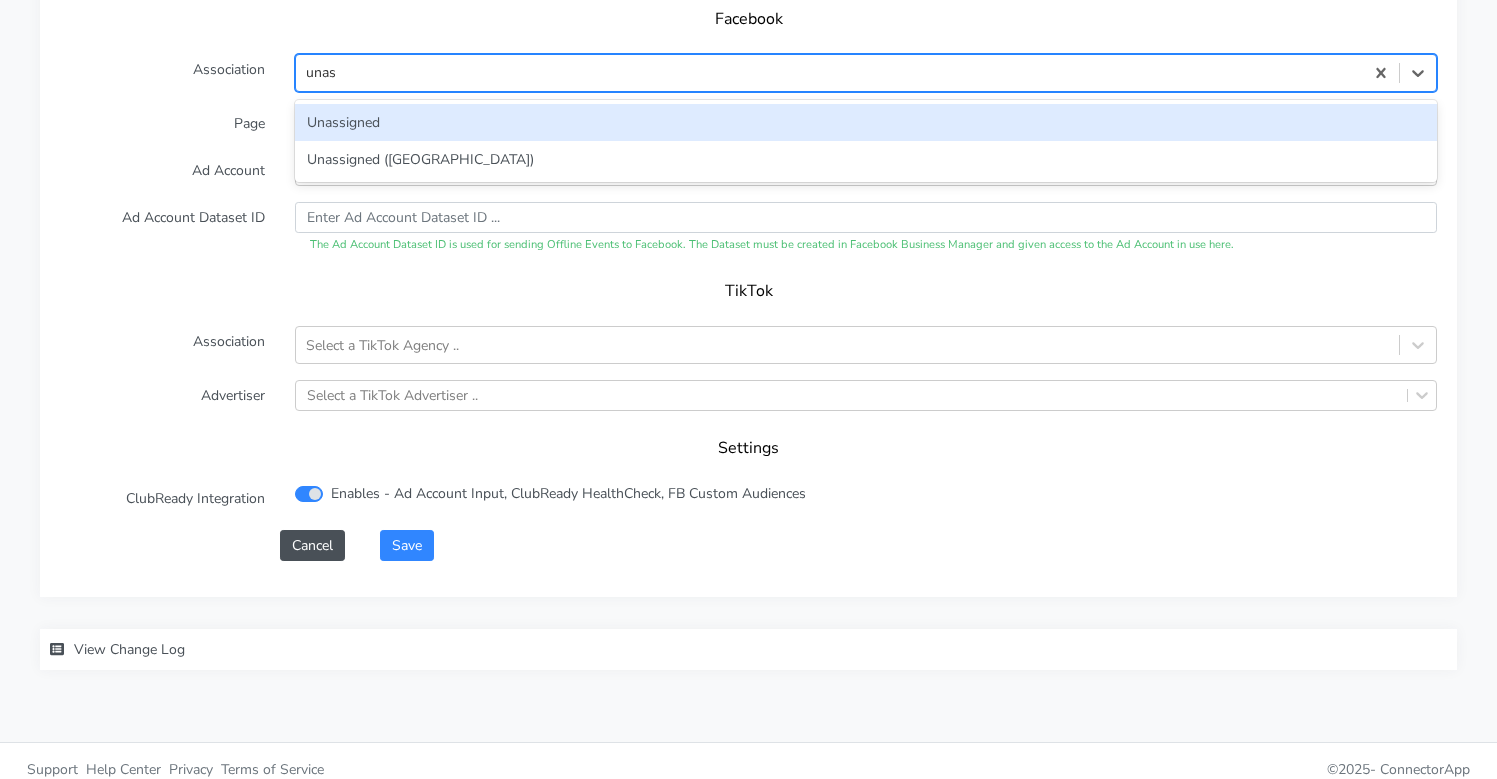 click on "Unassigned" at bounding box center [866, 122] 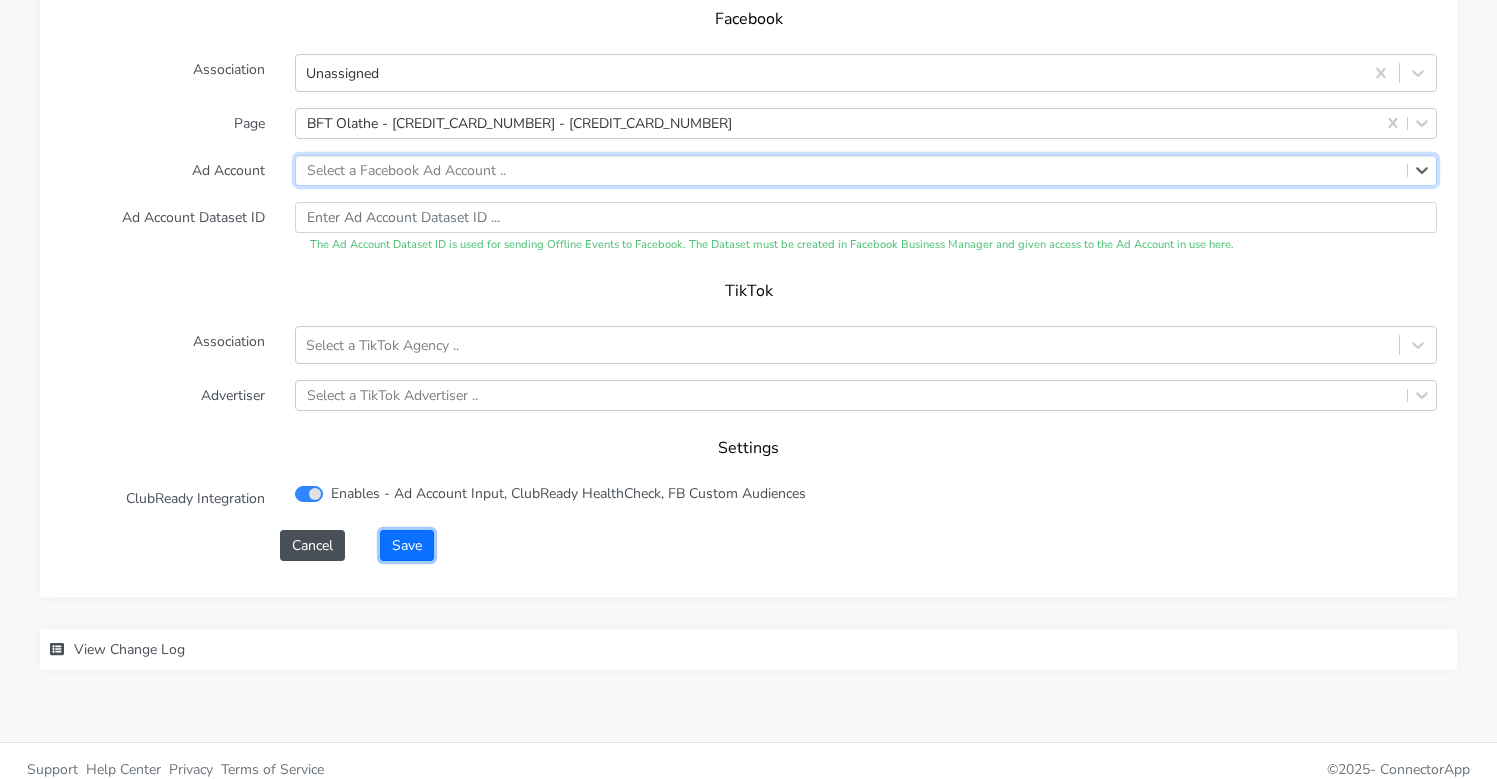 click on "Save" at bounding box center (407, 545) 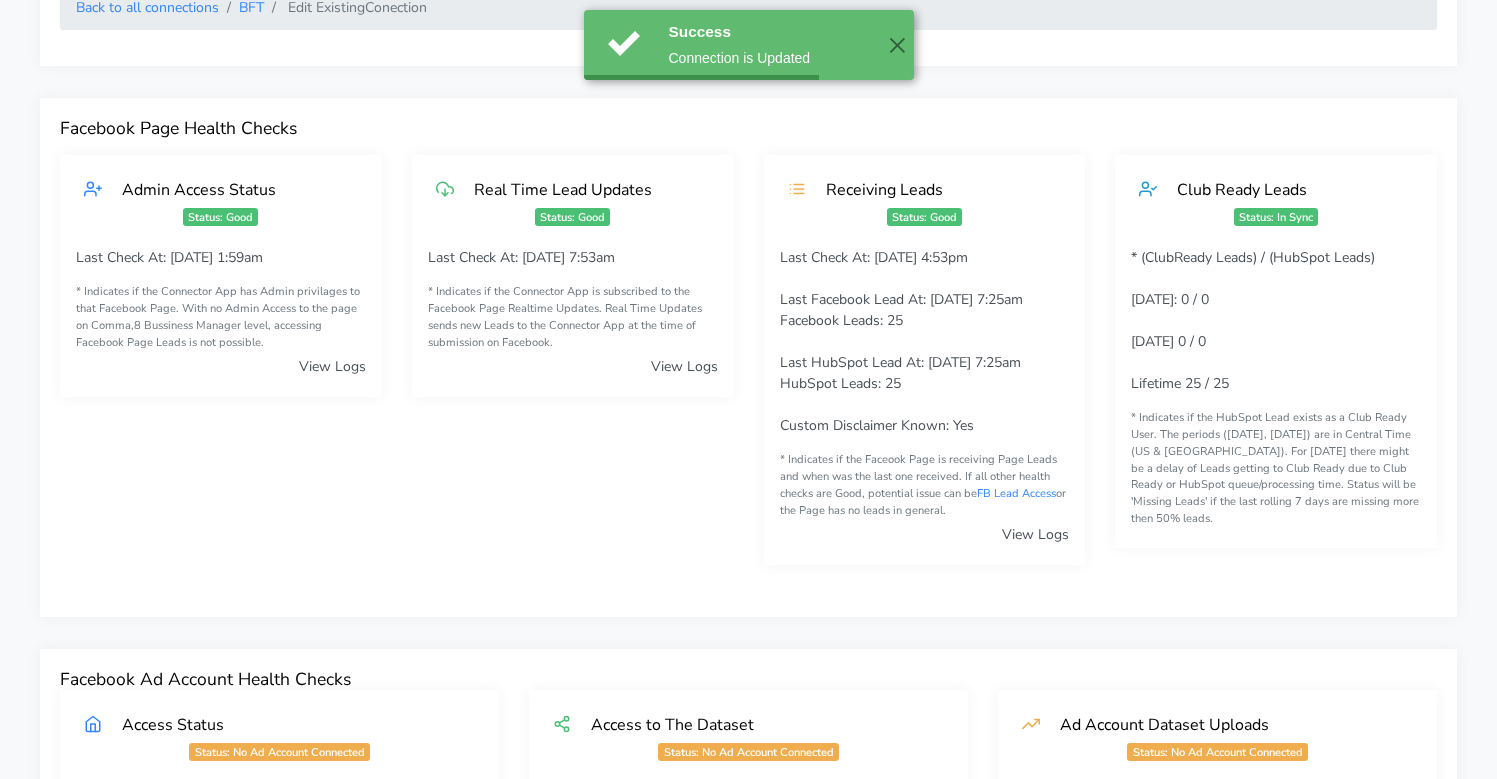 scroll, scrollTop: 0, scrollLeft: 0, axis: both 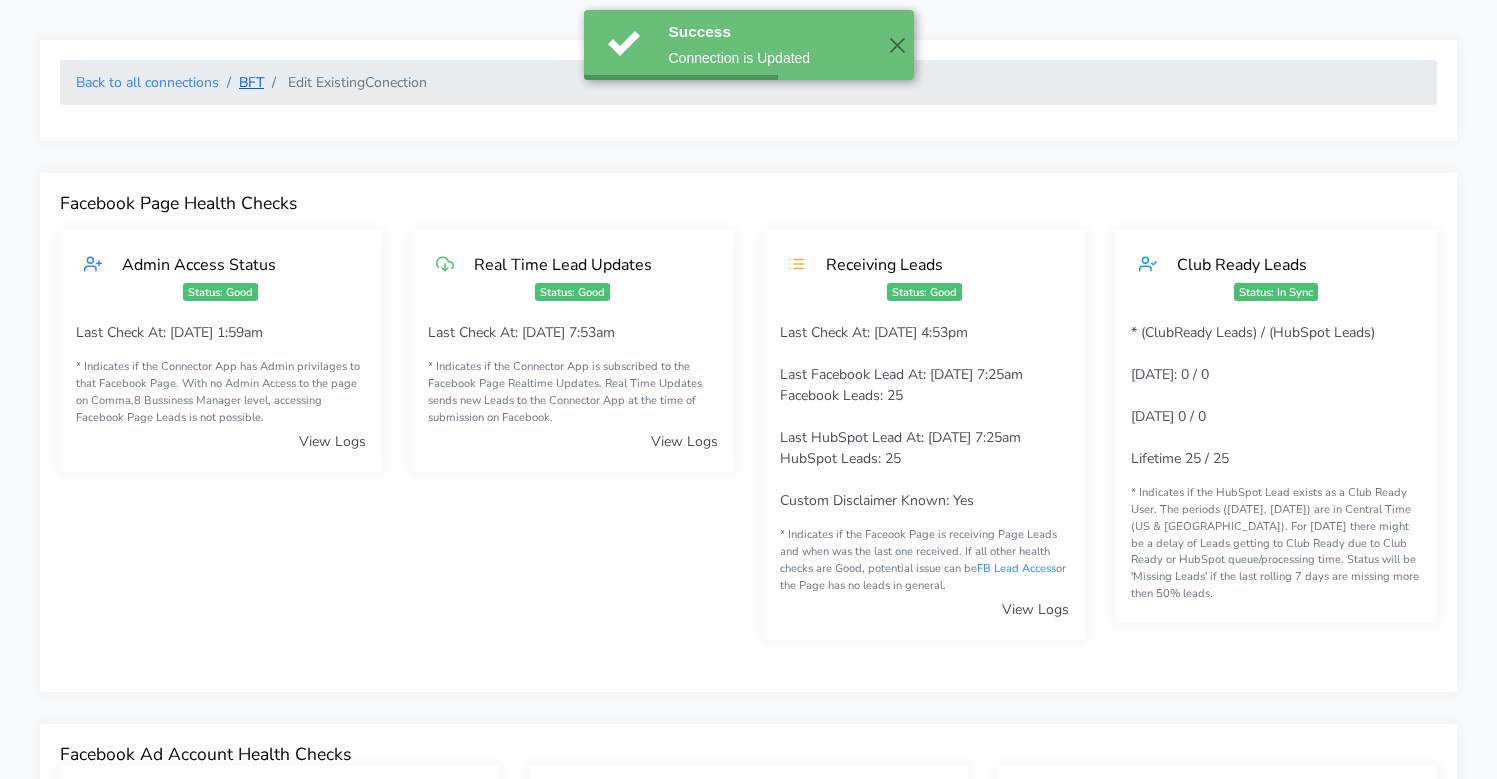 click on "BFT" at bounding box center (251, 82) 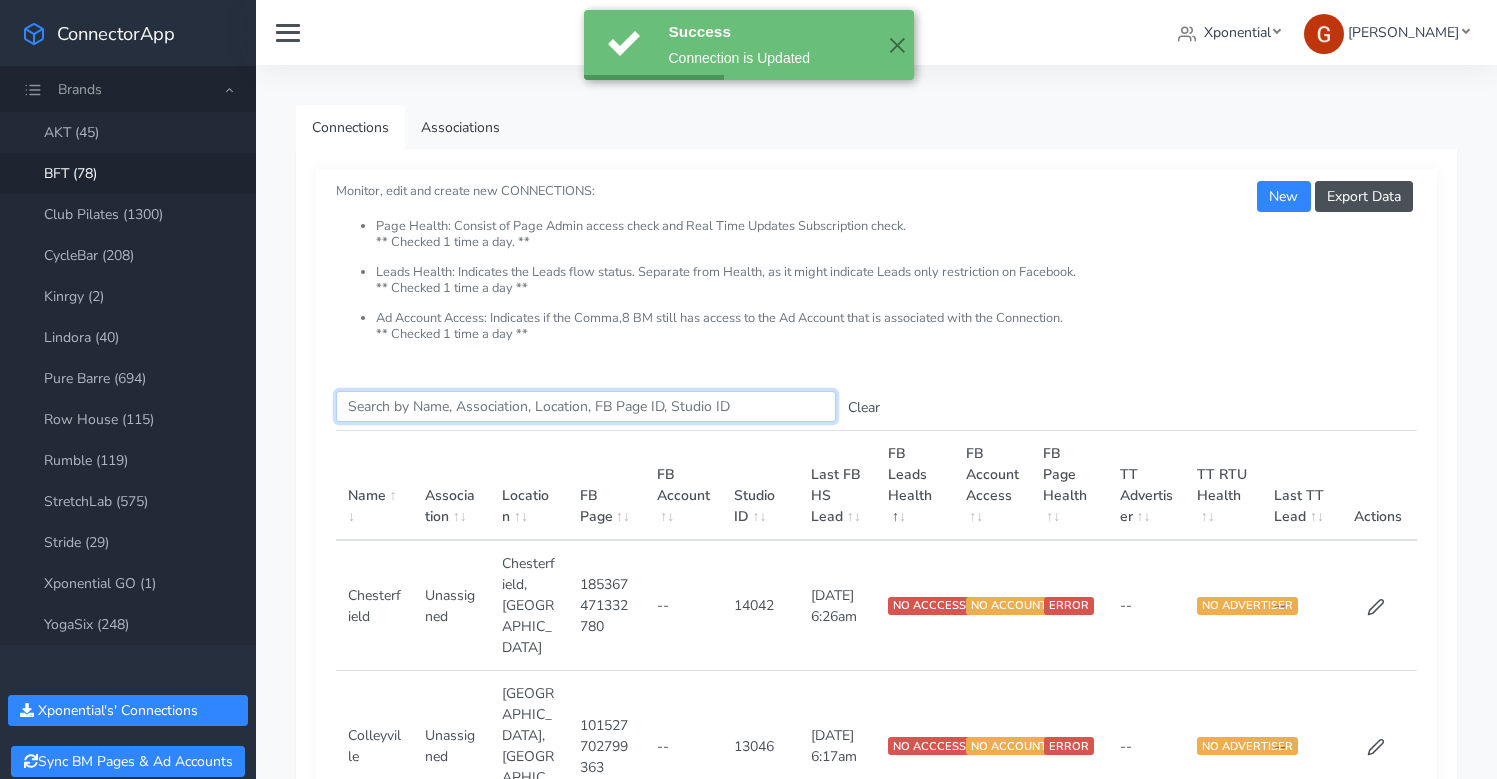 click on "Search this table" at bounding box center (586, 406) 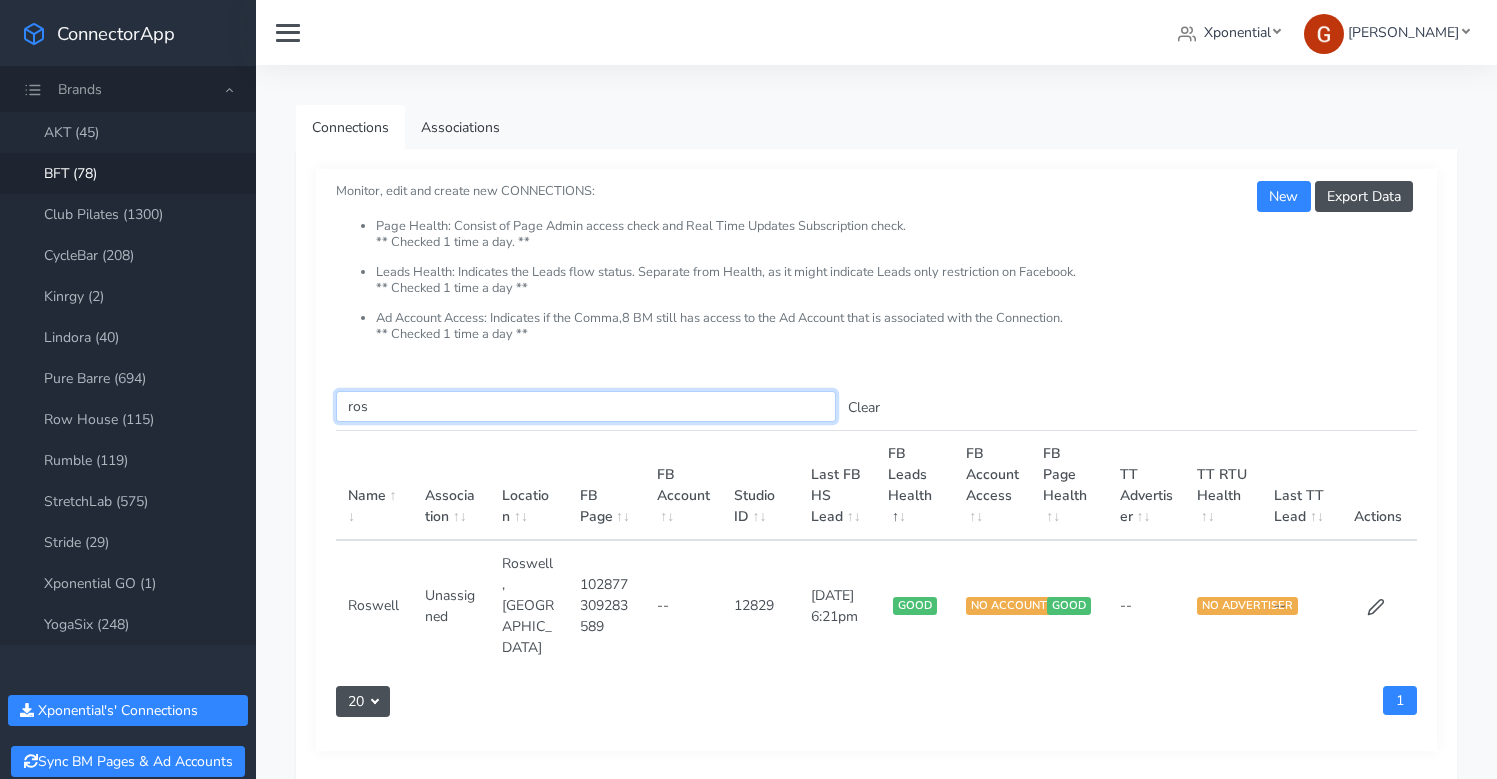 type on "ros" 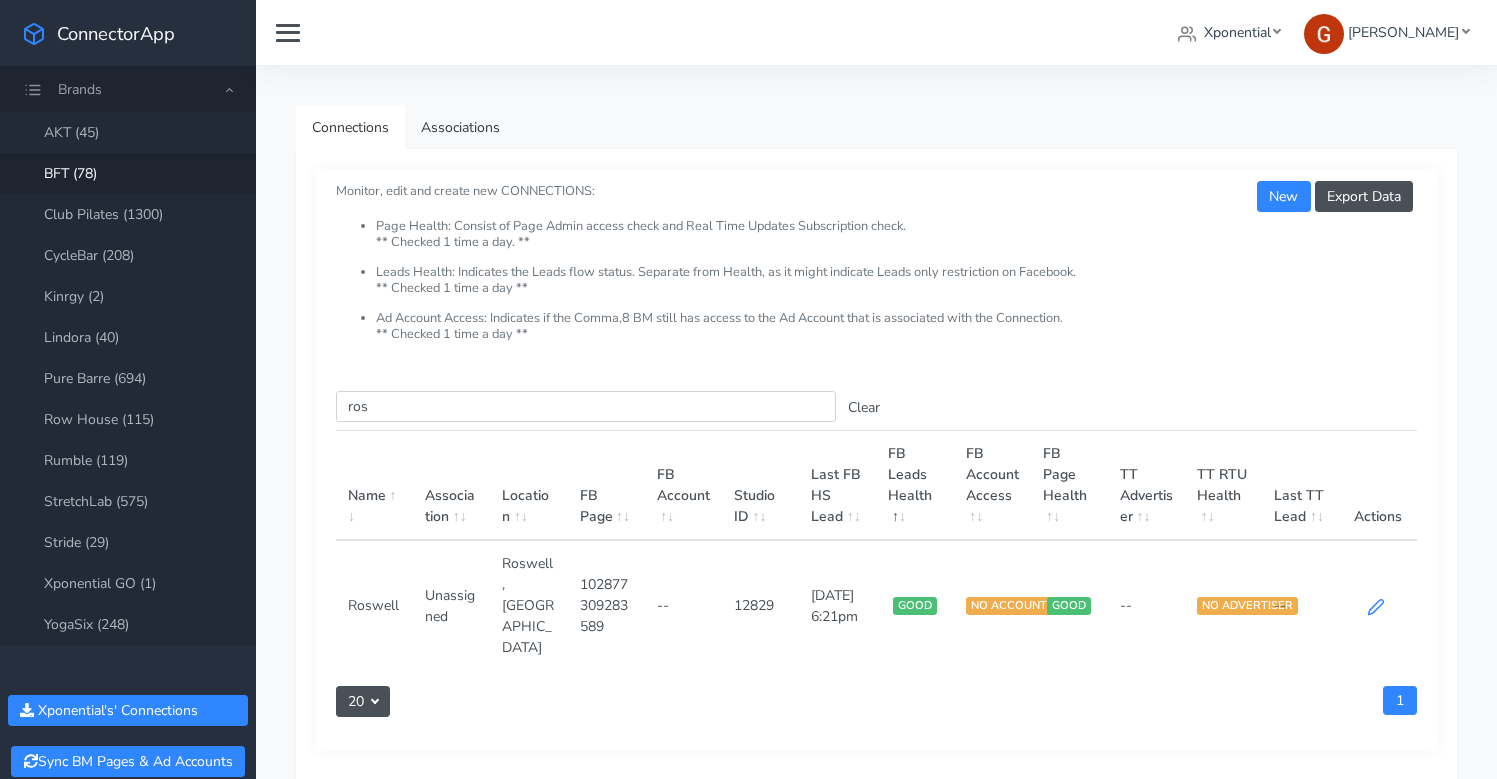 click 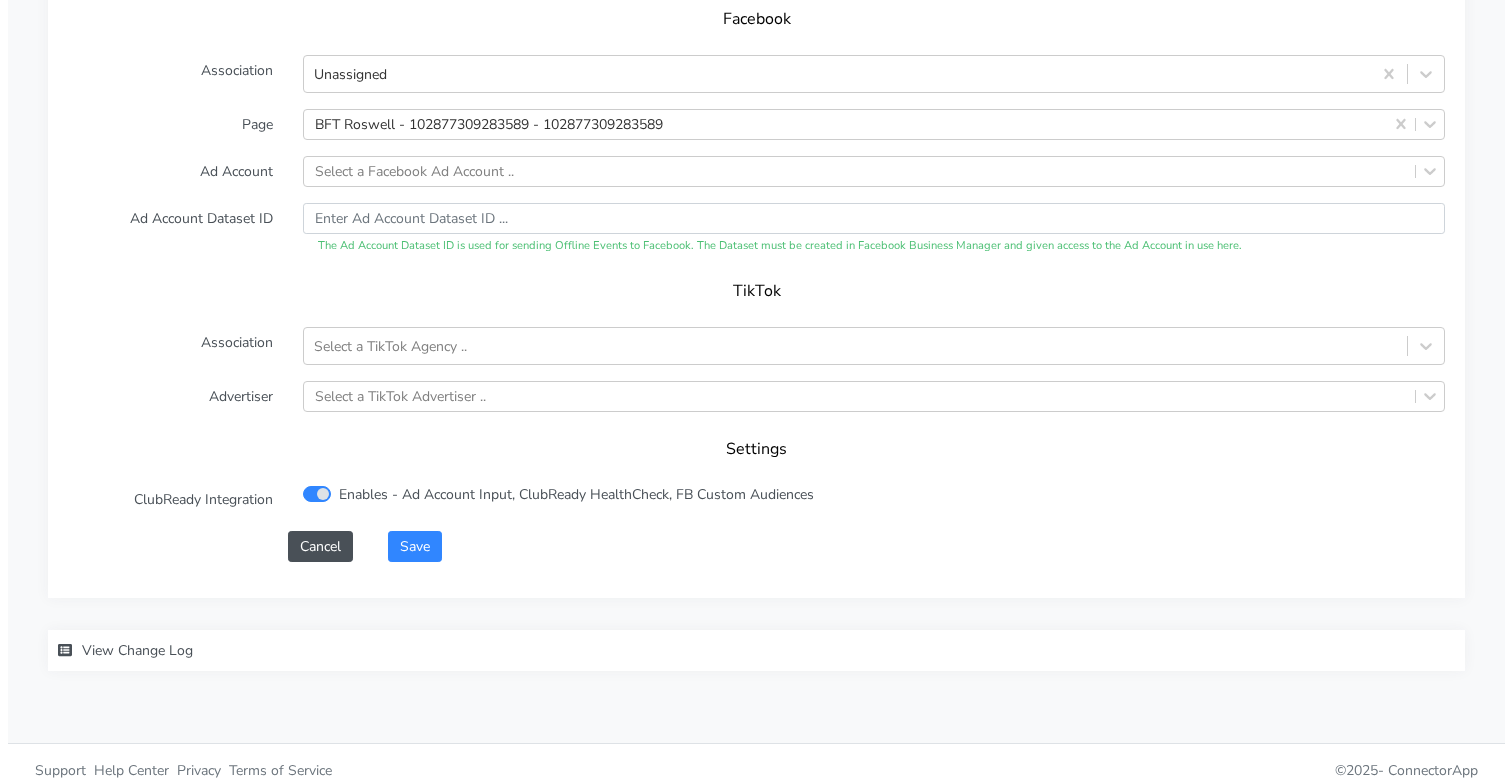 scroll, scrollTop: 2101, scrollLeft: 0, axis: vertical 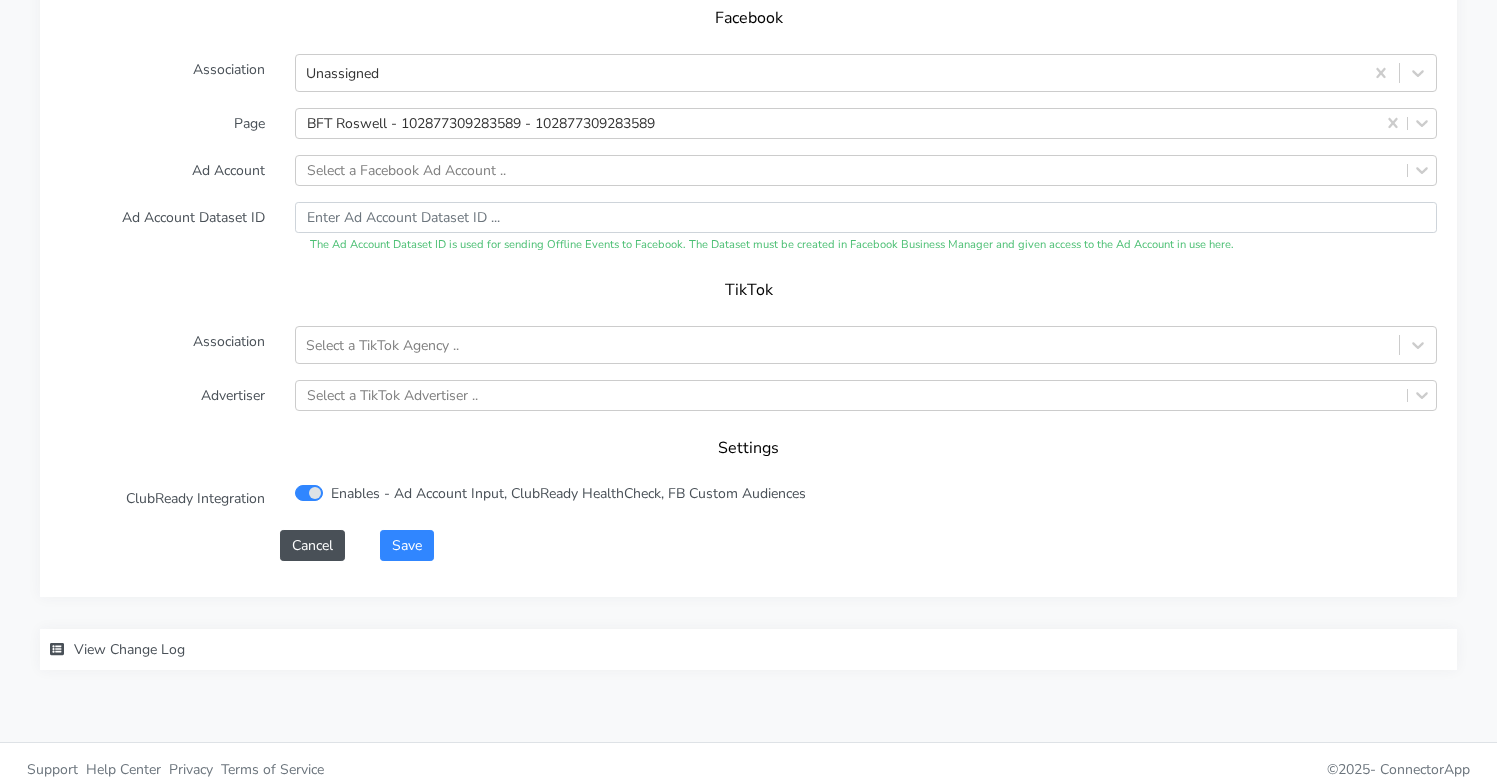 drag, startPoint x: 234, startPoint y: 620, endPoint x: 221, endPoint y: 622, distance: 13.152946 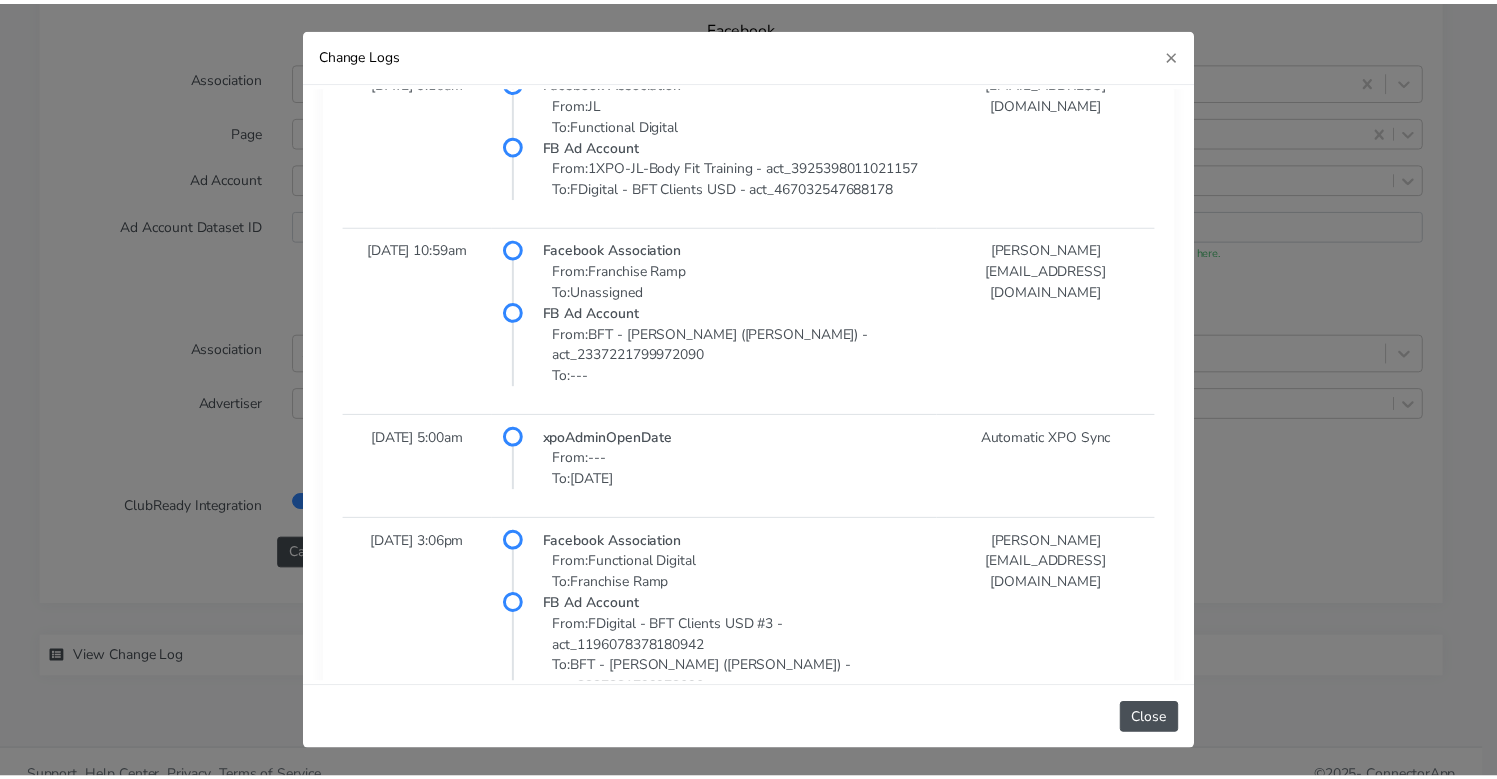 scroll, scrollTop: 1632, scrollLeft: 0, axis: vertical 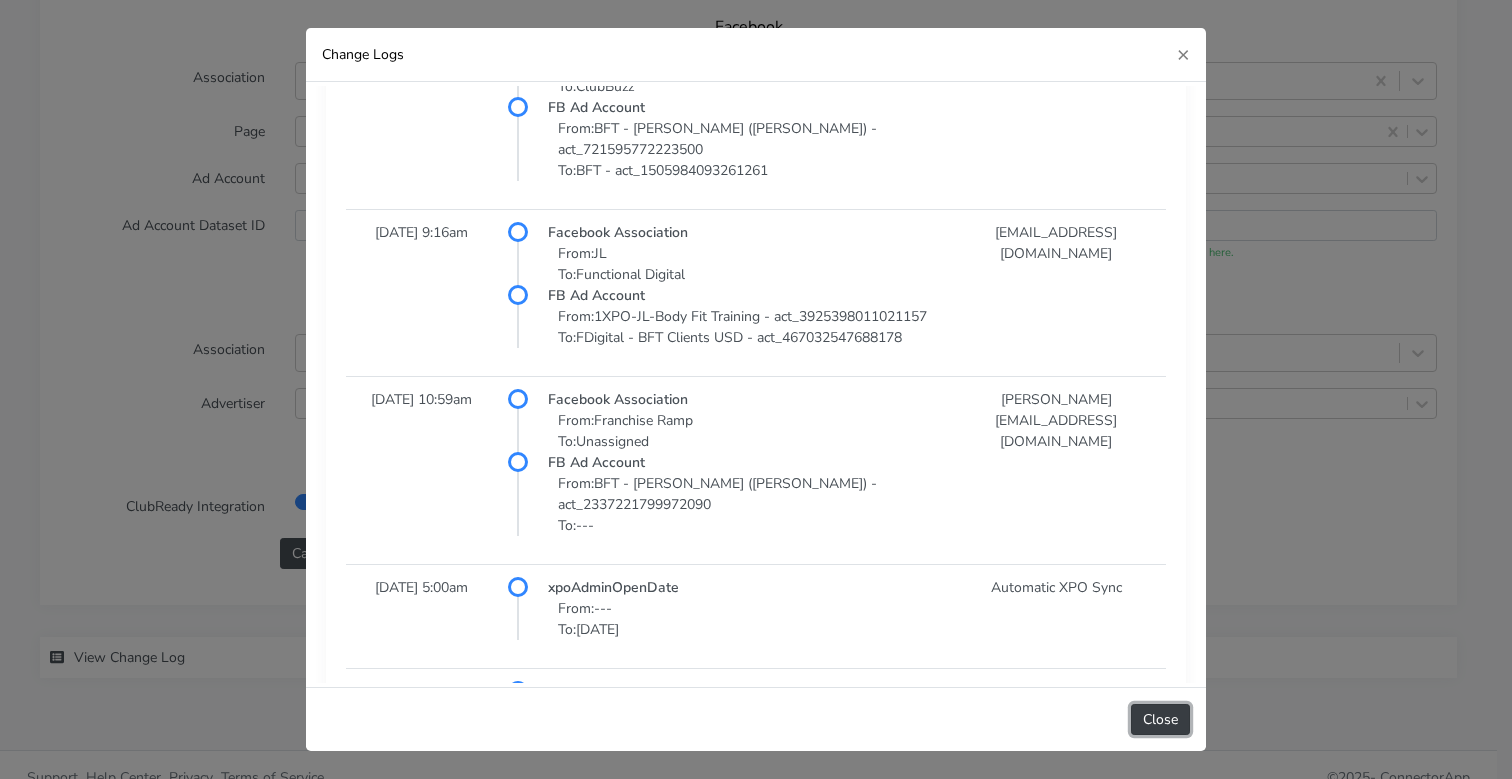 click on "Close" at bounding box center [1160, 719] 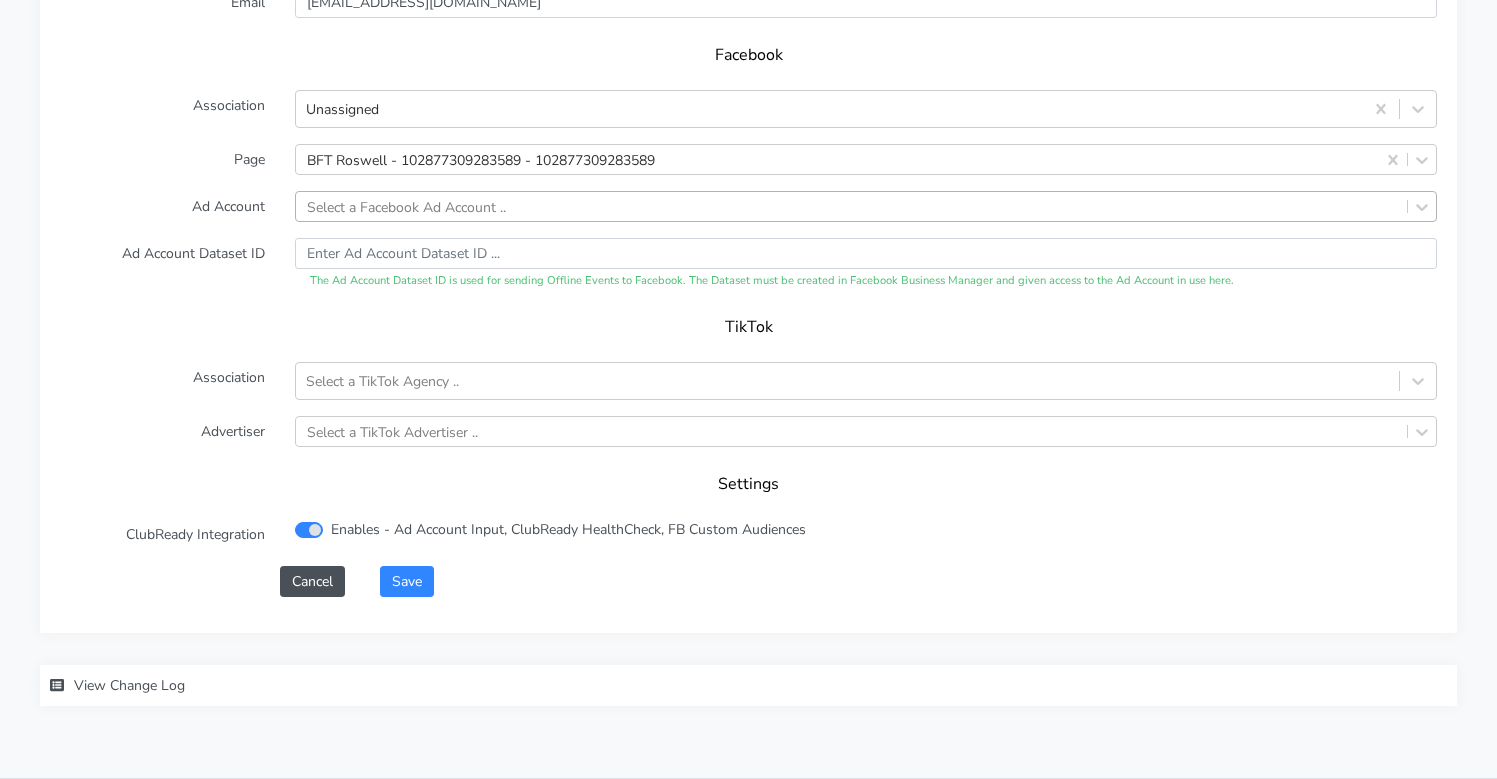 scroll, scrollTop: 2071, scrollLeft: 0, axis: vertical 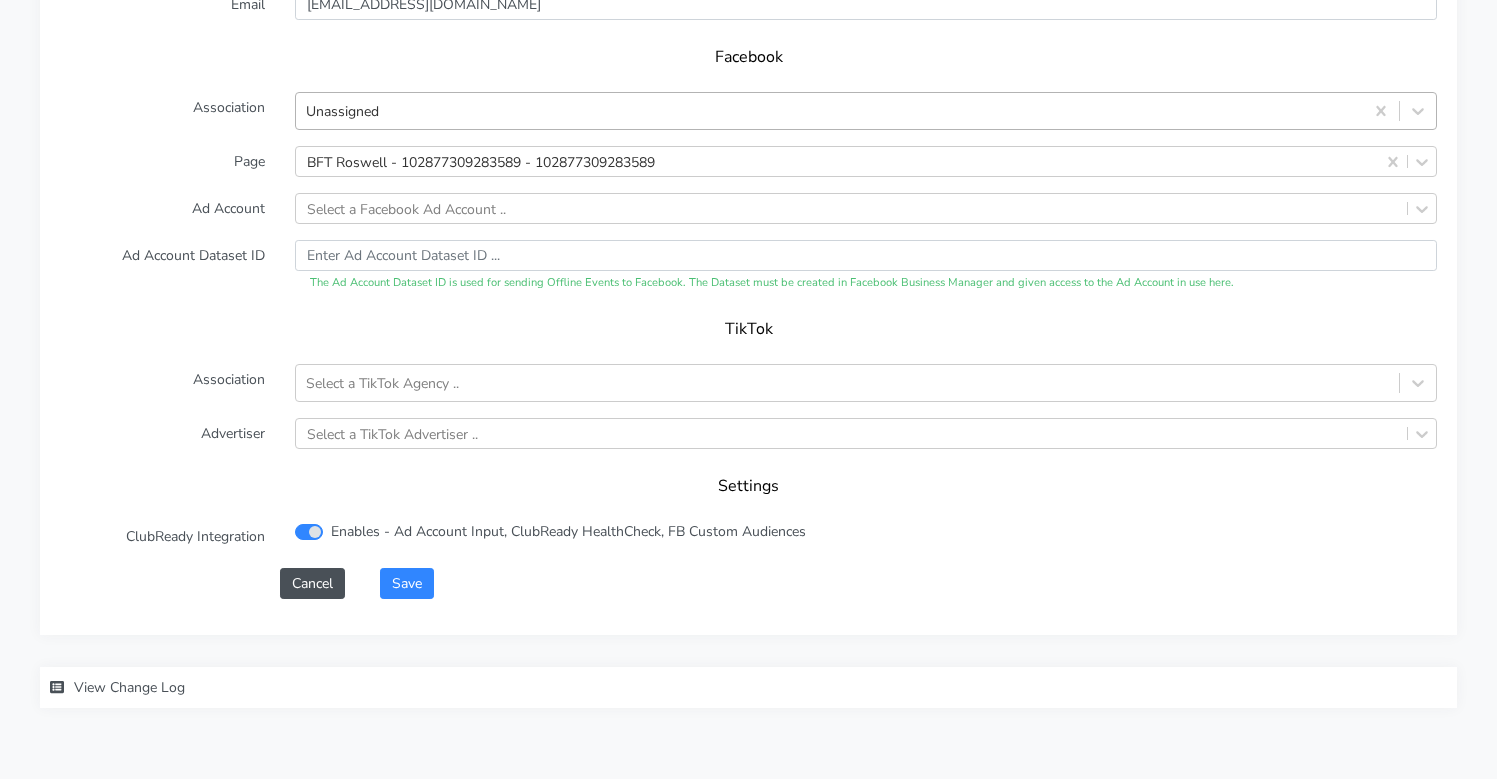 click on "Unassigned" at bounding box center (829, 111) 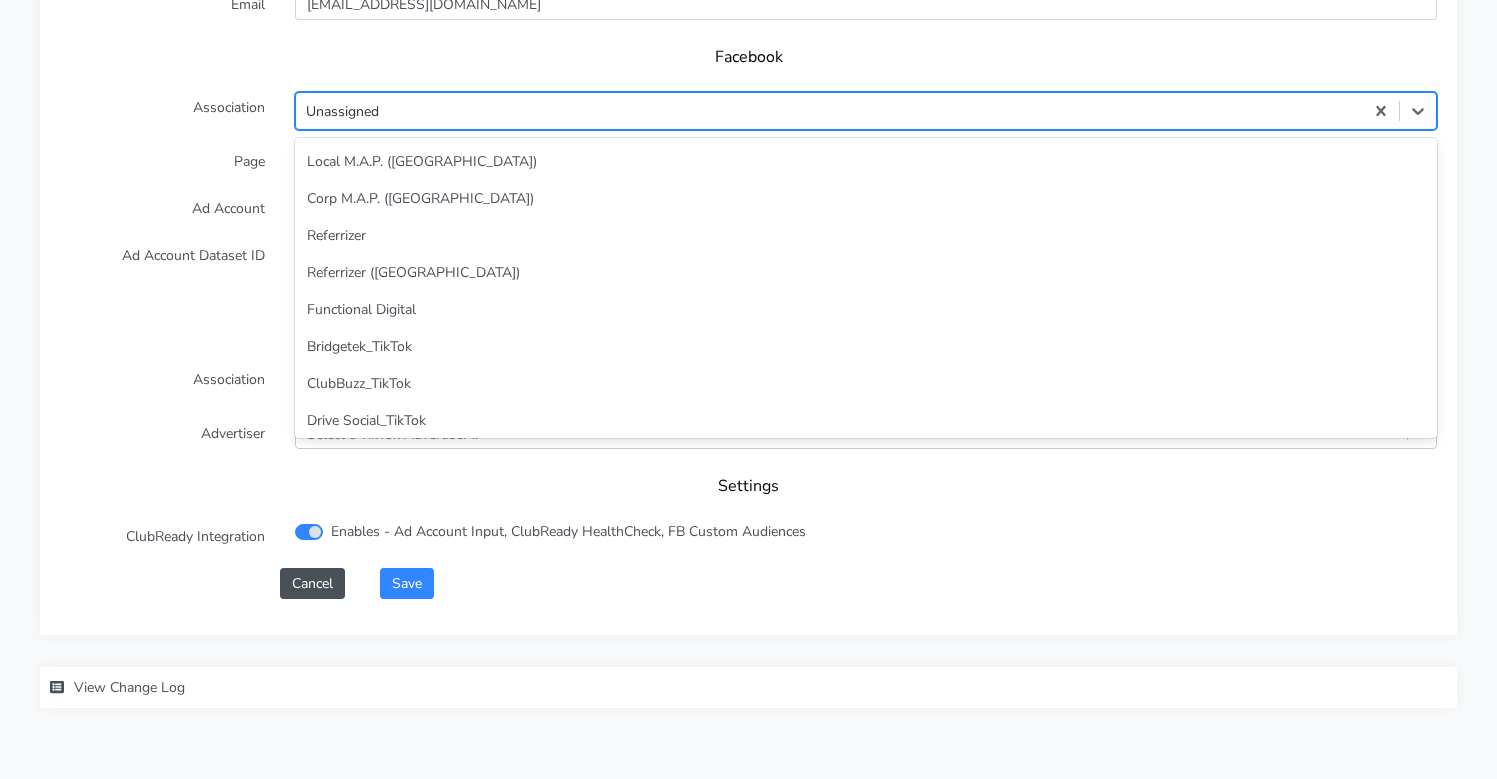 scroll, scrollTop: 676, scrollLeft: 0, axis: vertical 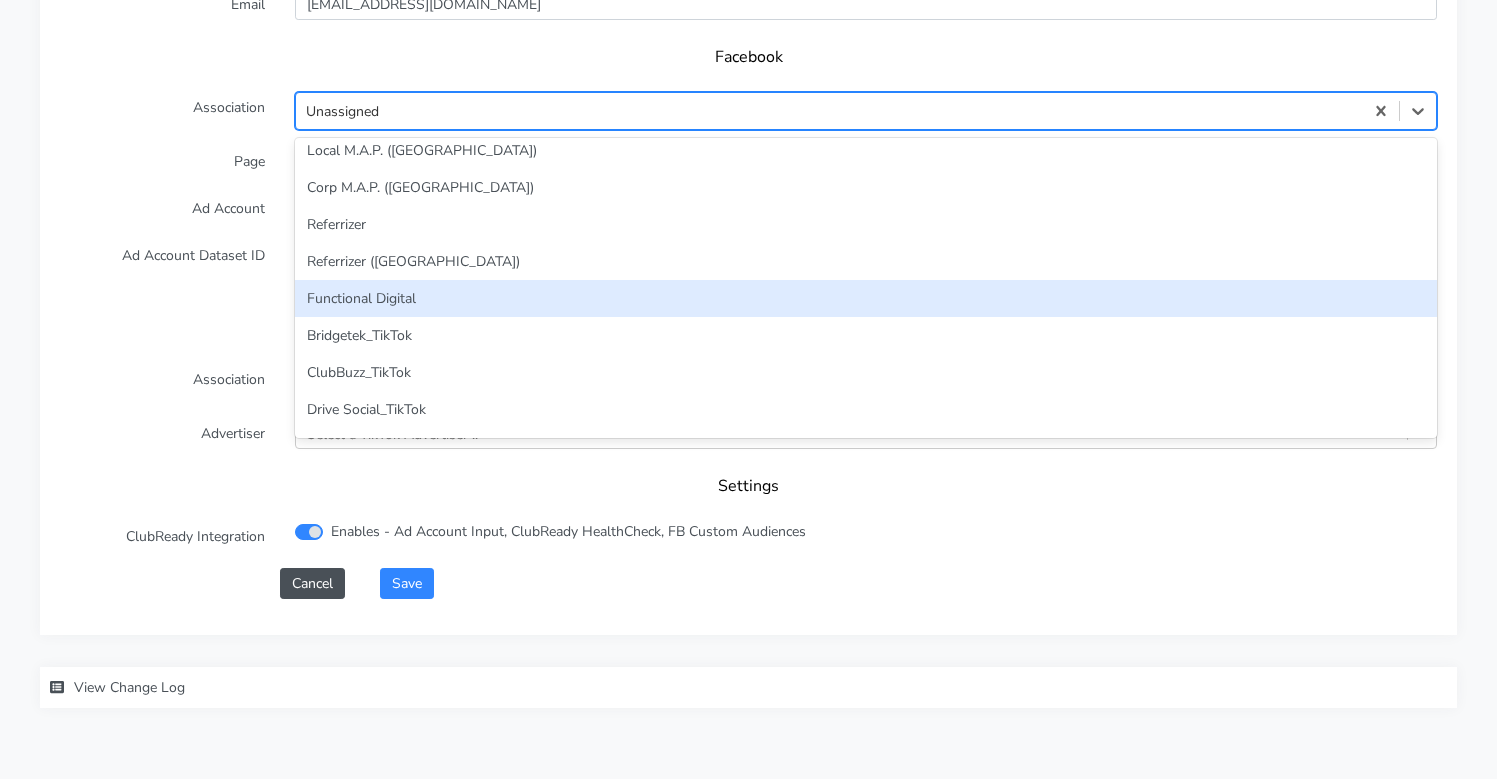 click on "Functional Digital" at bounding box center [866, 298] 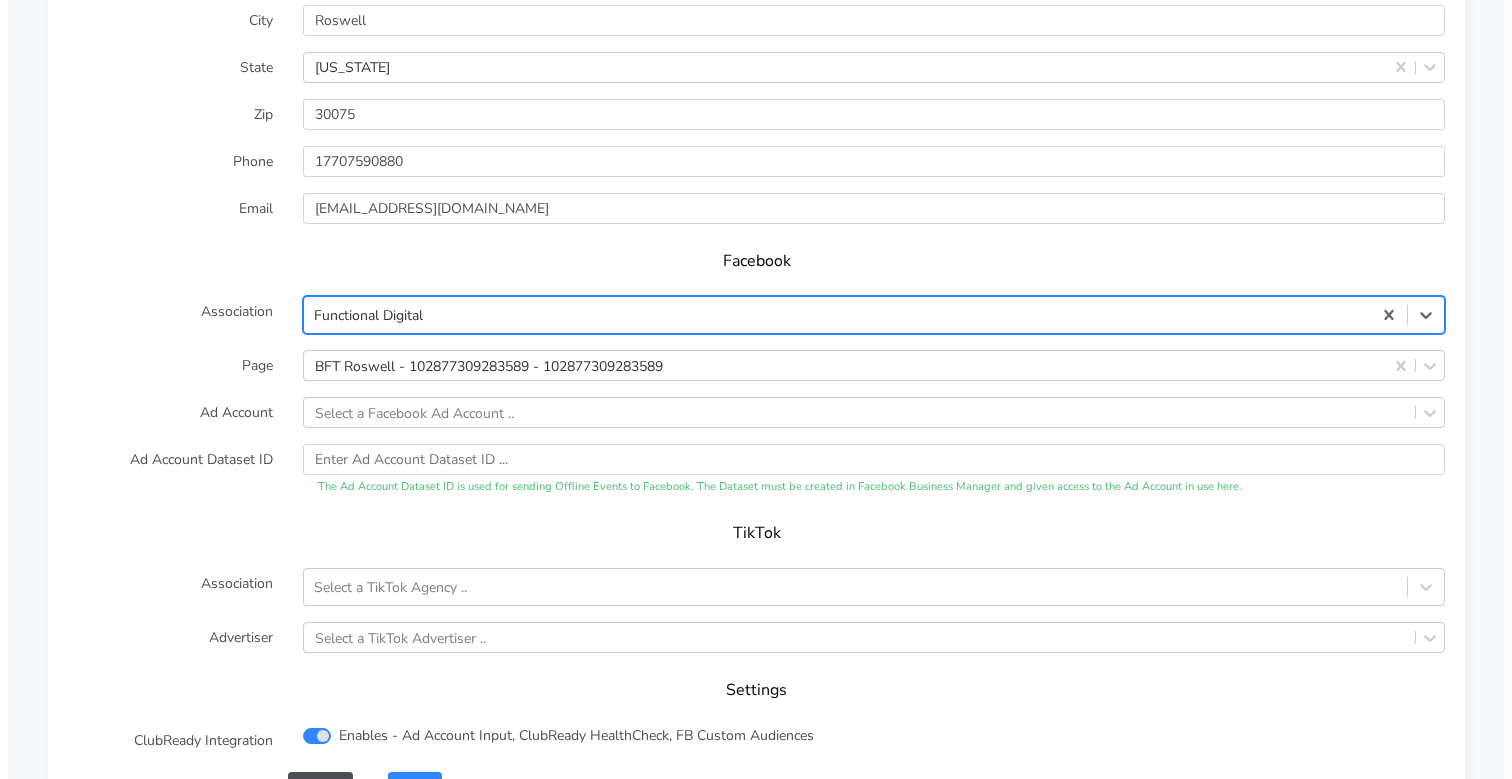 scroll, scrollTop: 2101, scrollLeft: 0, axis: vertical 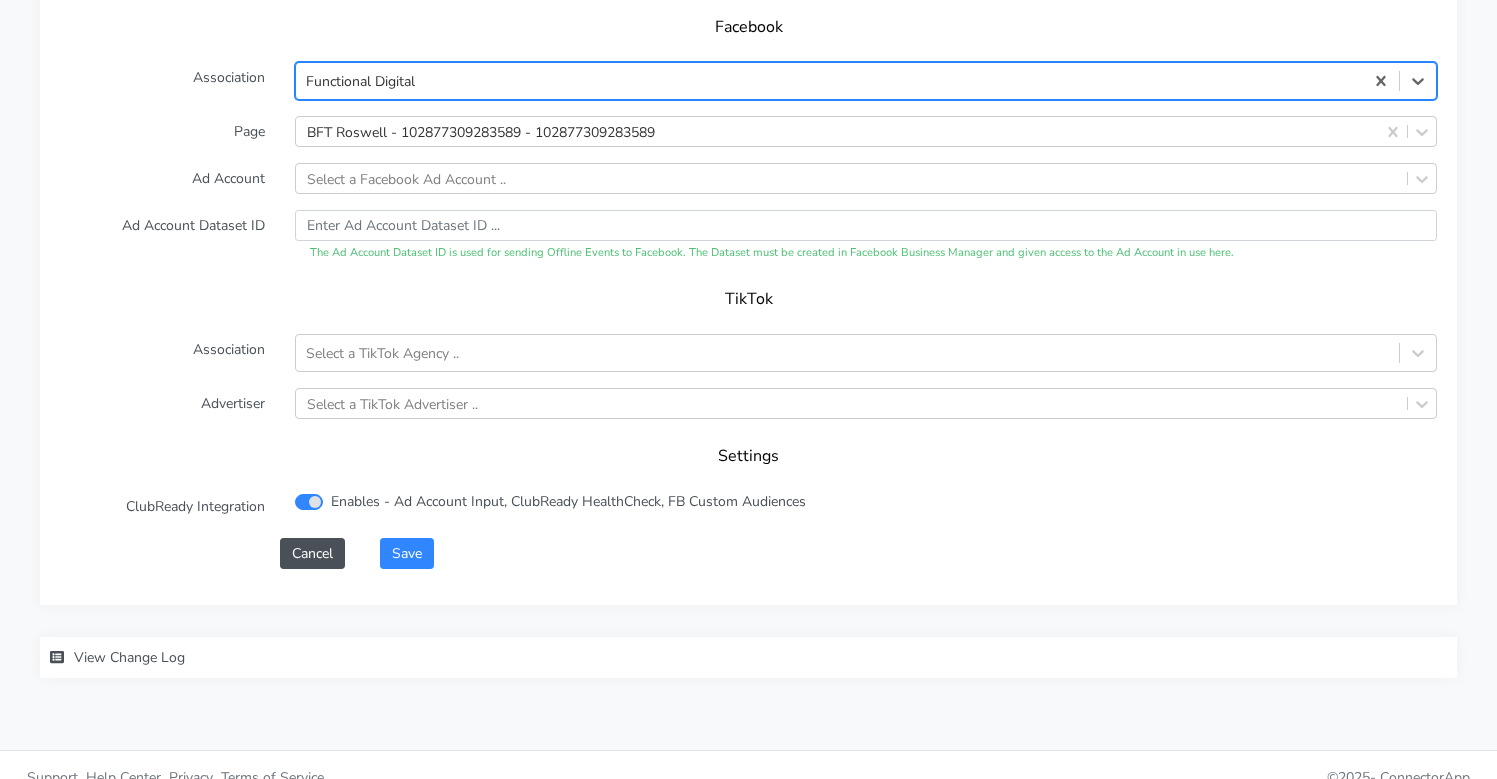 click on "View Change Log" at bounding box center (240, 657) 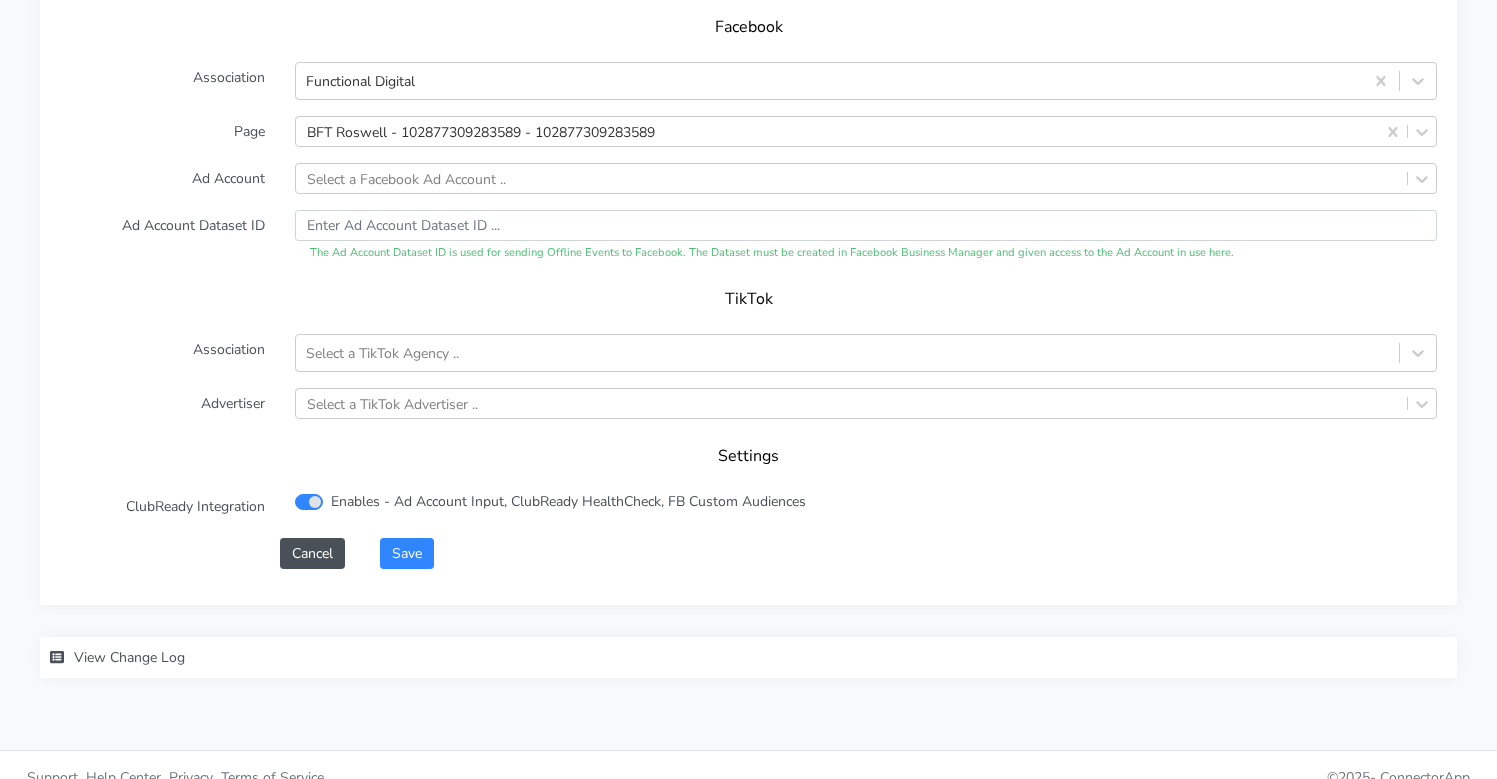 click on "View Change Log" at bounding box center [129, 657] 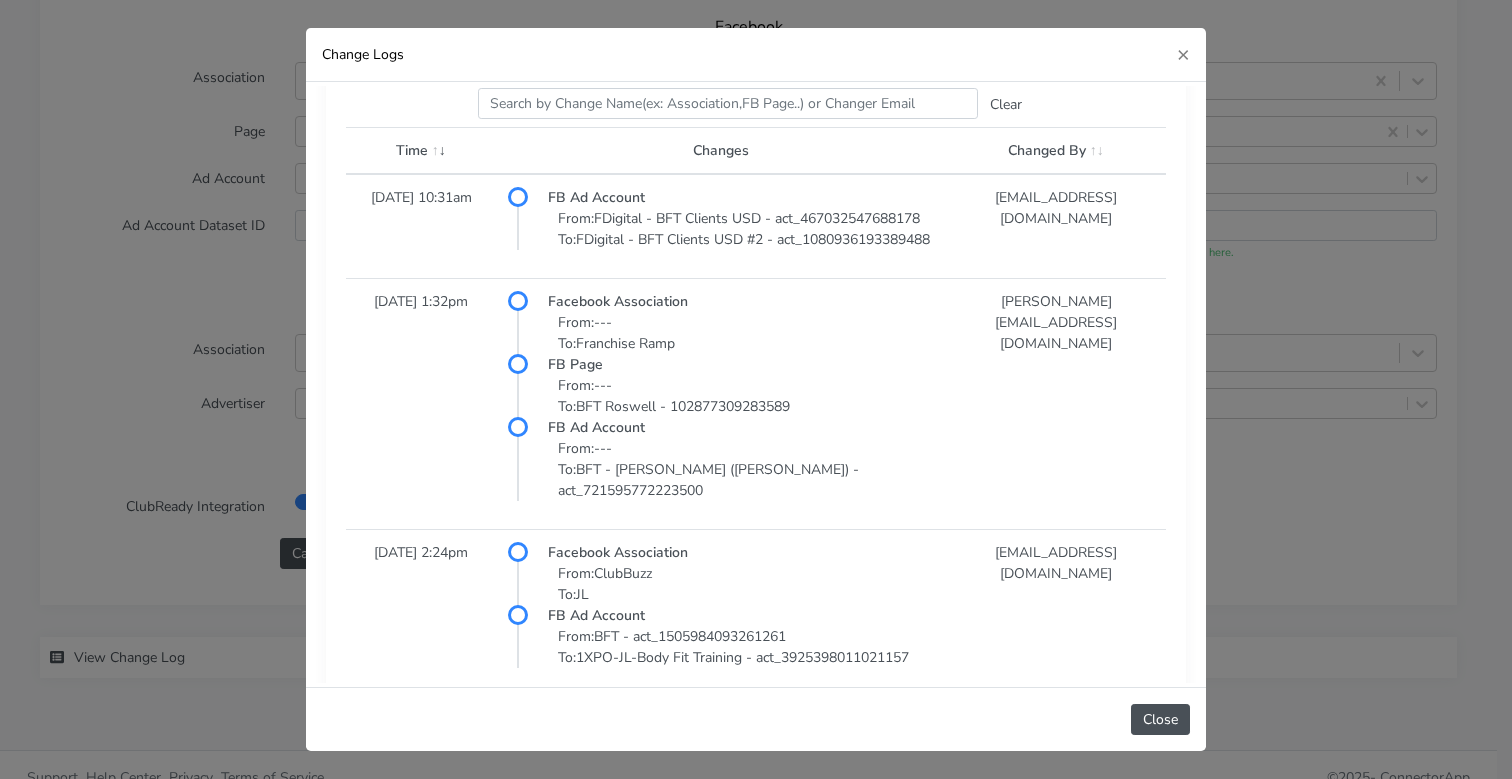 scroll, scrollTop: 38, scrollLeft: 0, axis: vertical 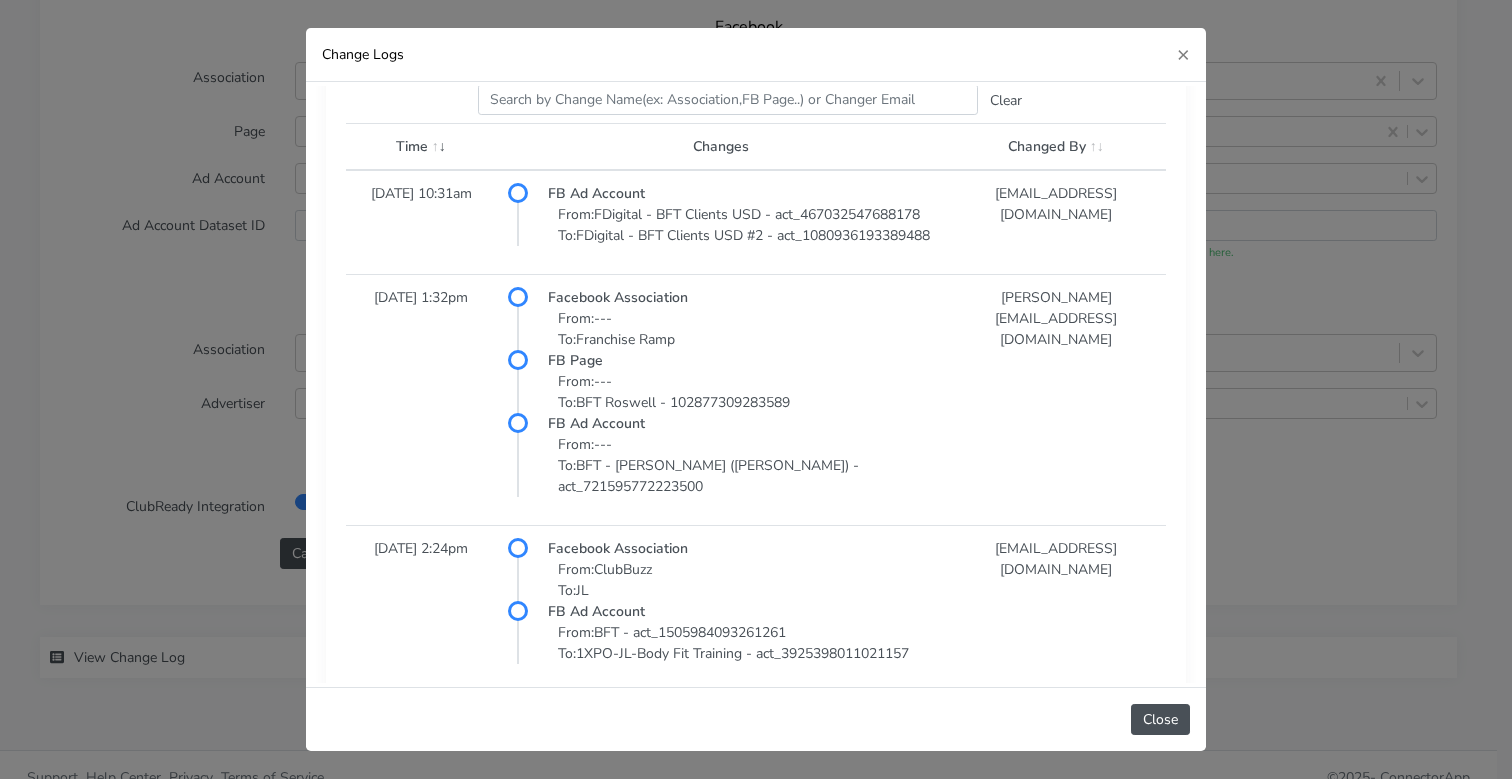 click at bounding box center (1095, 146) 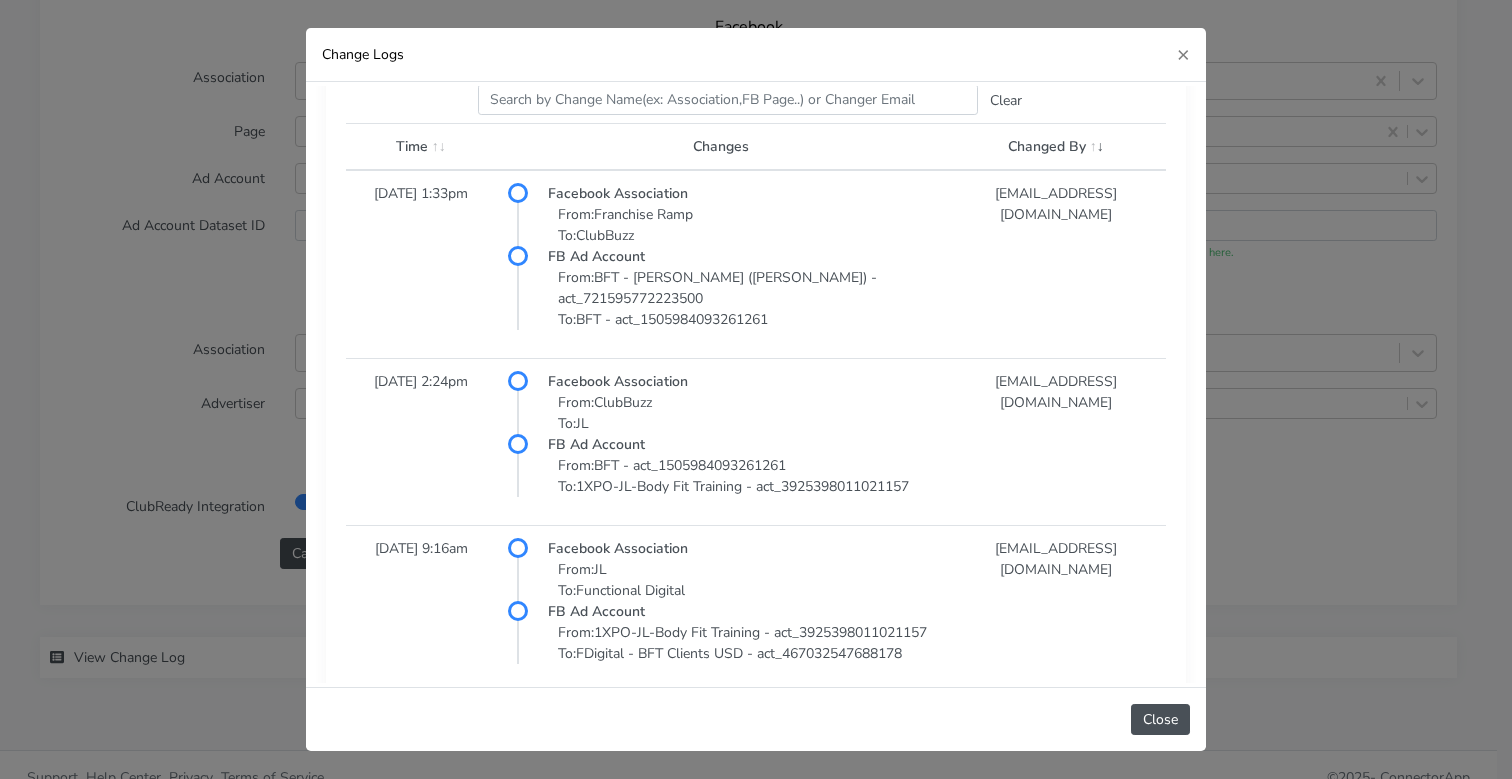 click on "Time" at bounding box center [421, 147] 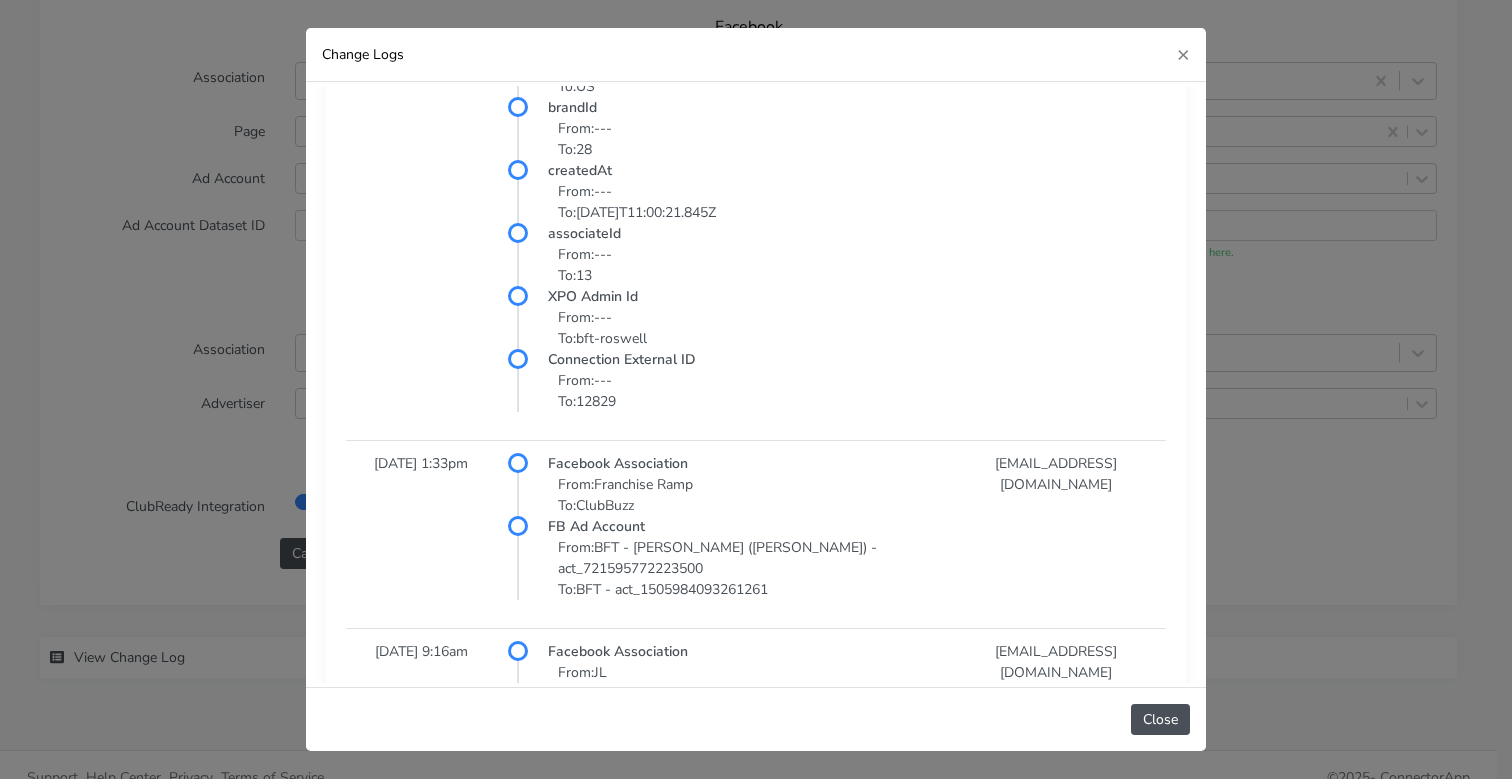 scroll, scrollTop: 2007, scrollLeft: 0, axis: vertical 